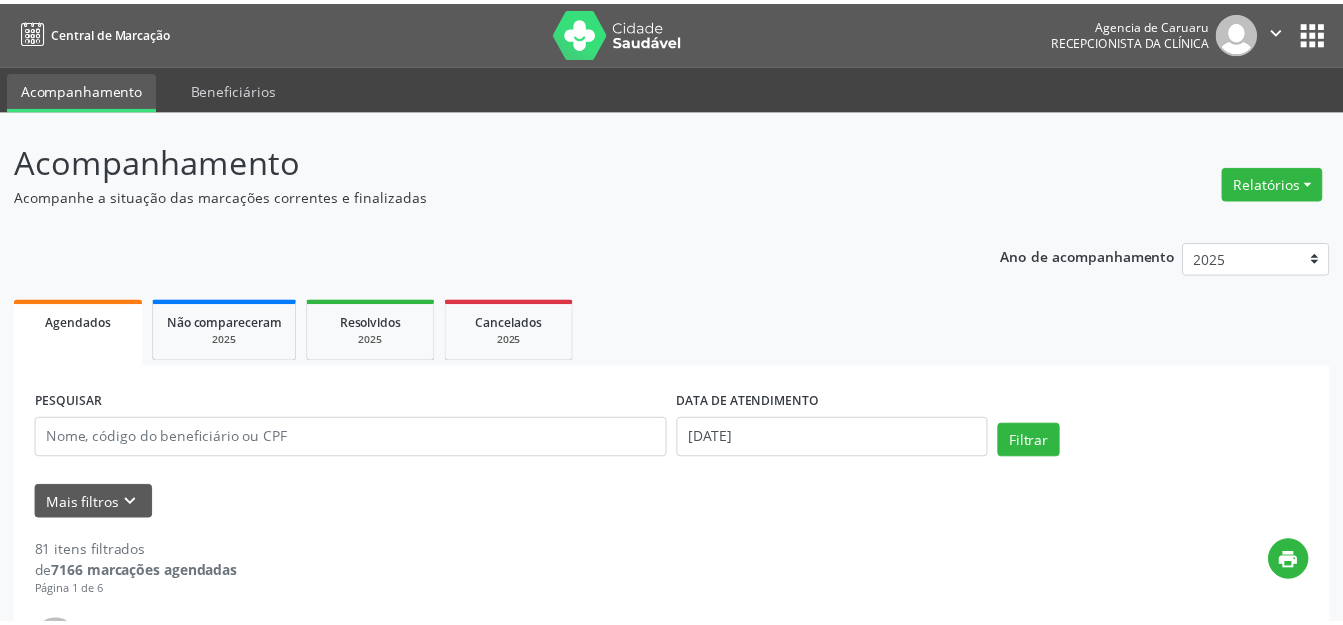 scroll, scrollTop: 0, scrollLeft: 0, axis: both 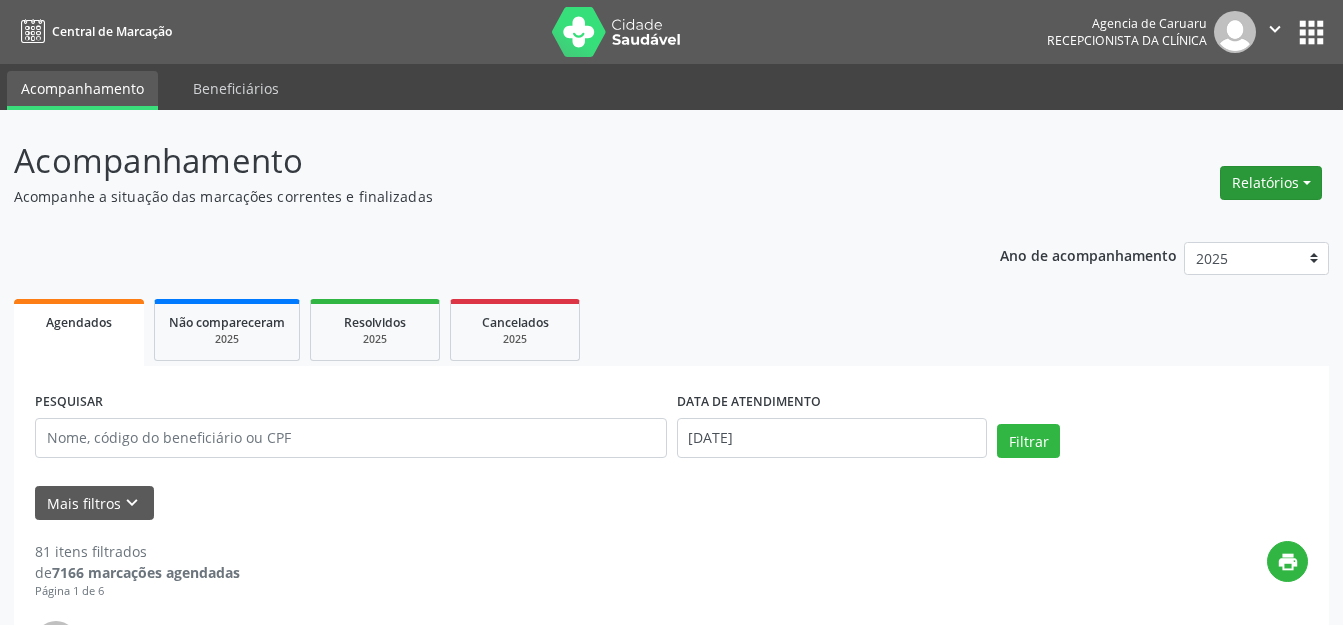 click on "Relatórios" at bounding box center (1271, 183) 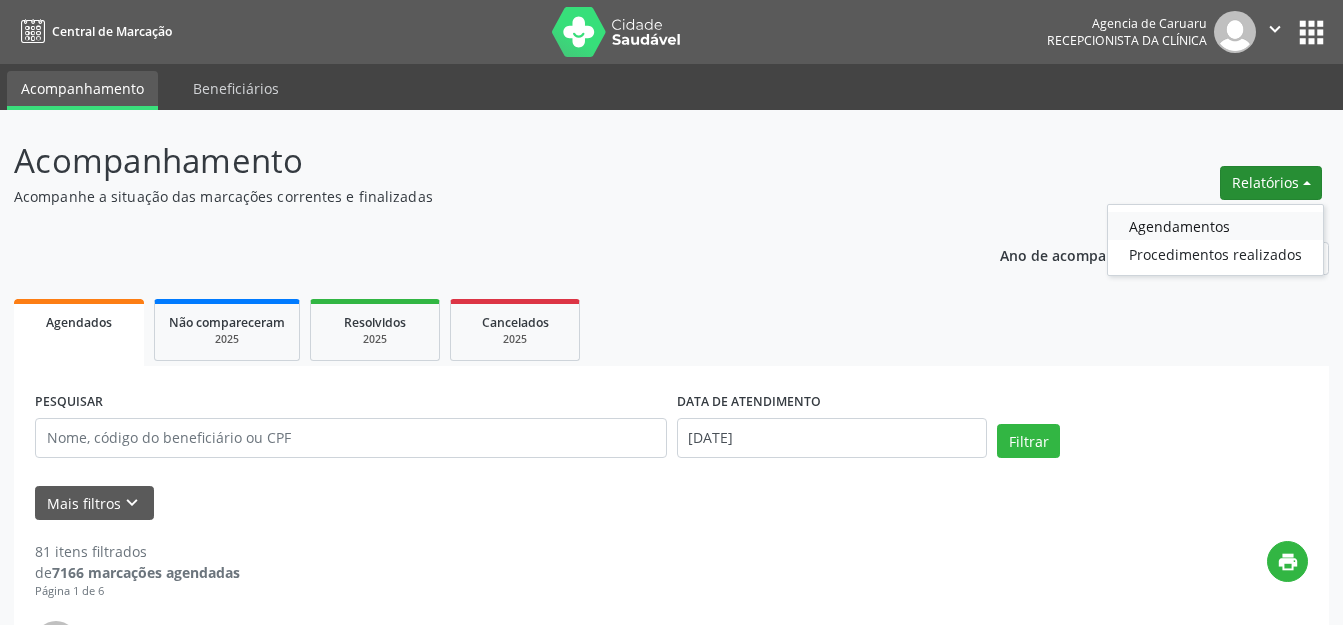 click on "Agendamentos" at bounding box center (1215, 226) 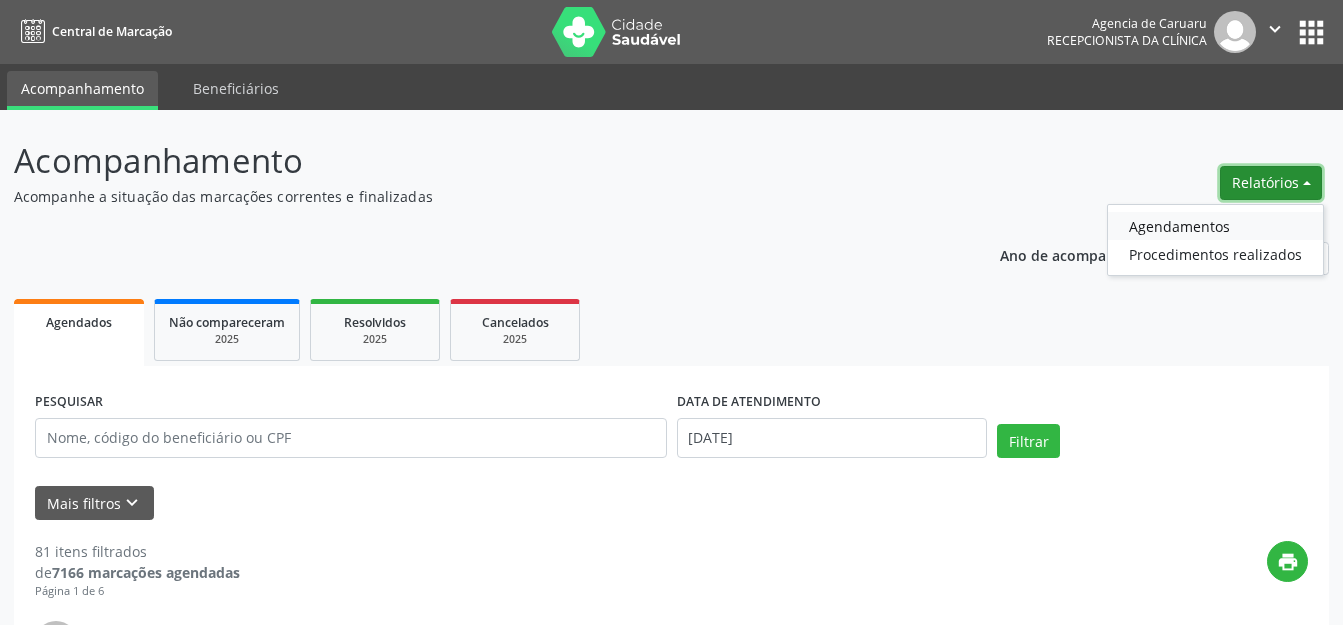select on "6" 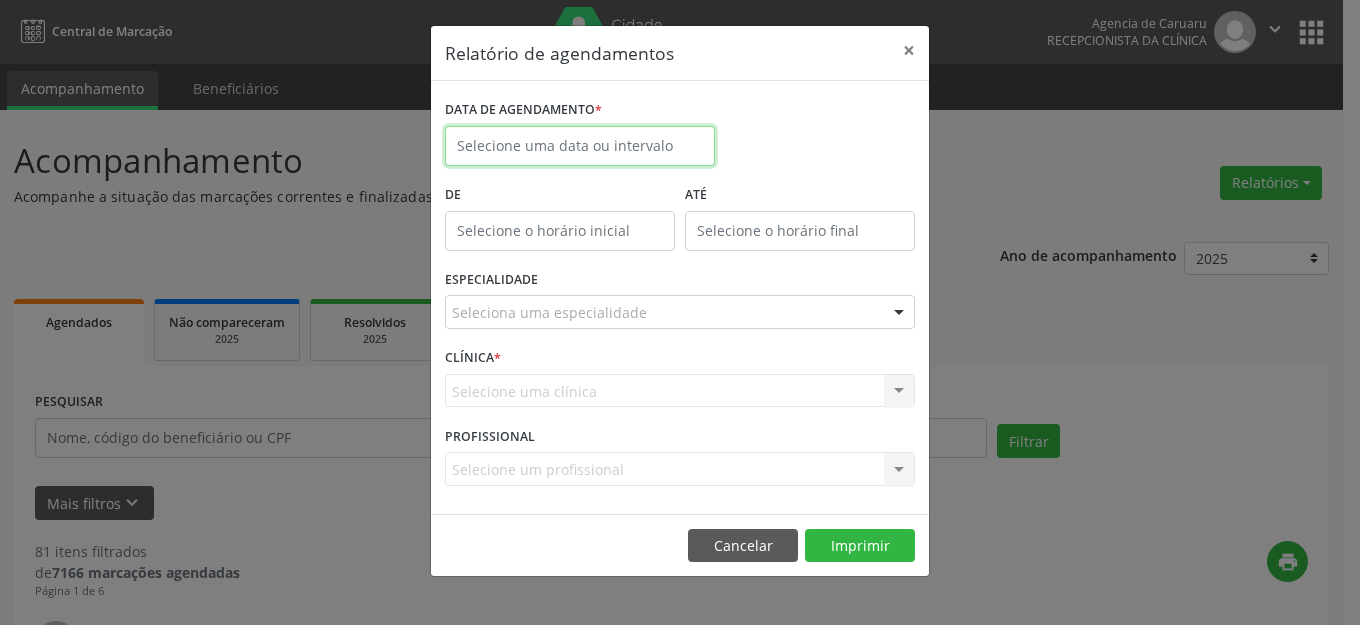 click on "Central de Marcação
Agencia de [GEOGRAPHIC_DATA]
Recepcionista da clínica

Configurações
Sair
apps
Acompanhamento
Beneficiários
Acompanhamento
Acompanhe a situação das marcações correntes e finalizadas
Relatórios
Agendamentos
Procedimentos realizados
Ano de acompanhamento
2025 2024 2023 2022 2021   Agendados   Não compareceram
2025
Resolvidos
2025
Cancelados
2025
PESQUISAR
DATA DE ATENDIMENTO
[DATE]
Filtrar
UNIDADE EXECUTANTE
Todos as unidades         Todos as unidades   Agencia de Caruaru
Nenhum resultado encontrado para: "   "
Não há nenhuma opção para ser exibida.
PROFISSIONAL EXECUTANTE
Selecione um profissional
"" at bounding box center (680, 312) 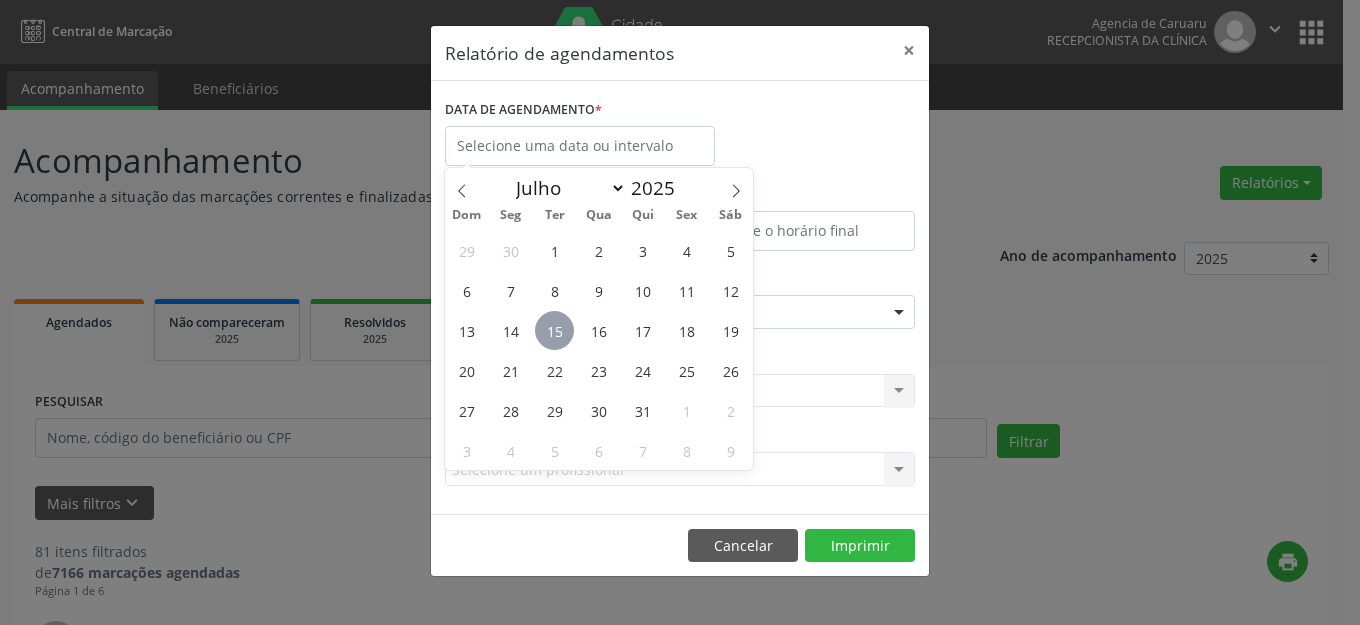click on "15" at bounding box center [554, 330] 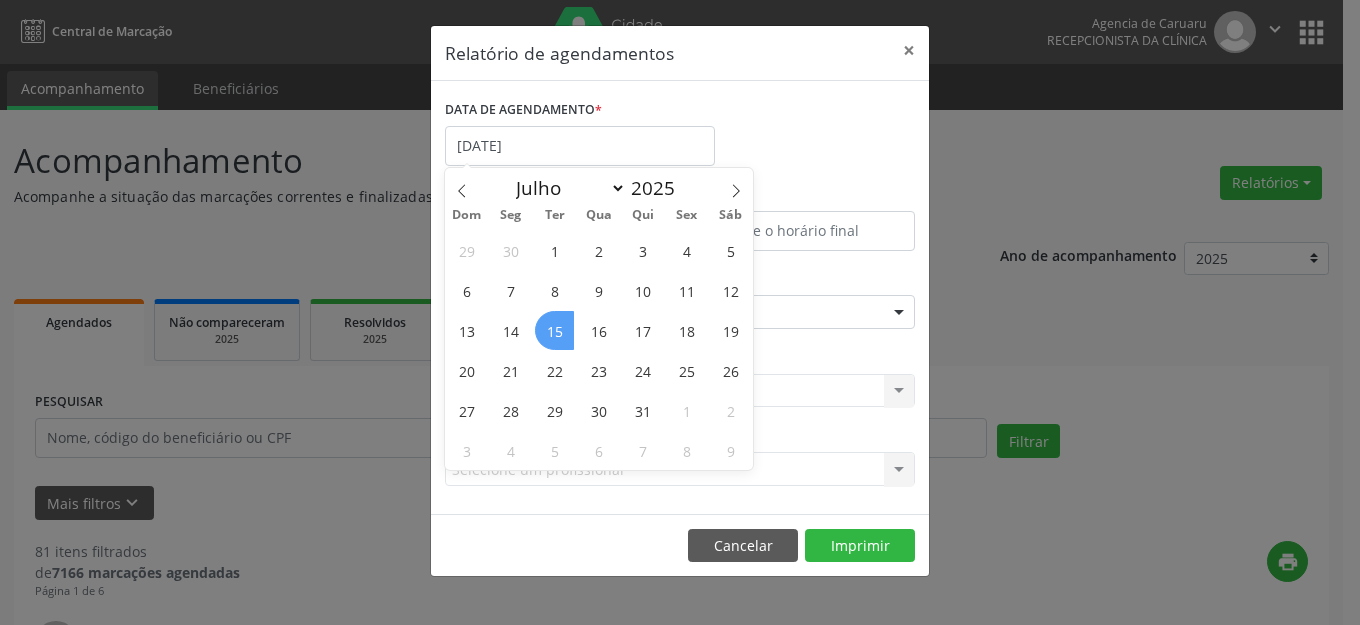 click on "15" at bounding box center (554, 330) 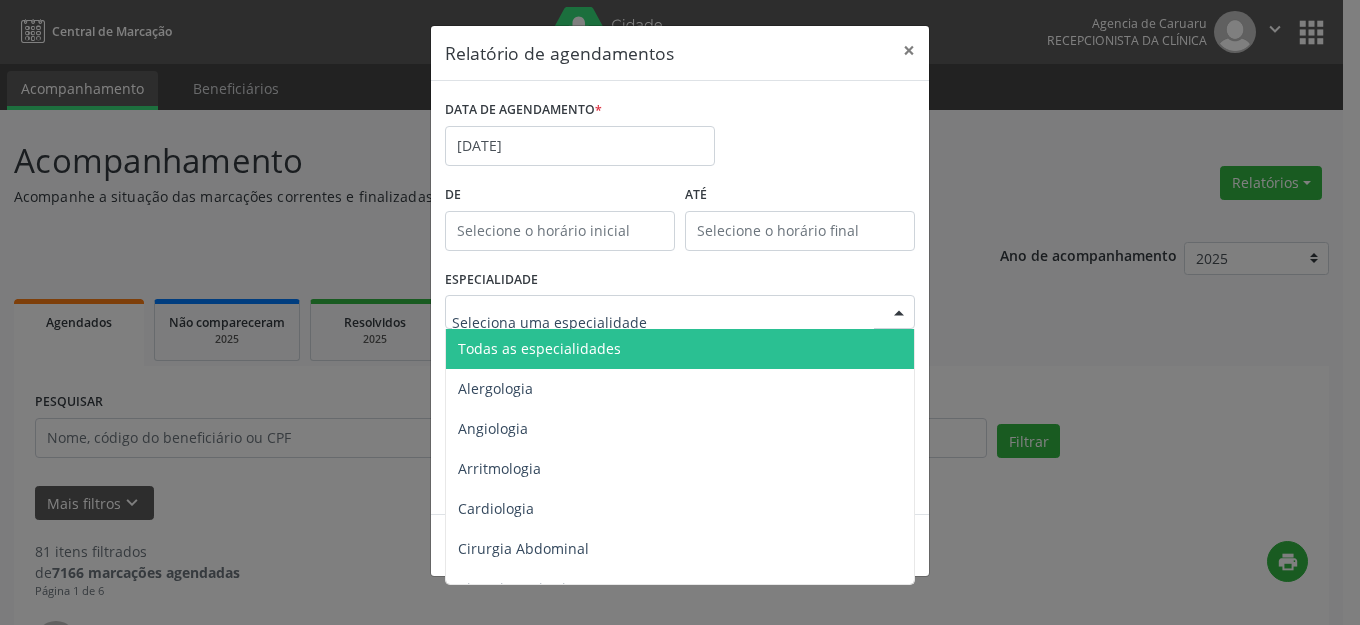 click on "Todas as especialidades" at bounding box center (539, 348) 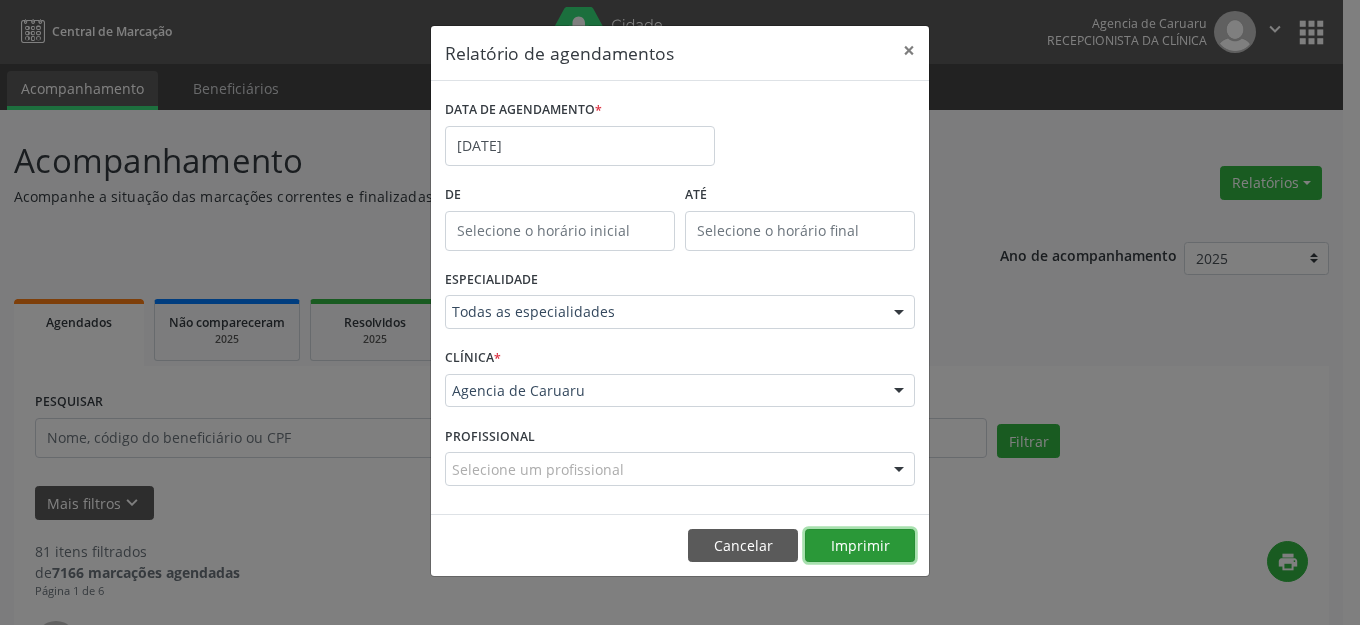 click on "Imprimir" at bounding box center [860, 546] 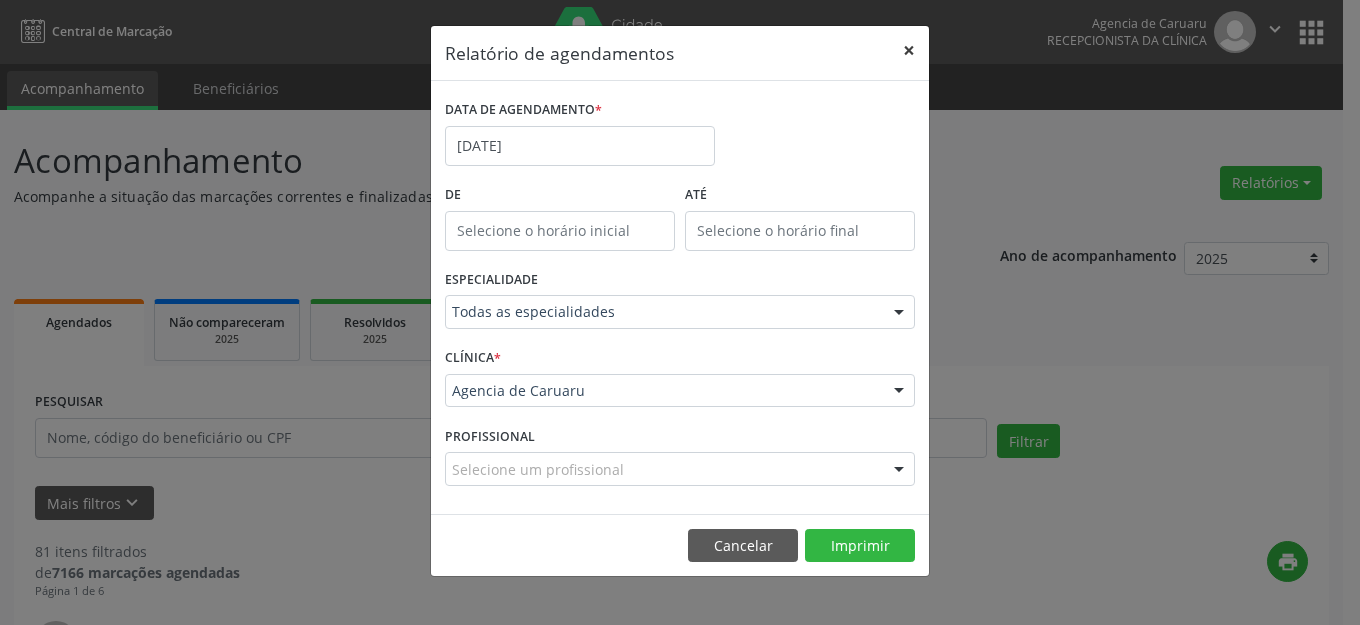 click on "×" at bounding box center (909, 50) 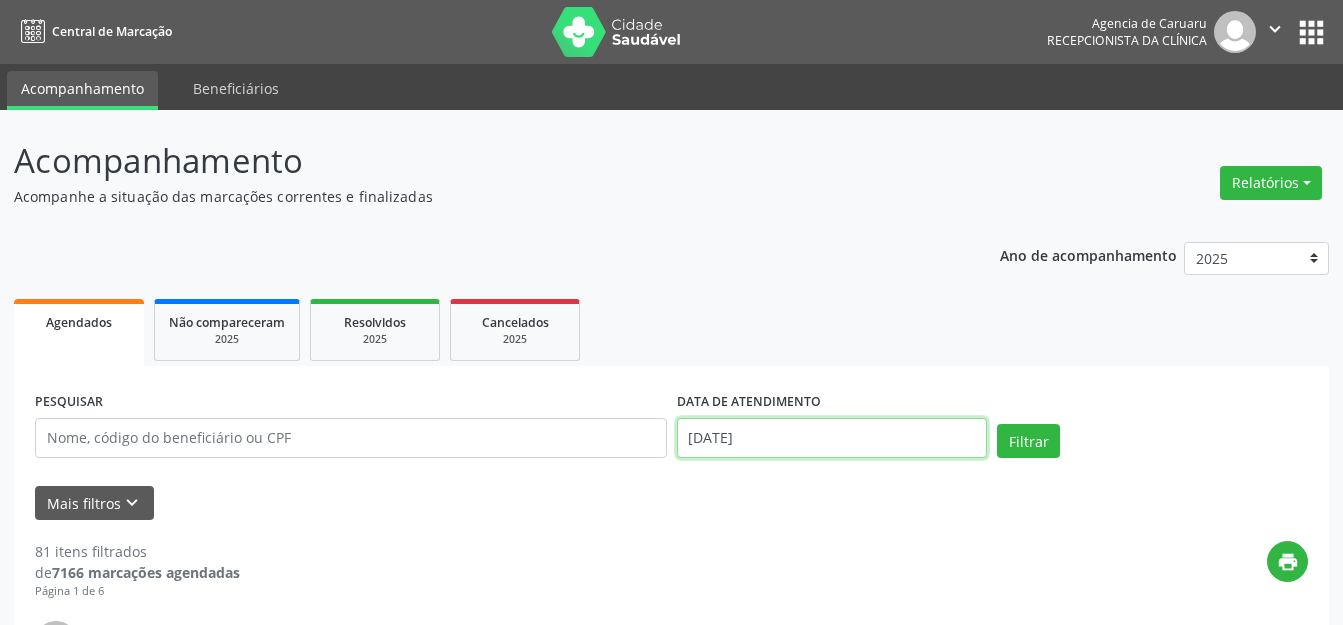 click on "[DATE]" at bounding box center (832, 438) 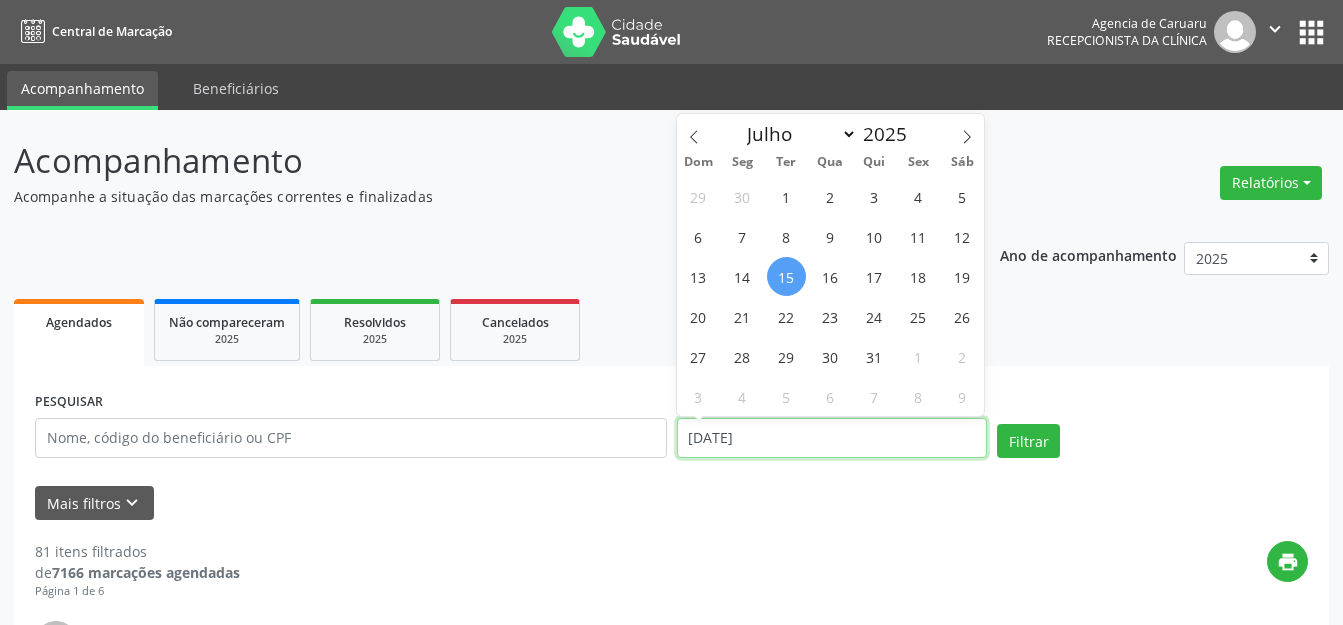type 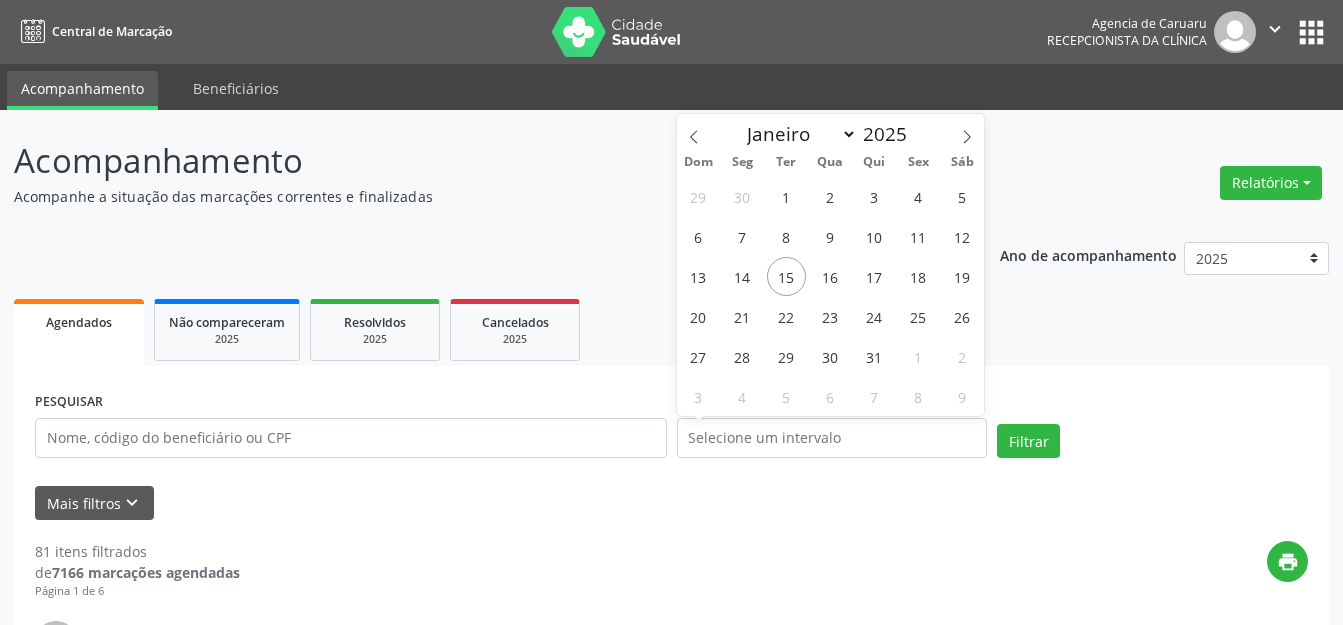 click on "Ano de acompanhamento
2025 2024 2023 2022 2021" at bounding box center [1164, 261] 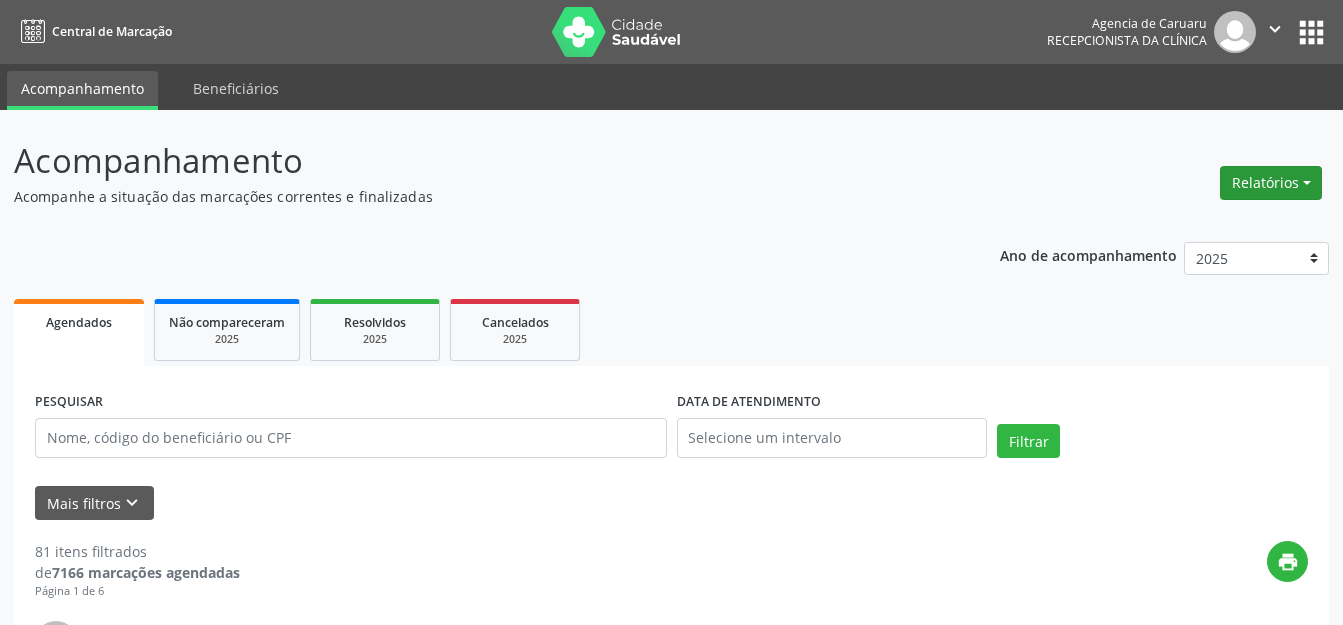 click on "Relatórios" at bounding box center [1271, 183] 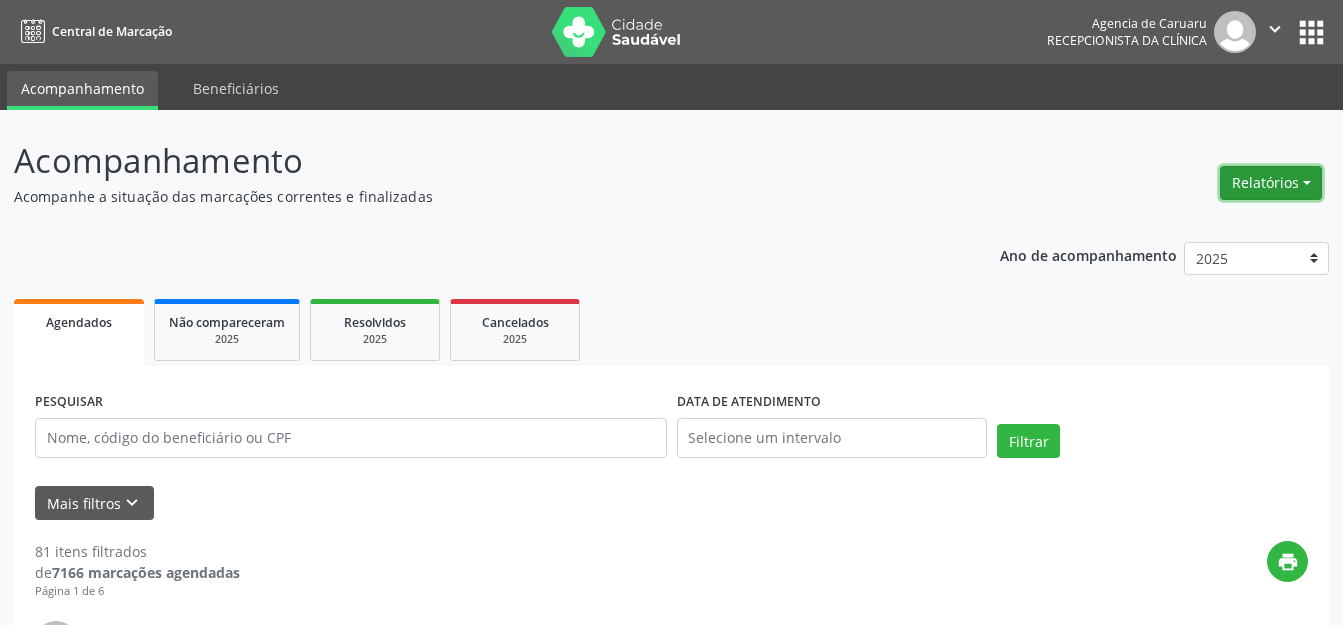 click on "Relatórios" at bounding box center (1271, 183) 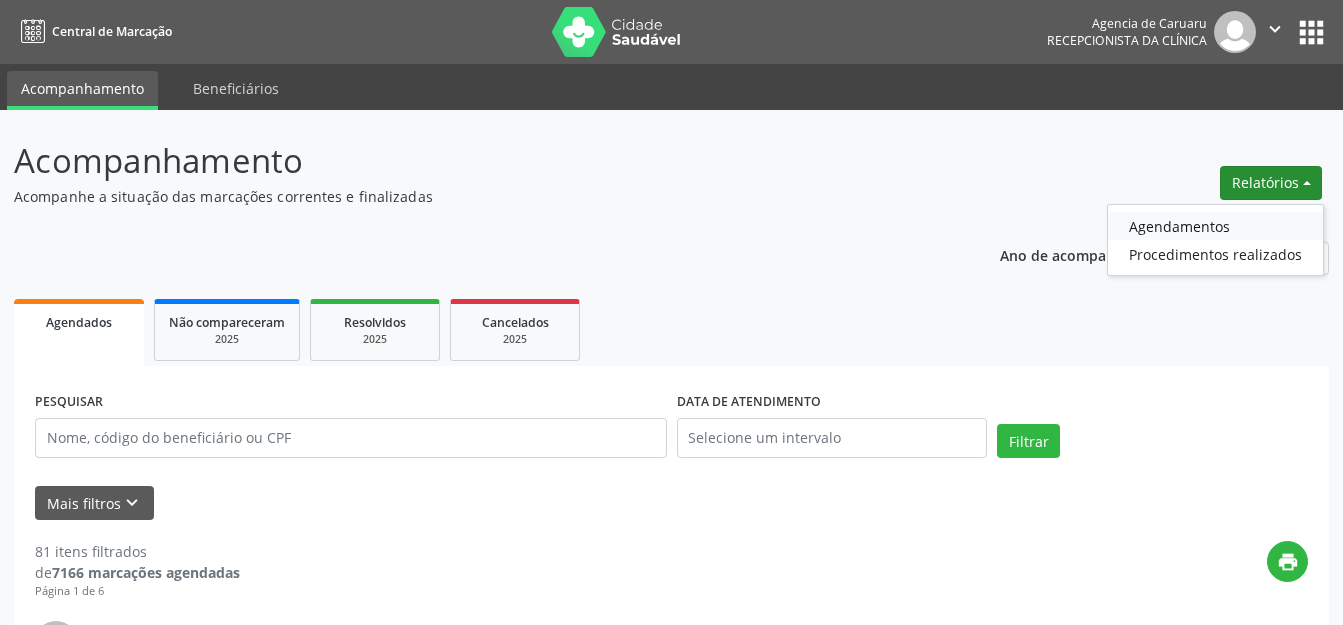 click on "Agendamentos" at bounding box center (1215, 226) 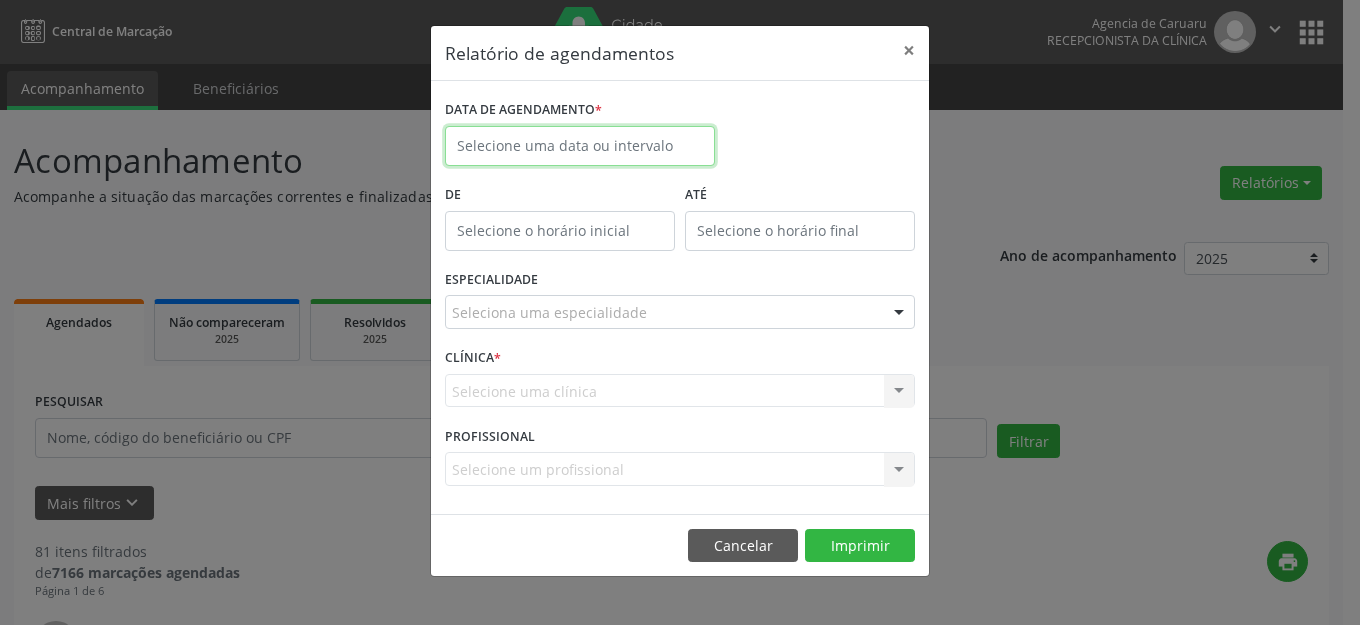 click at bounding box center [580, 146] 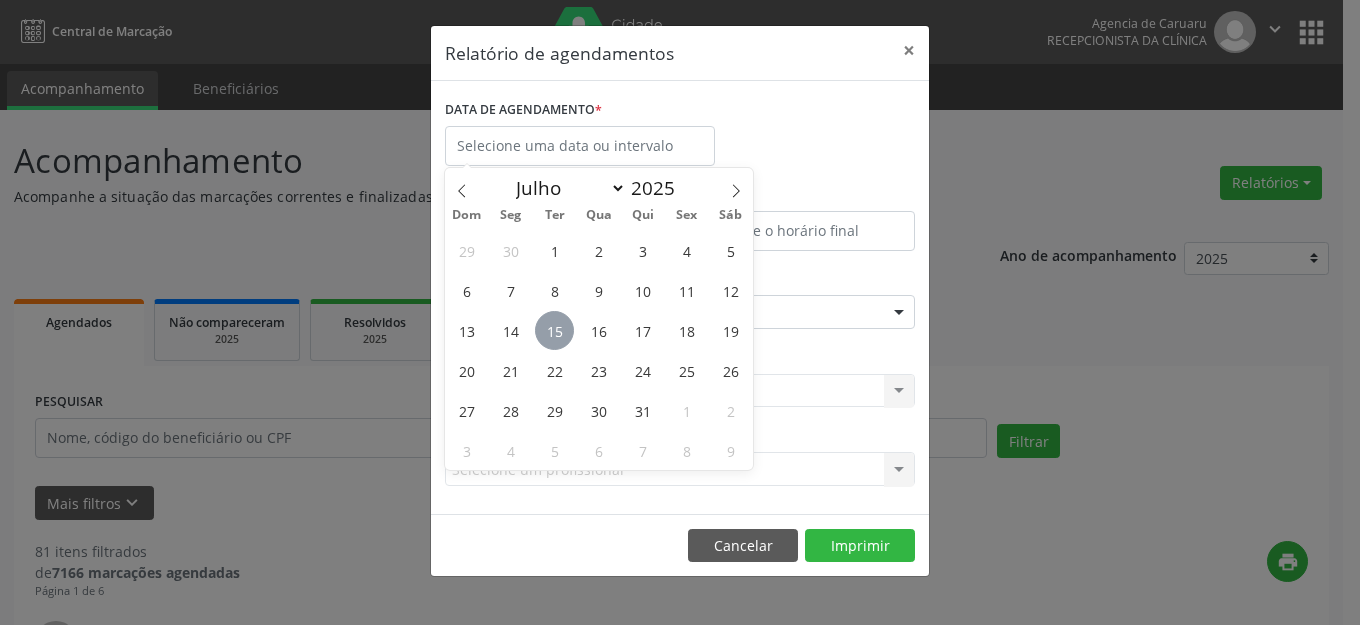 click on "15" at bounding box center (554, 330) 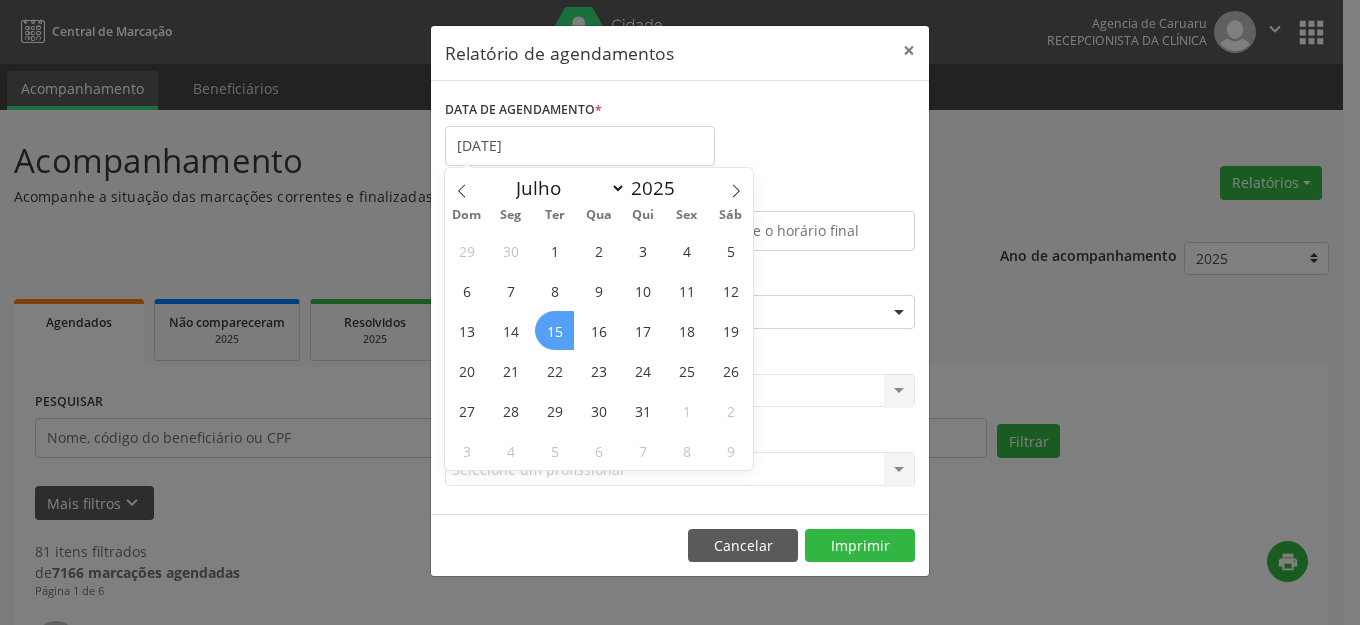 click on "15" at bounding box center (554, 330) 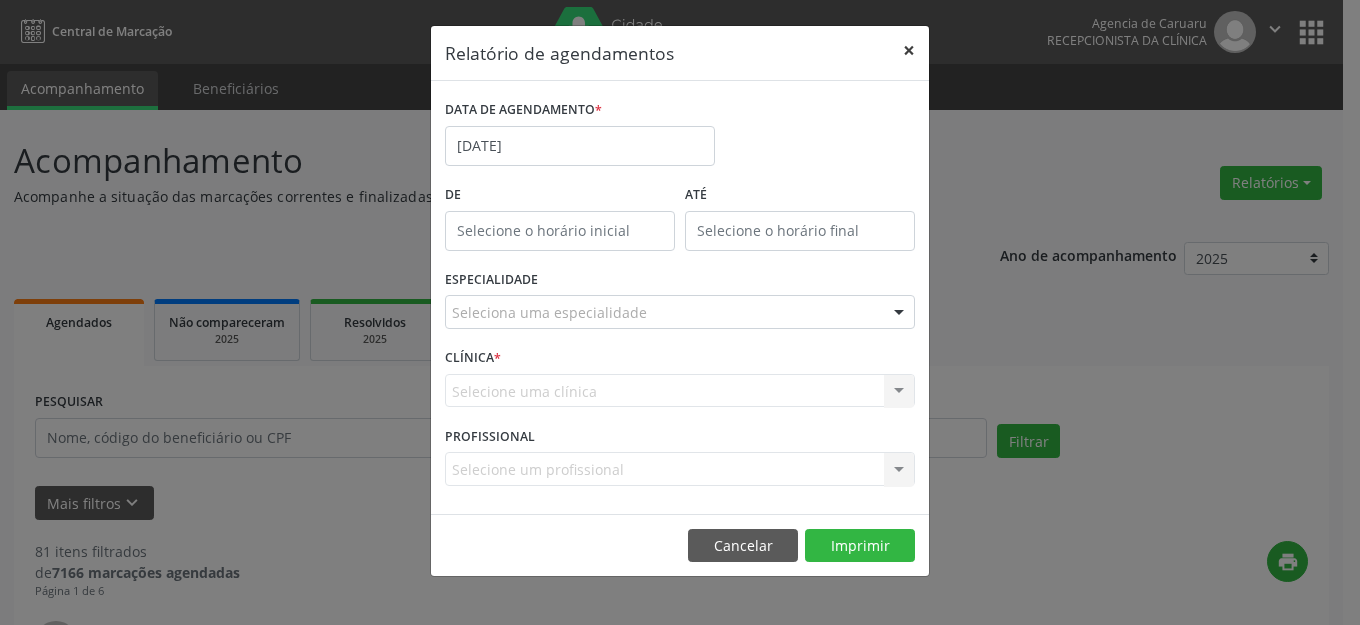 drag, startPoint x: 906, startPoint y: 40, endPoint x: 907, endPoint y: 50, distance: 10.049875 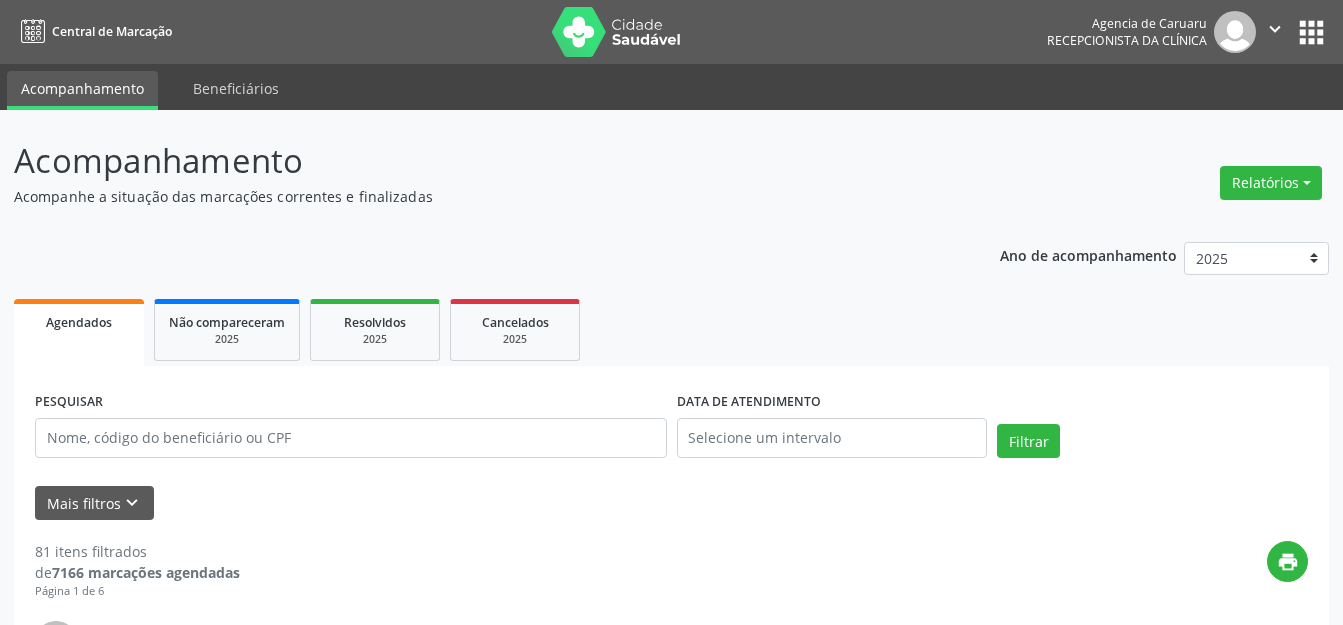scroll, scrollTop: 300, scrollLeft: 0, axis: vertical 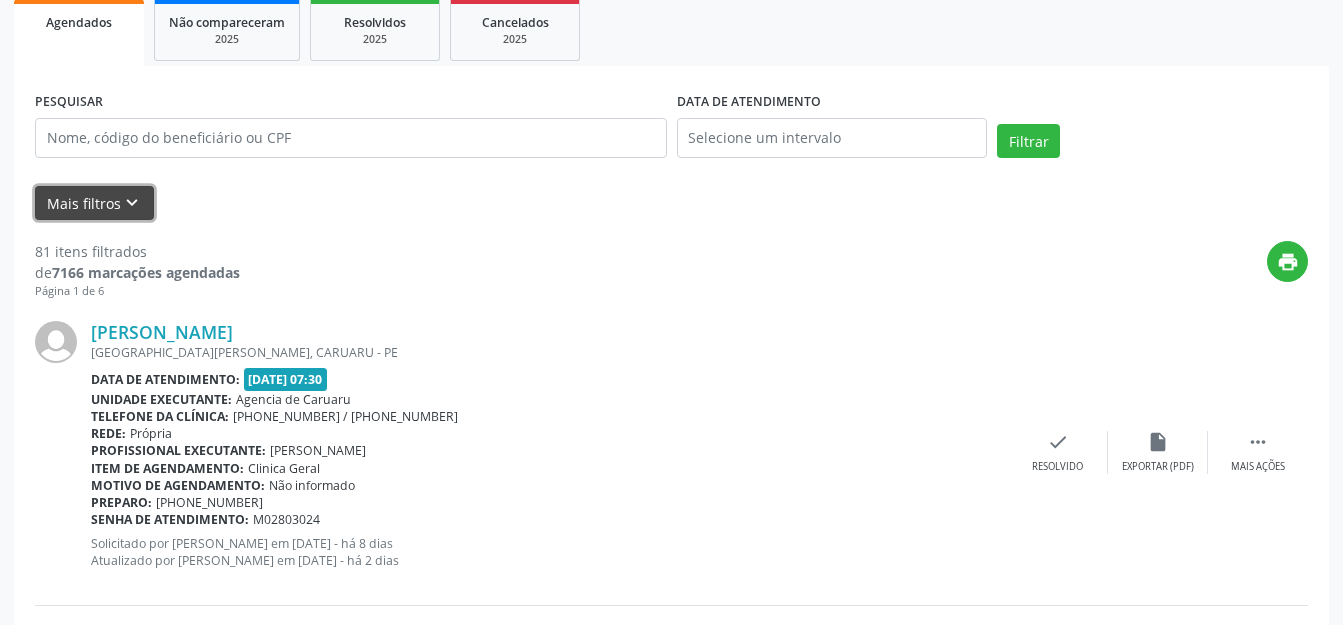 click on "Mais filtros
keyboard_arrow_down" at bounding box center [94, 203] 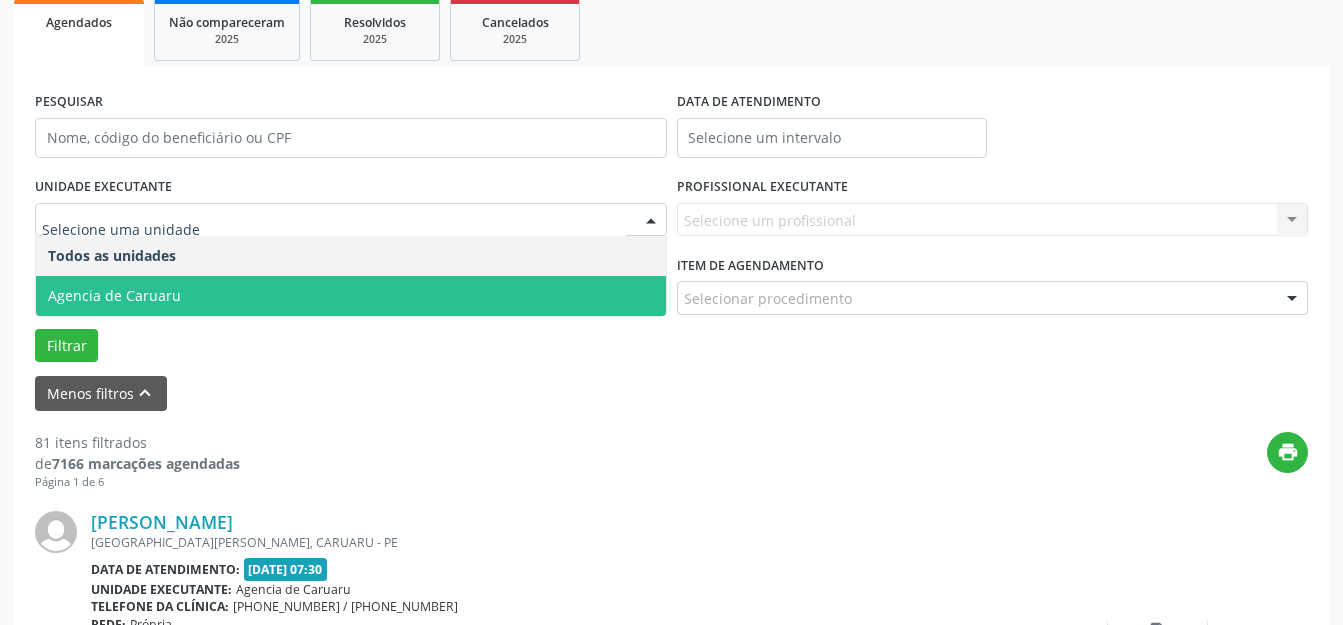 click on "Agencia de Caruaru" at bounding box center (351, 296) 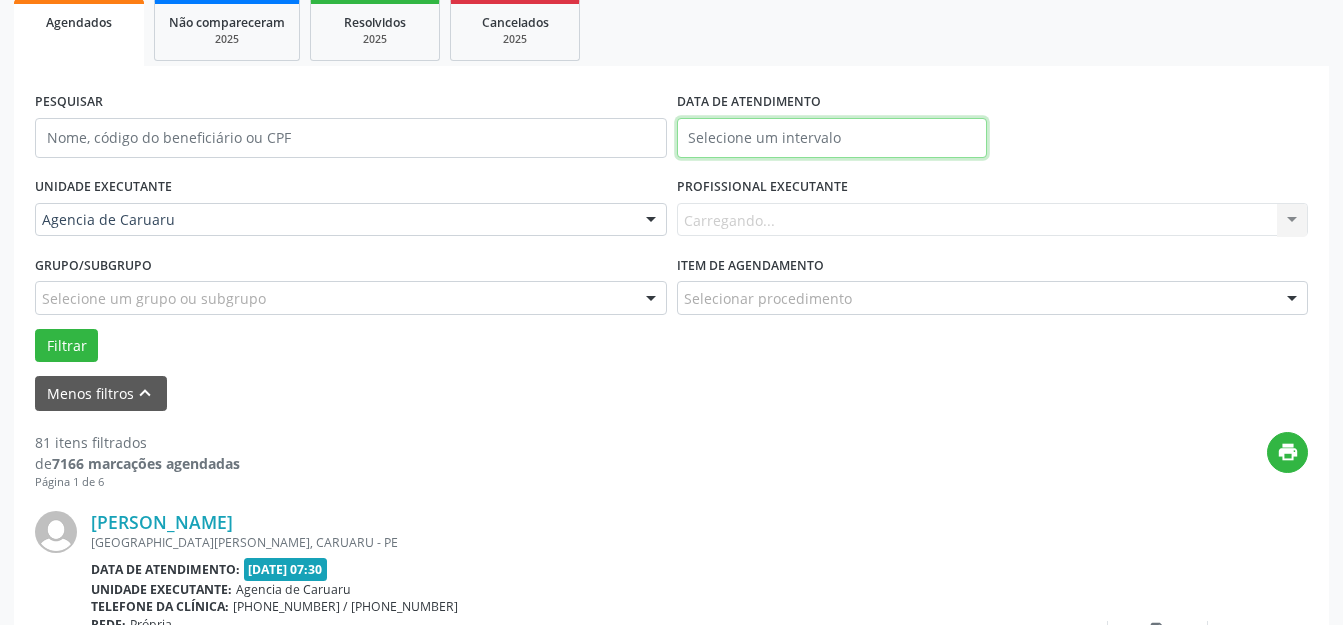 click at bounding box center (832, 138) 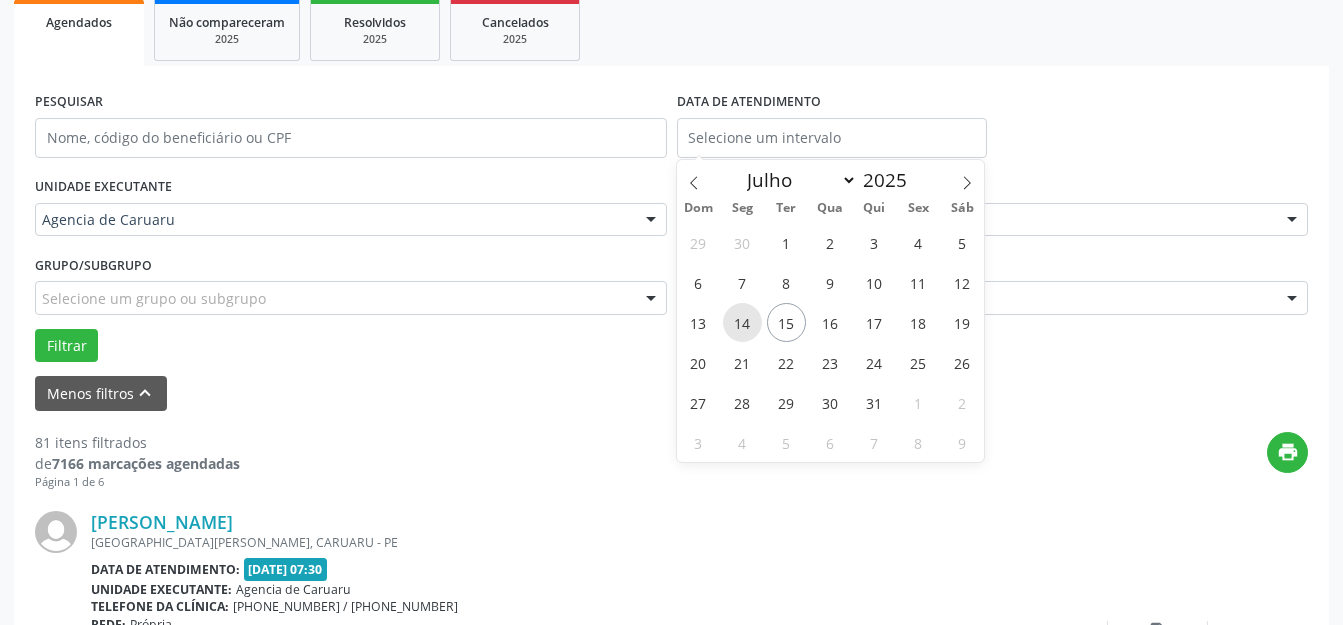 click on "14" at bounding box center [742, 322] 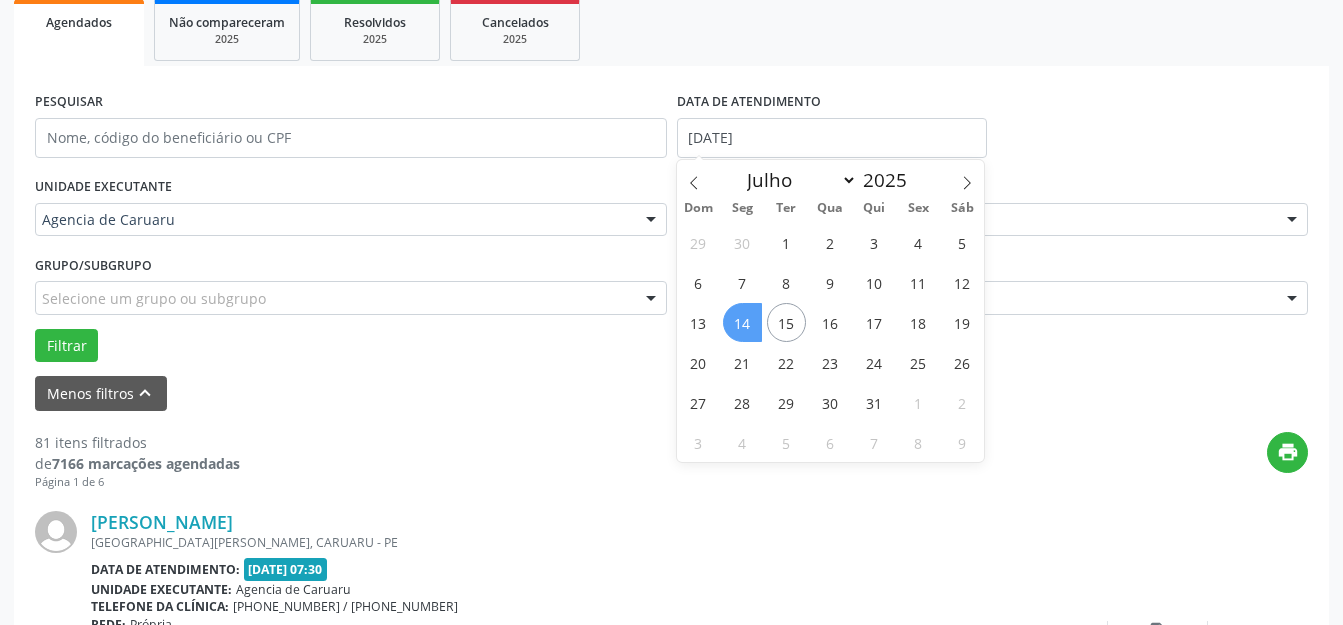 click on "14" at bounding box center (742, 322) 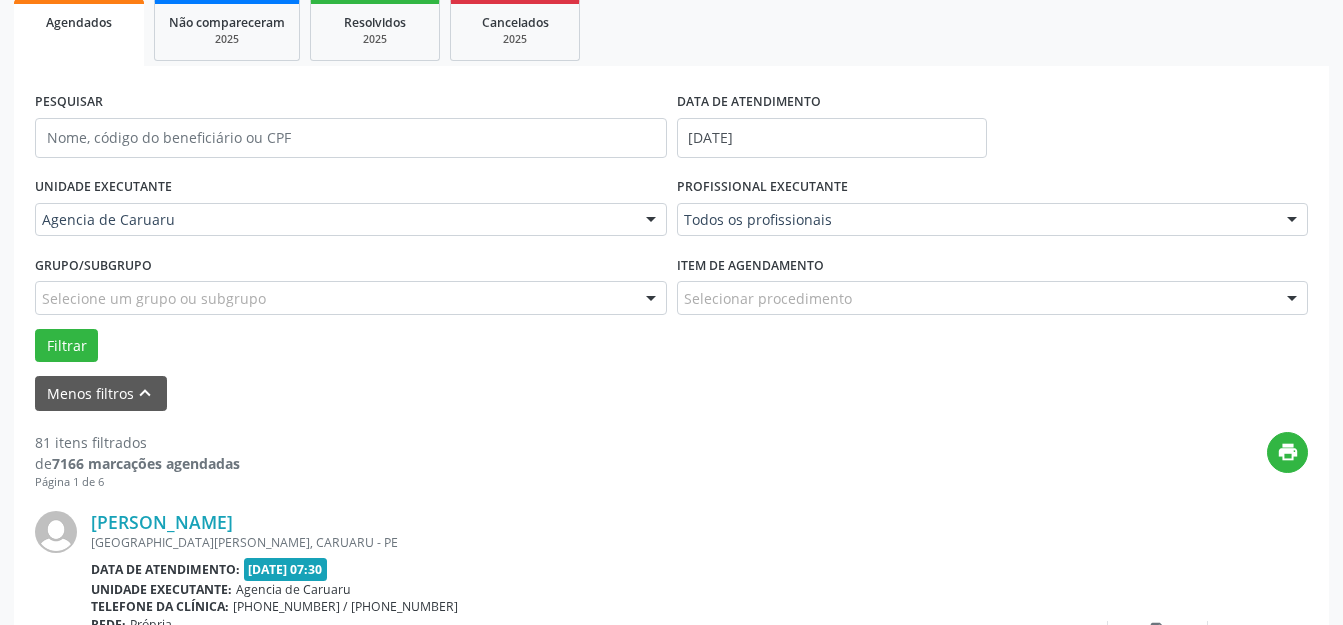 click on "Todos os profissionais" at bounding box center (993, 220) 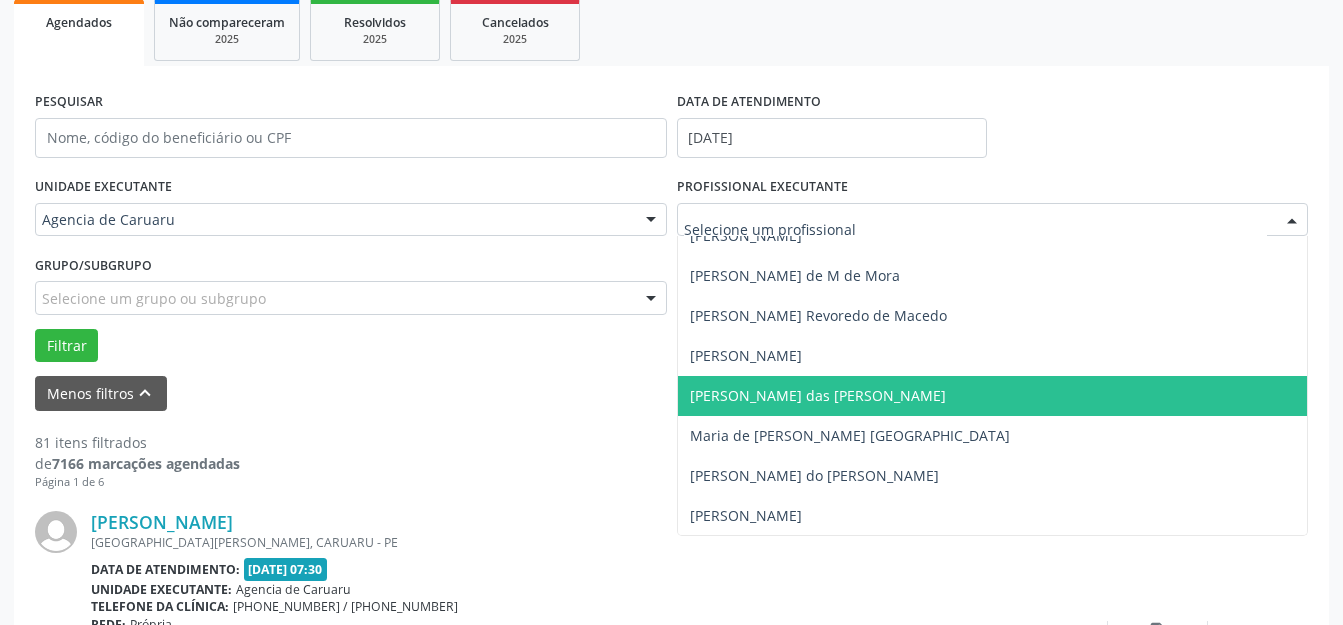 scroll, scrollTop: 1181, scrollLeft: 0, axis: vertical 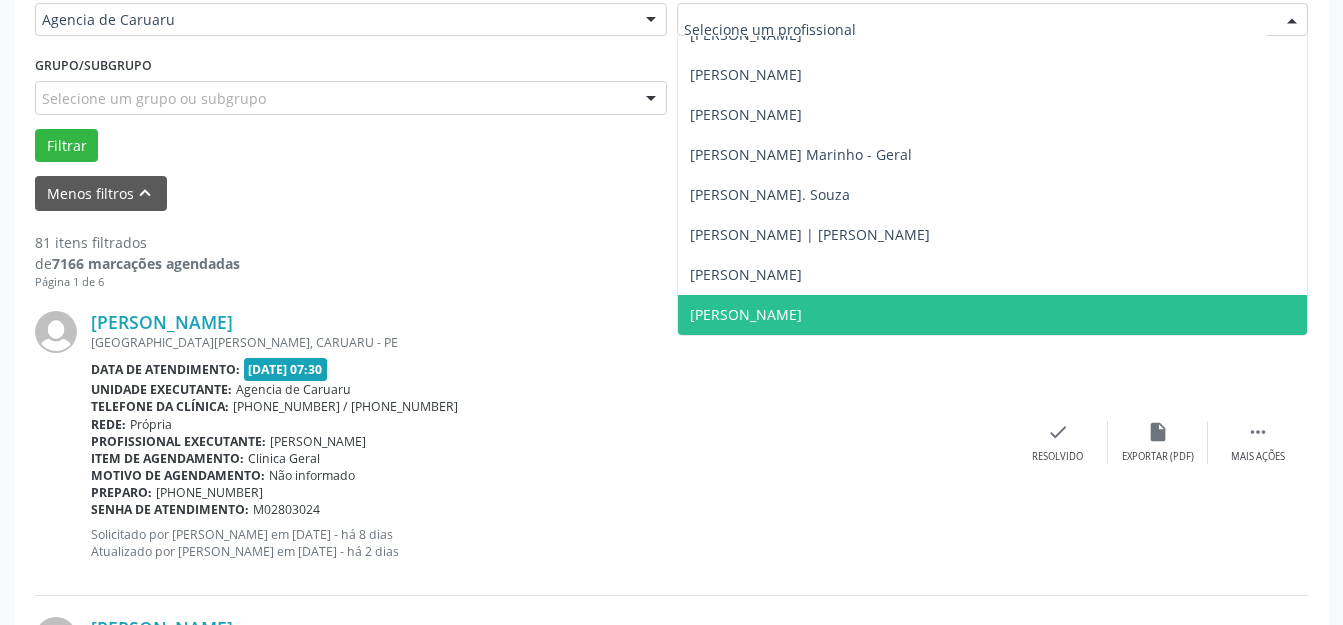 click on "[PERSON_NAME]" at bounding box center [993, 315] 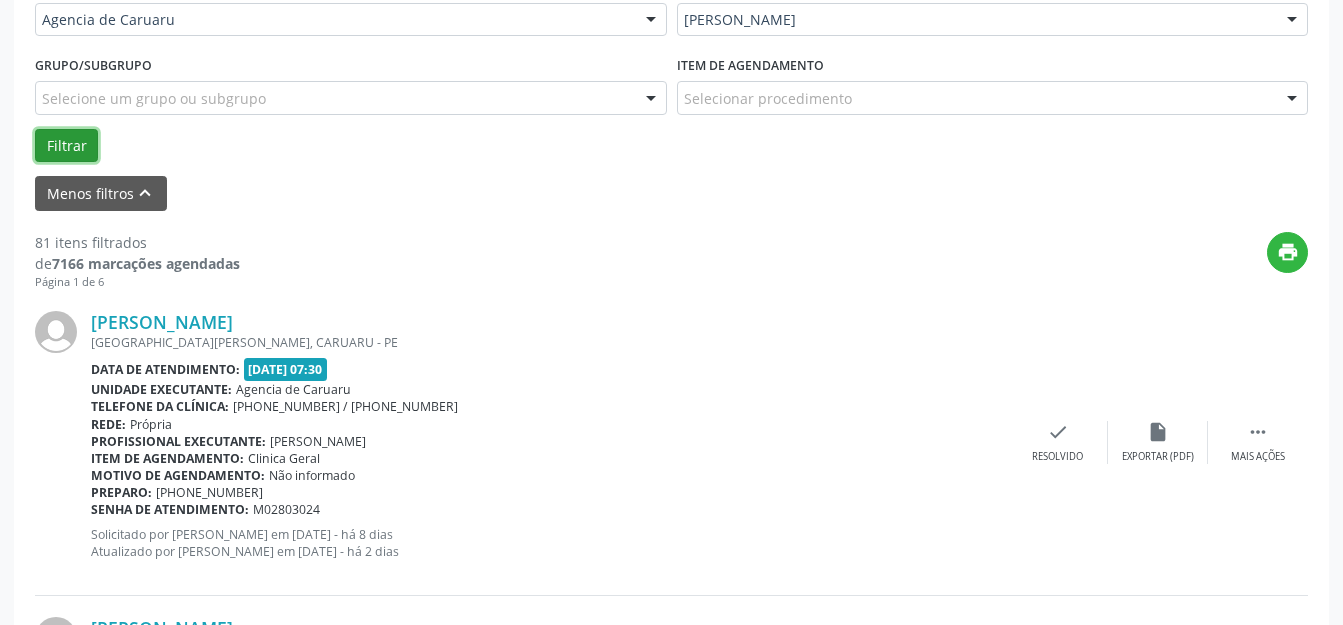 click on "Filtrar" at bounding box center [66, 146] 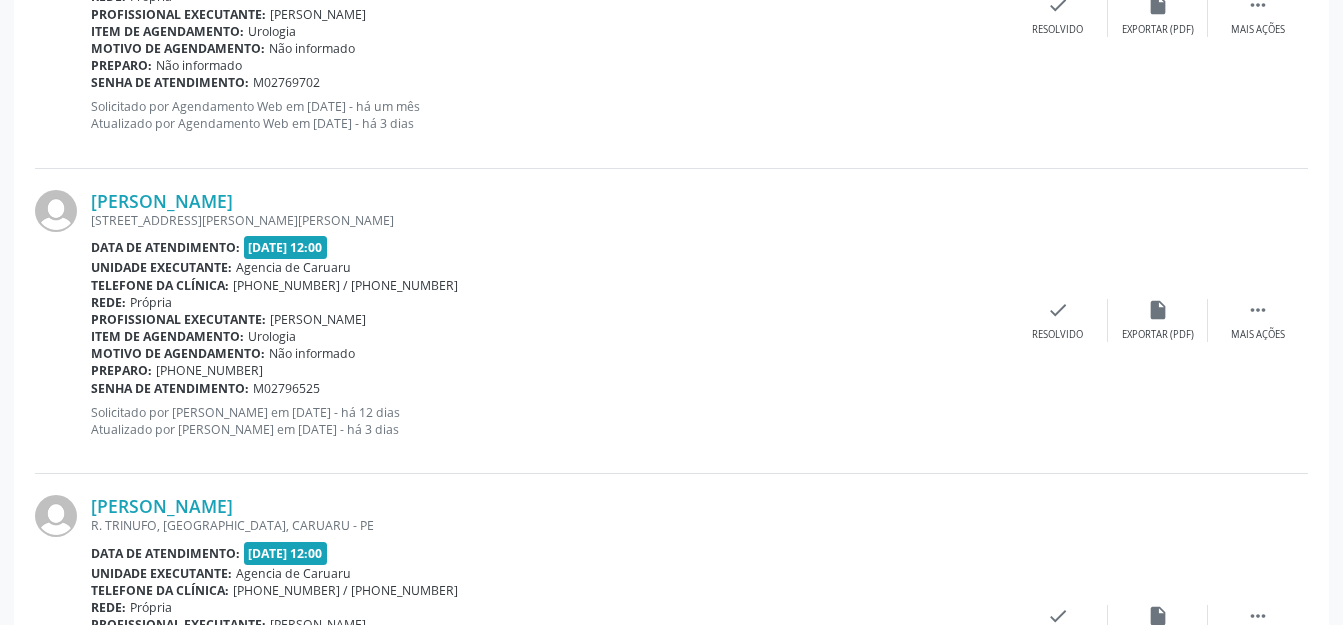 scroll, scrollTop: 1700, scrollLeft: 0, axis: vertical 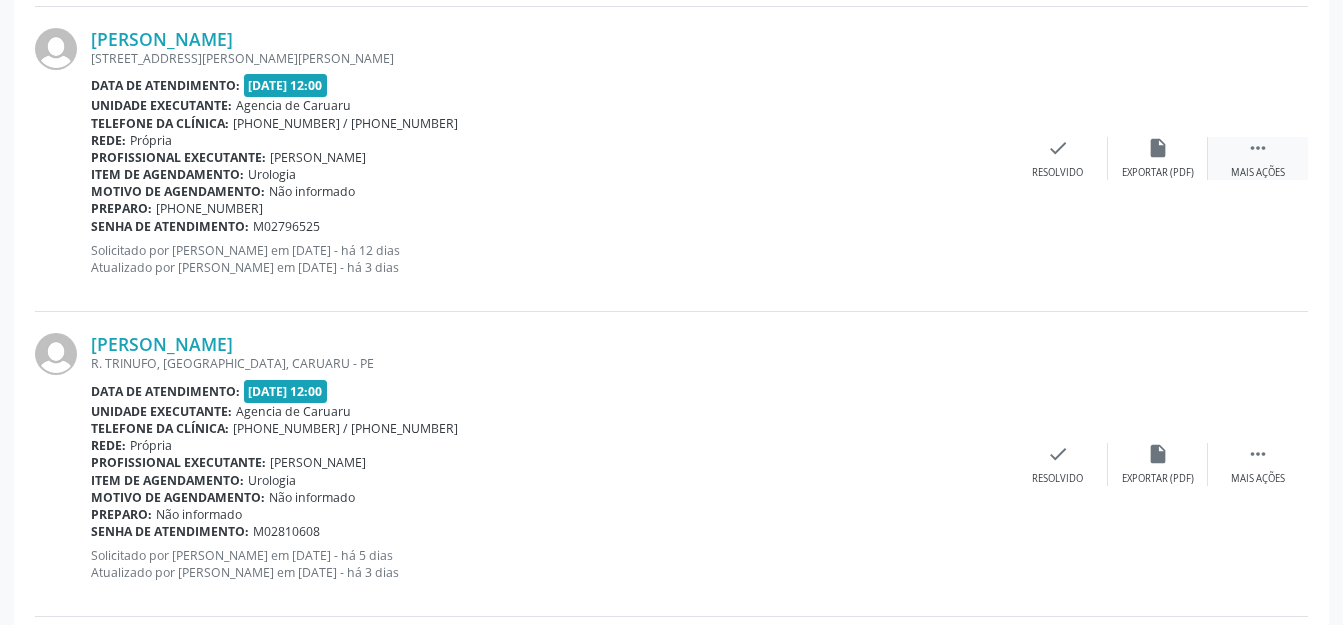 click on "
Mais ações" at bounding box center [1258, 158] 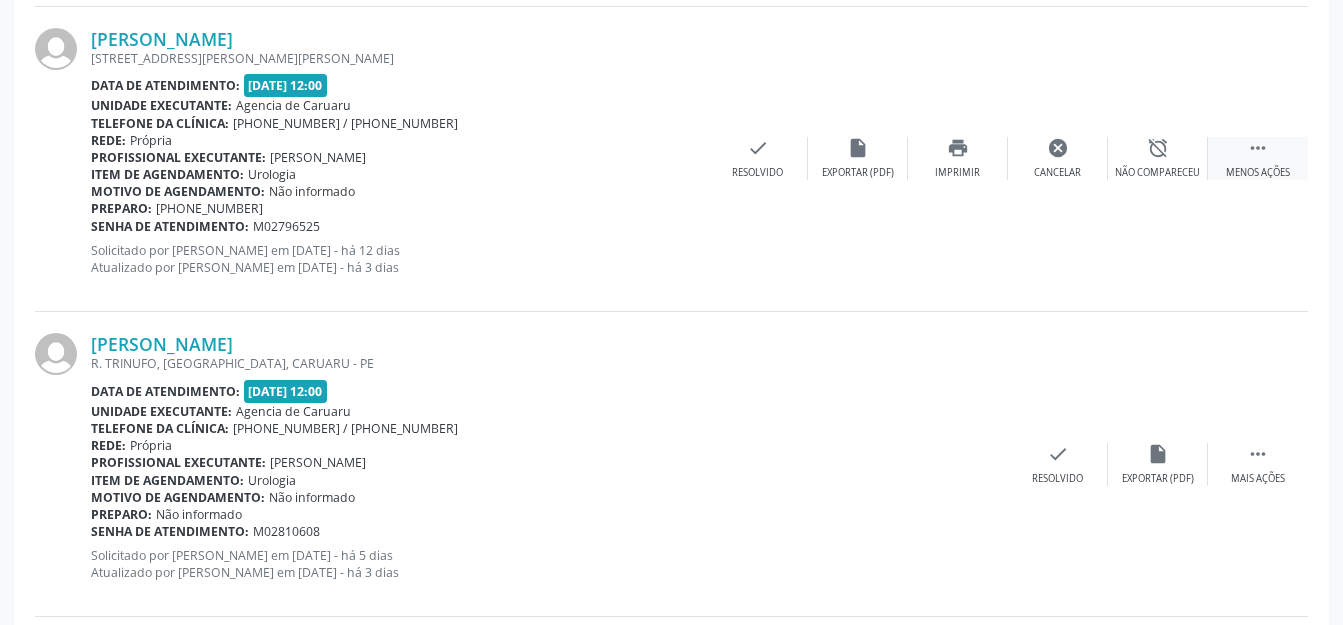 click on "
Menos ações" at bounding box center (1258, 158) 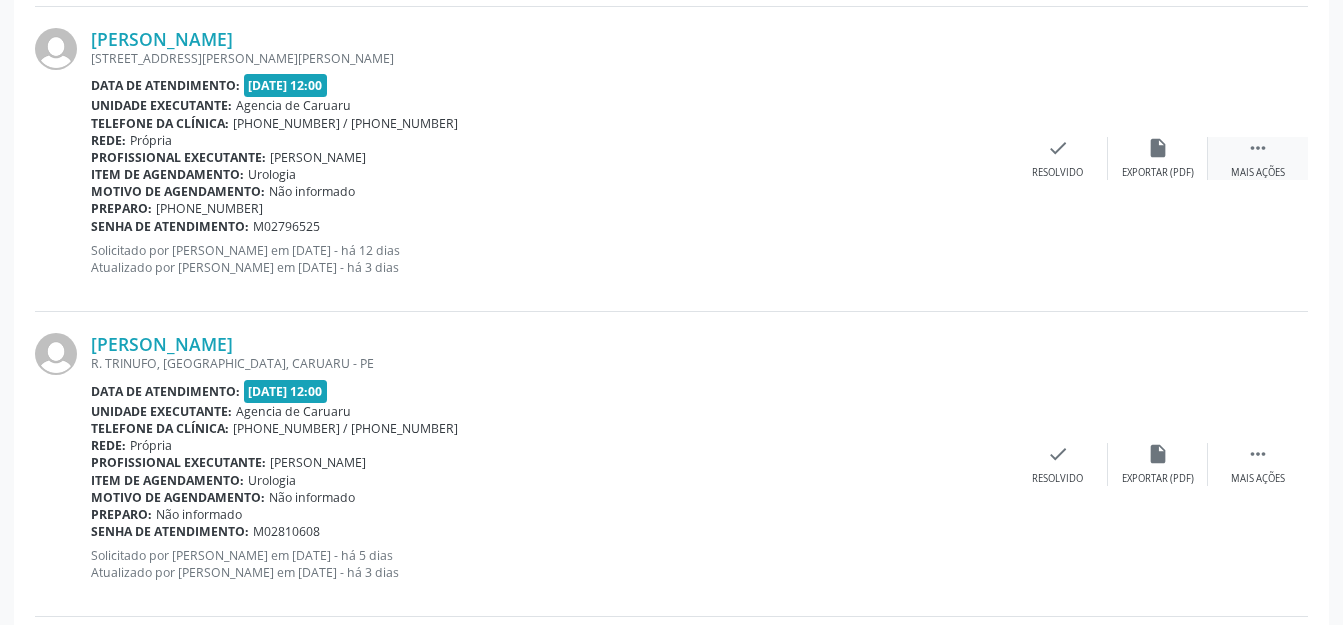 click on "
Mais ações" at bounding box center (1258, 158) 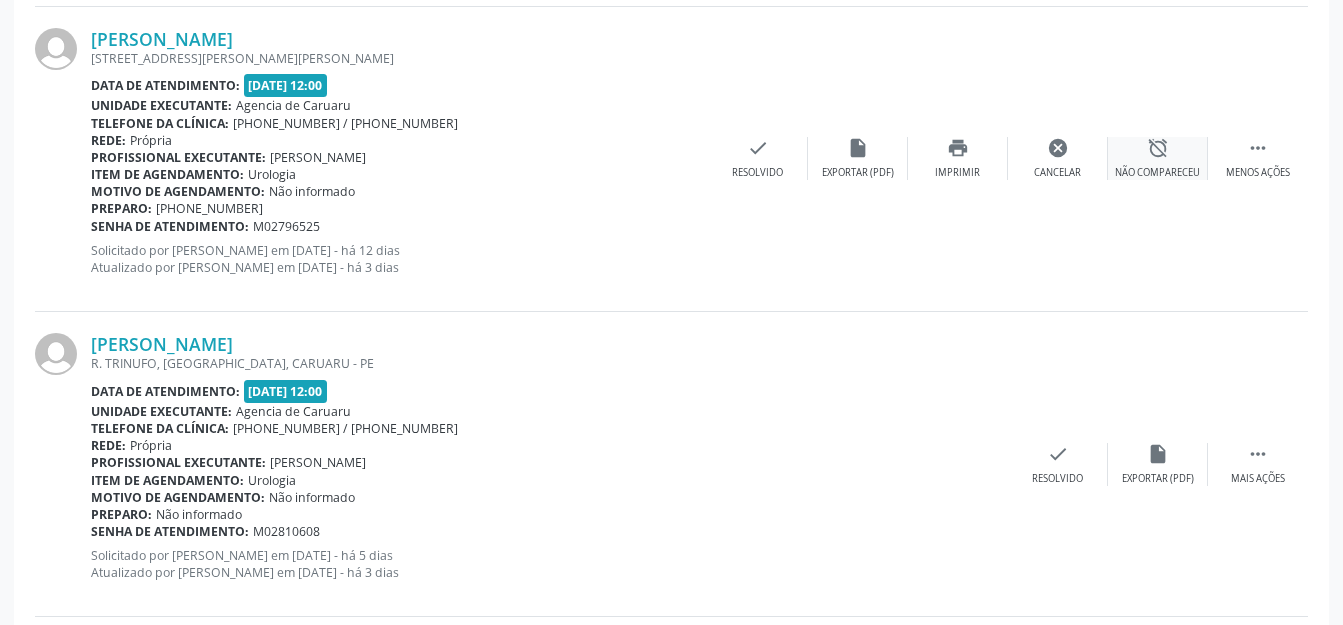 click on "Não compareceu" at bounding box center [1157, 173] 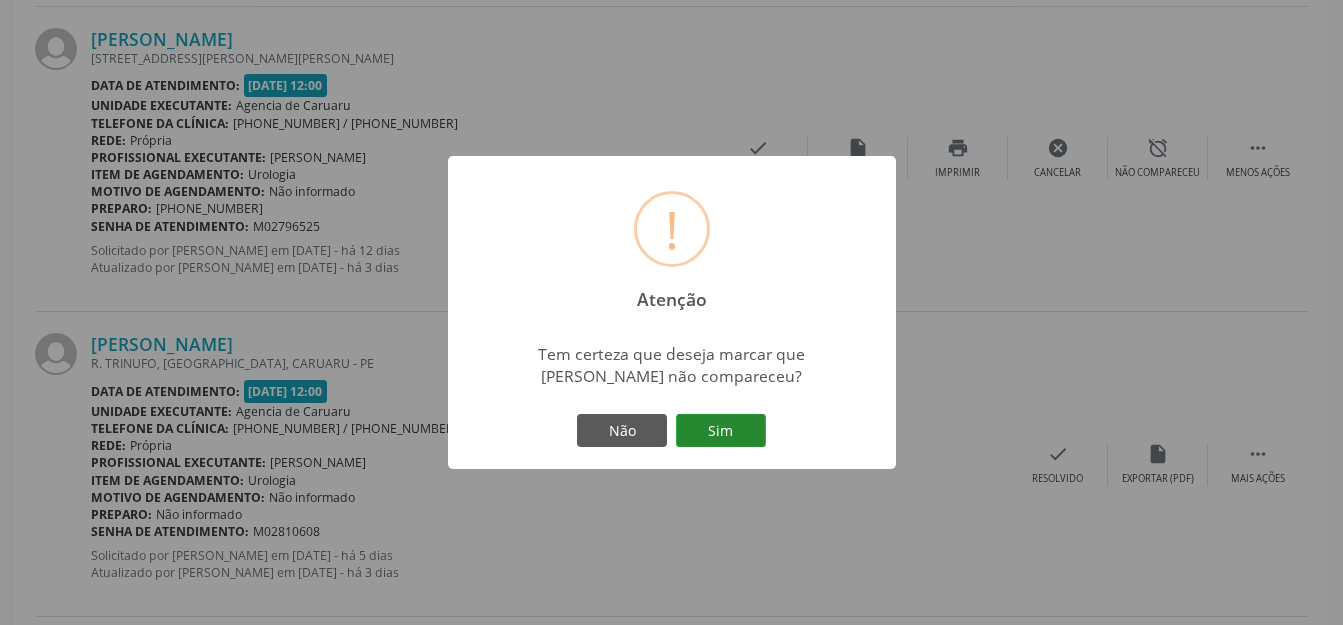 click on "Sim" at bounding box center (721, 431) 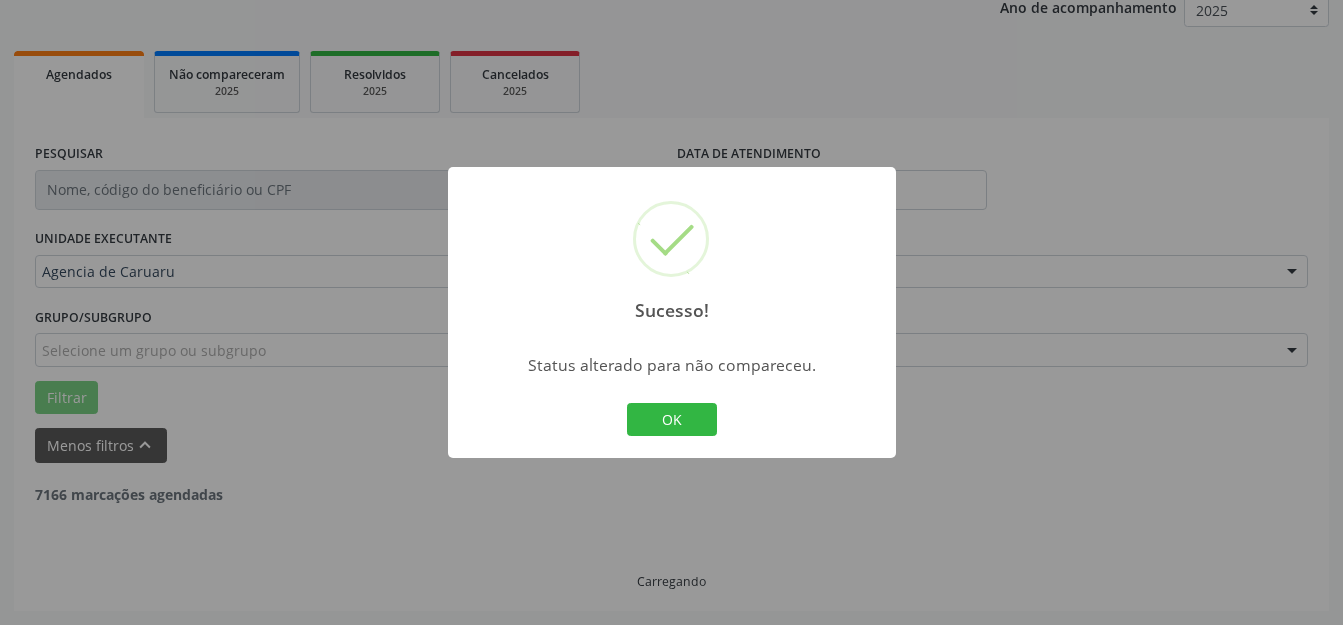 scroll, scrollTop: 248, scrollLeft: 0, axis: vertical 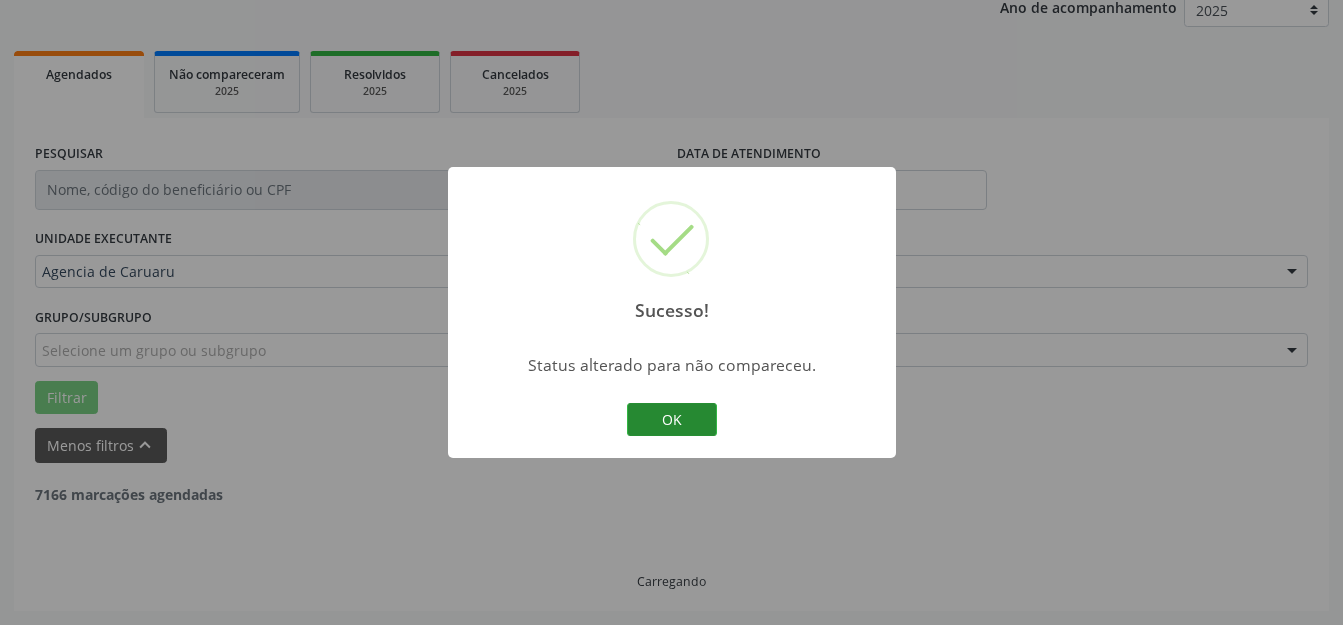 click on "OK Cancel" at bounding box center (671, 420) 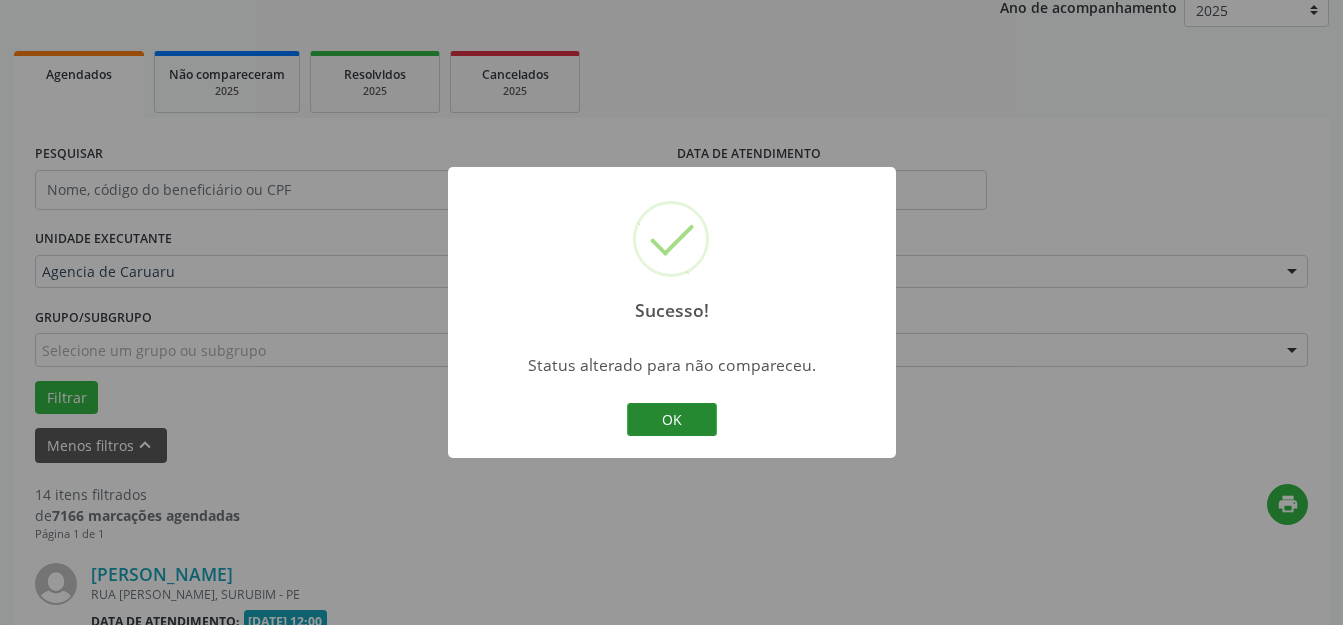 scroll, scrollTop: 1700, scrollLeft: 0, axis: vertical 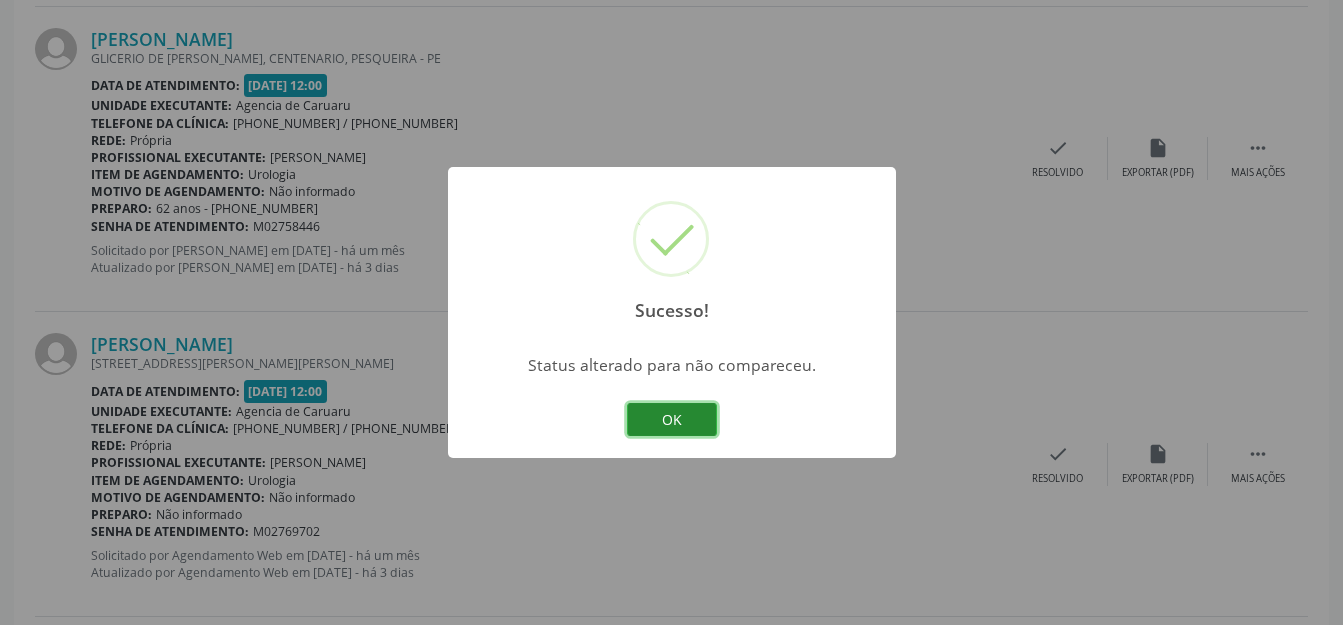 click on "OK" at bounding box center (672, 420) 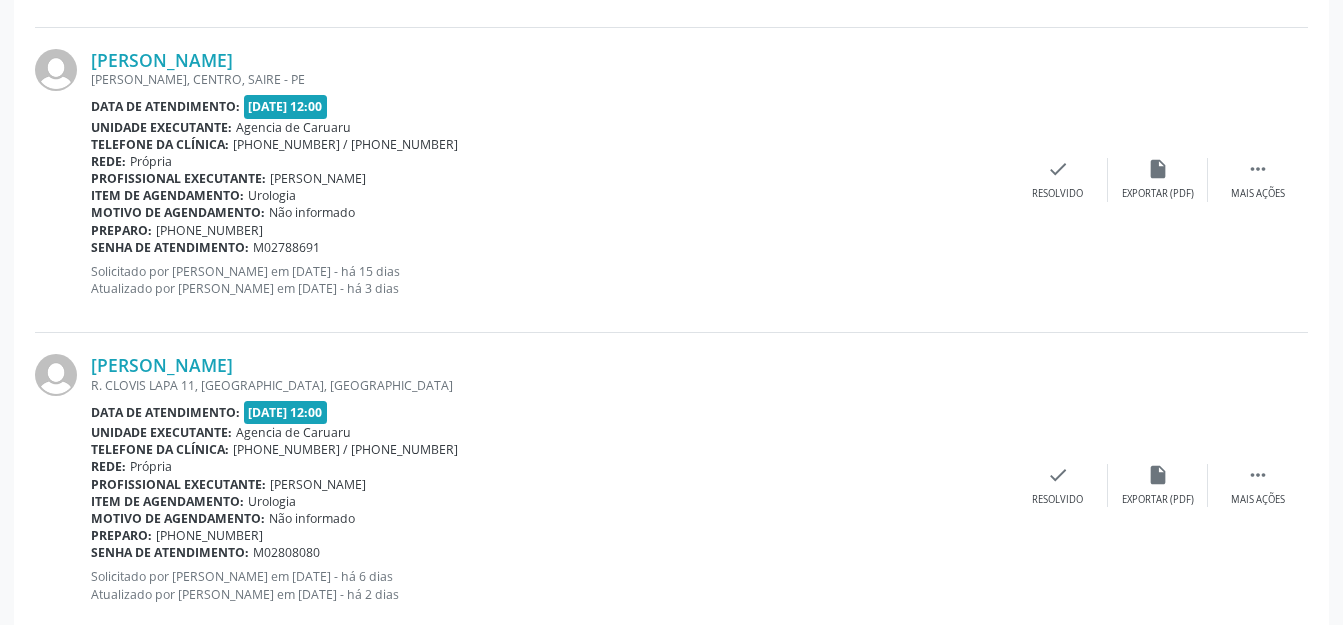 scroll, scrollTop: 2600, scrollLeft: 0, axis: vertical 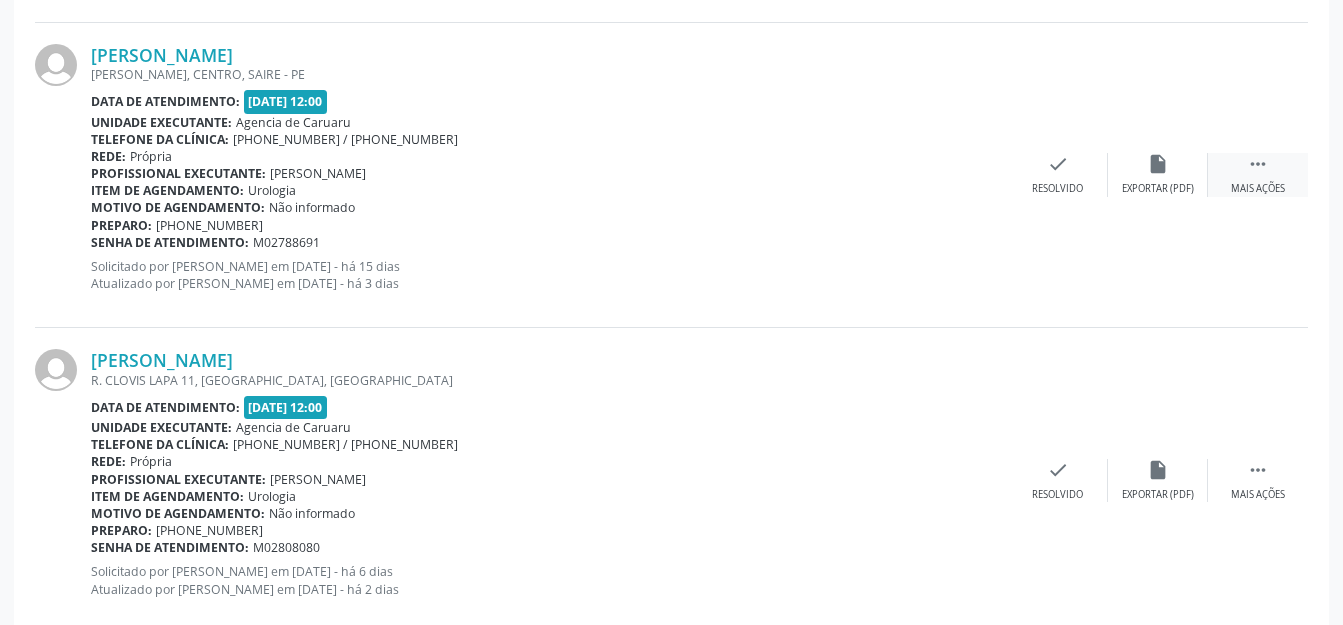 click on "" at bounding box center (1258, 164) 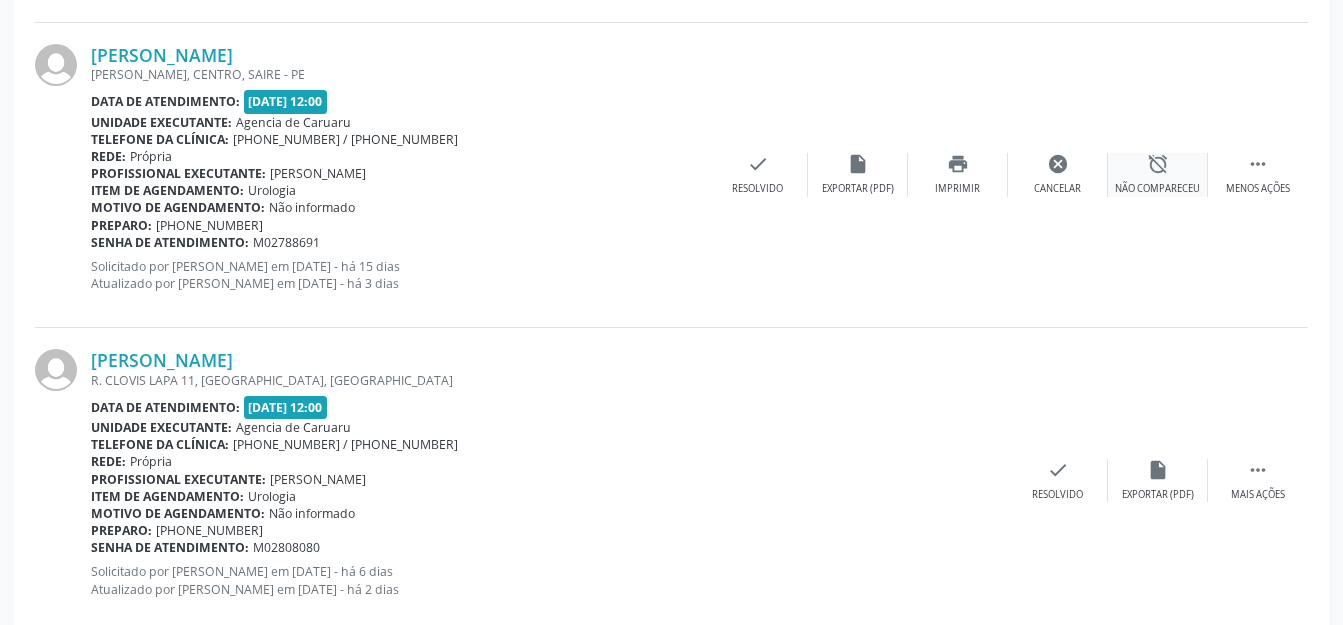 click on "alarm_off" at bounding box center [1158, 164] 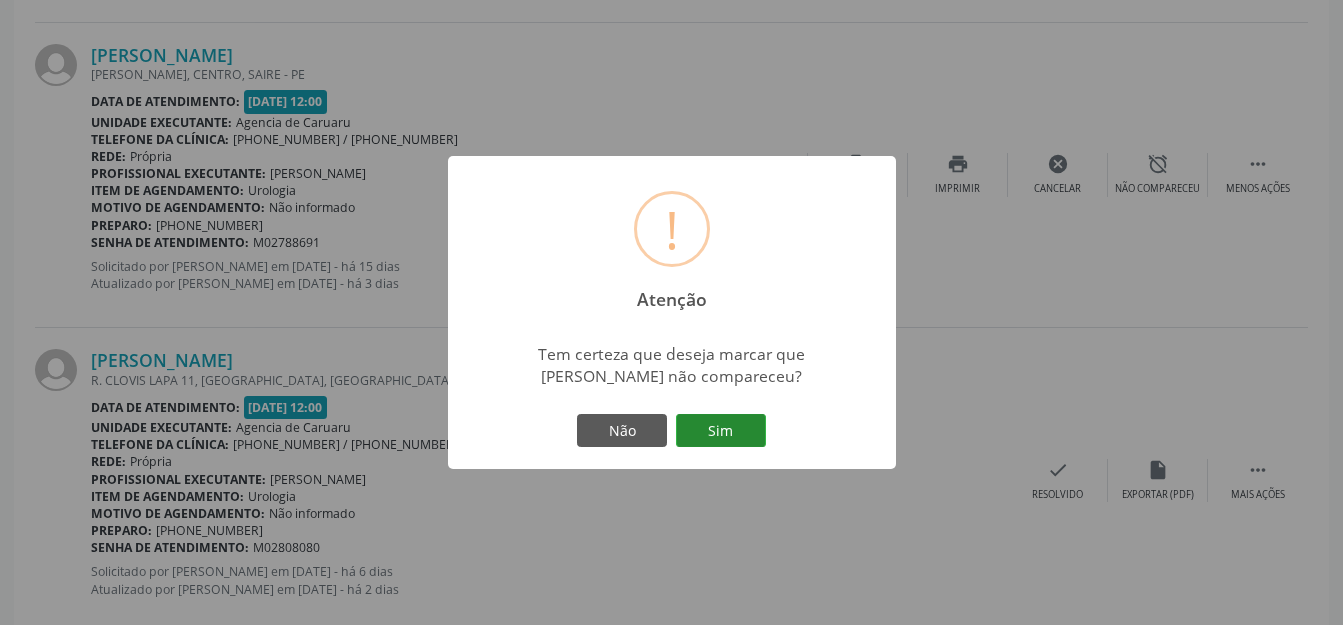 click on "Sim" at bounding box center (721, 431) 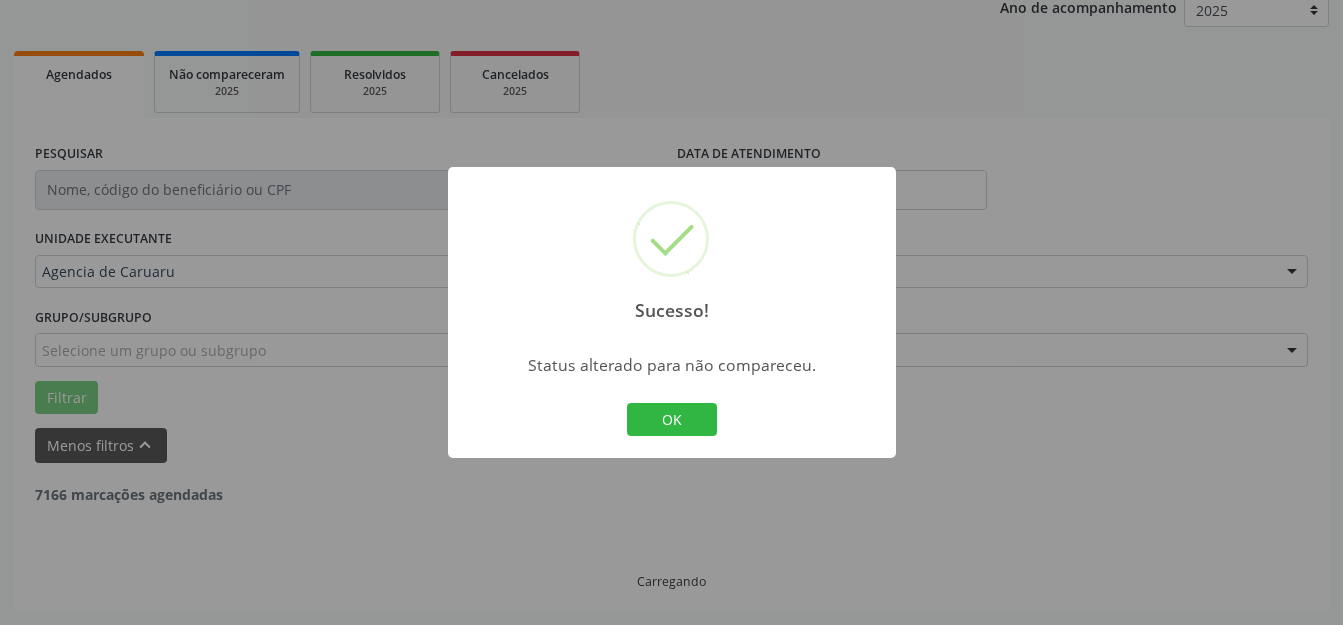 scroll, scrollTop: 248, scrollLeft: 0, axis: vertical 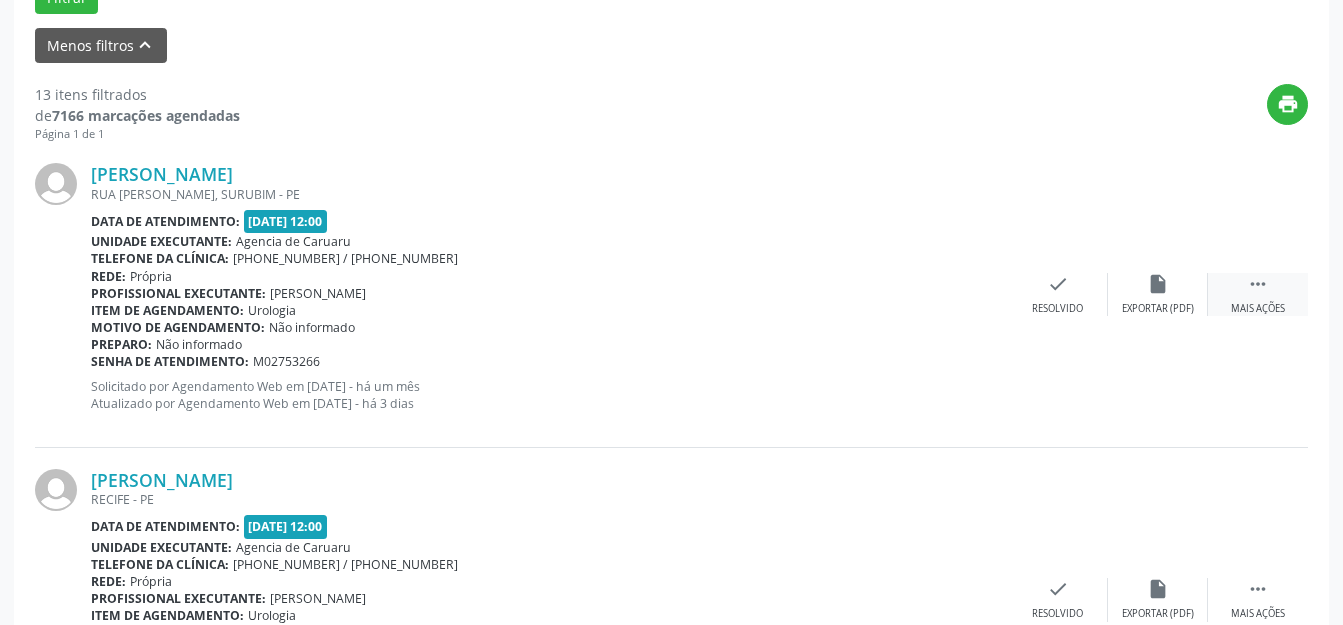 click on "Mais ações" at bounding box center (1258, 309) 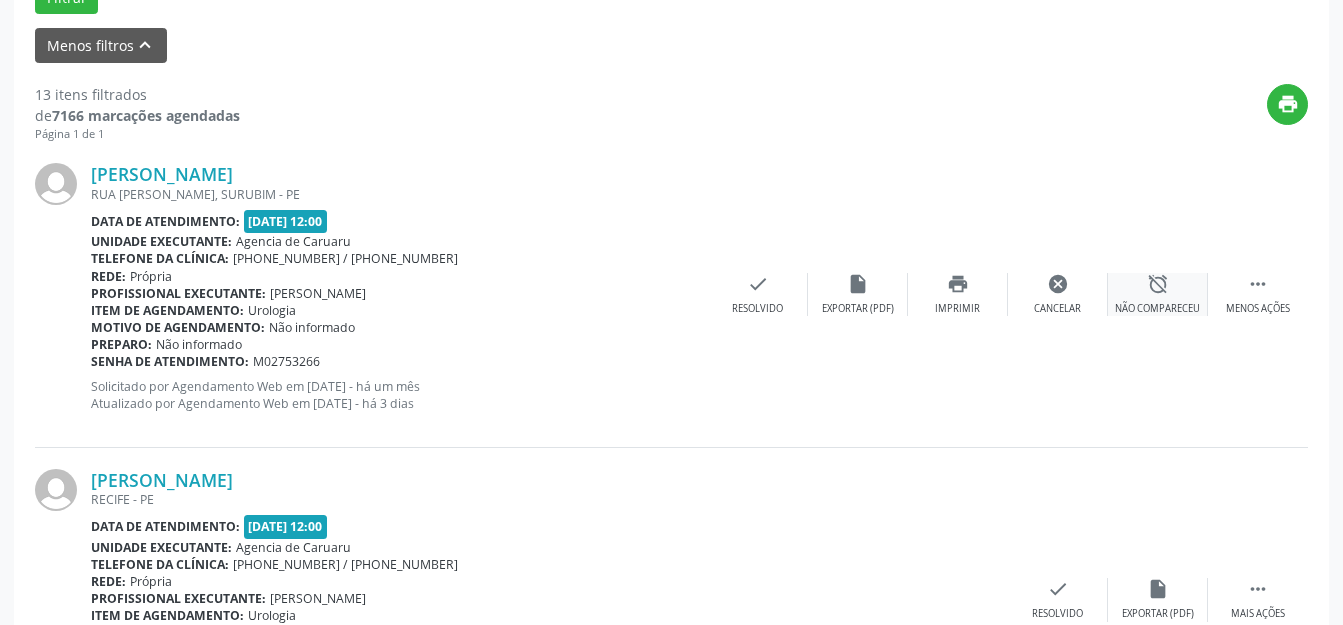 click on "alarm_off
Não compareceu" at bounding box center (1158, 294) 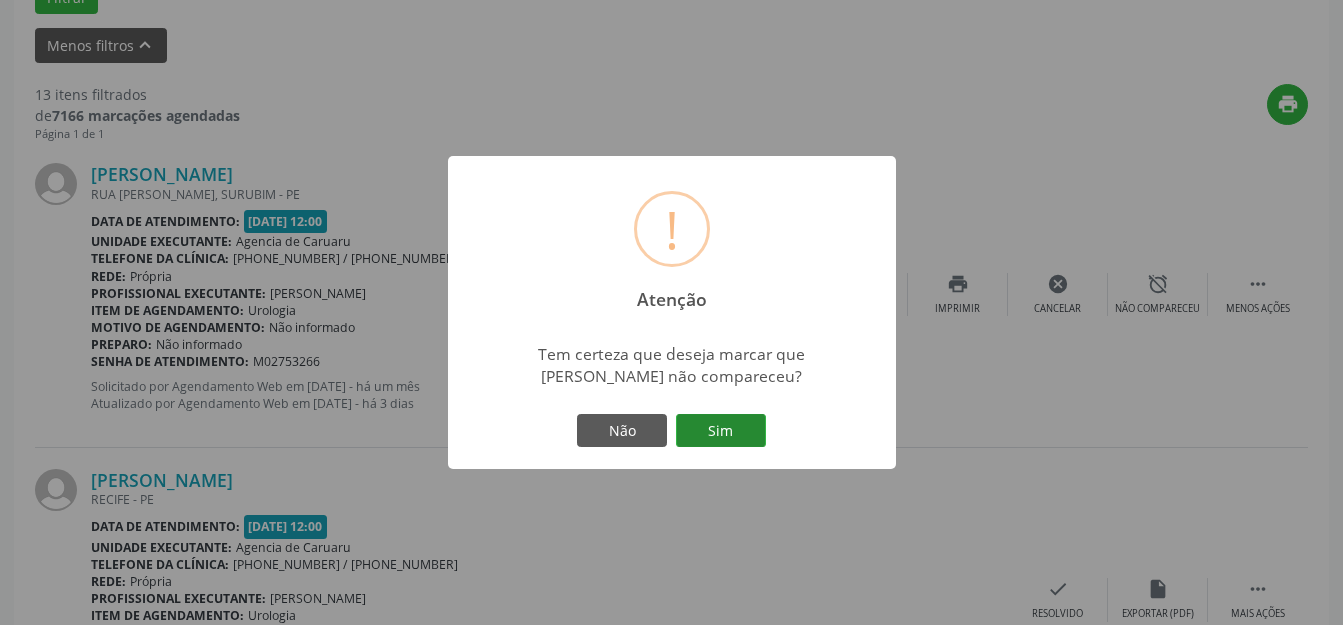 click on "Sim" at bounding box center (721, 431) 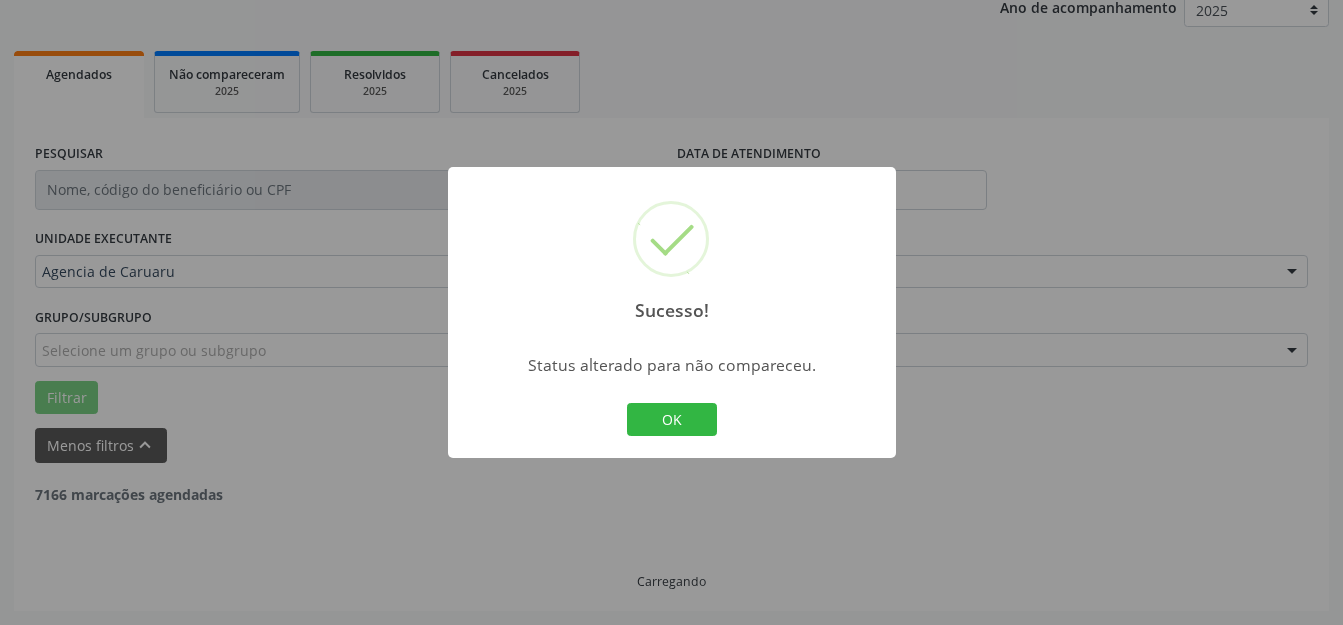 scroll, scrollTop: 248, scrollLeft: 0, axis: vertical 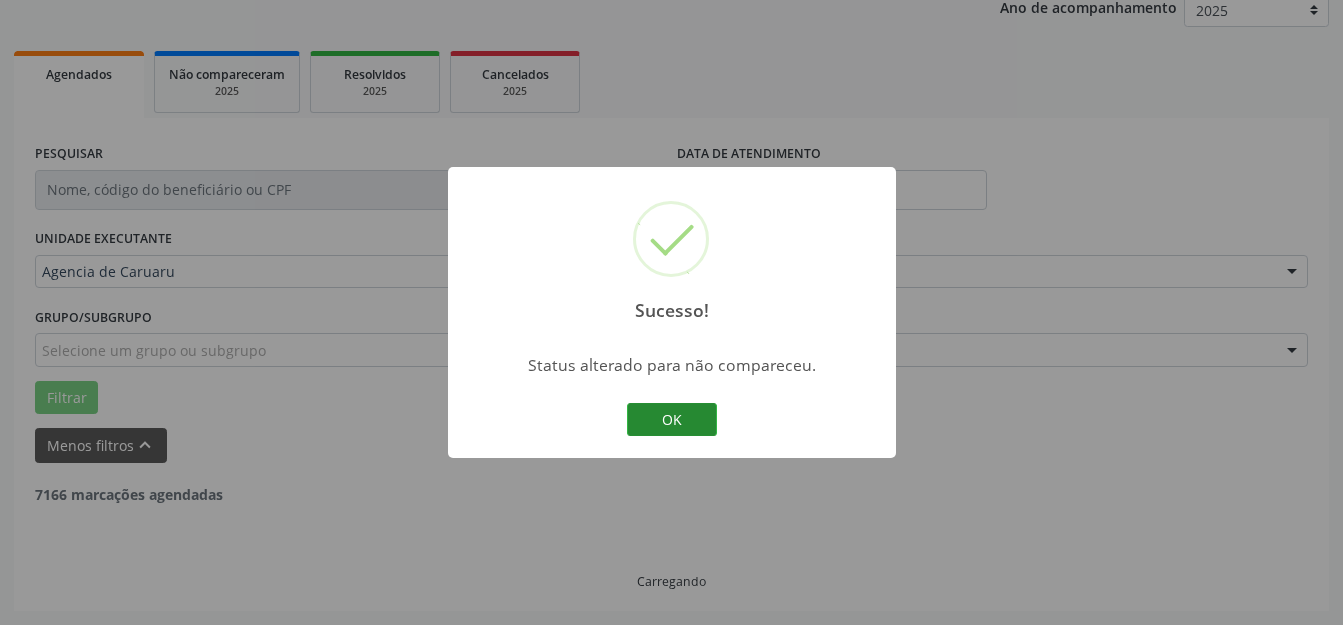 click on "OK" at bounding box center (672, 420) 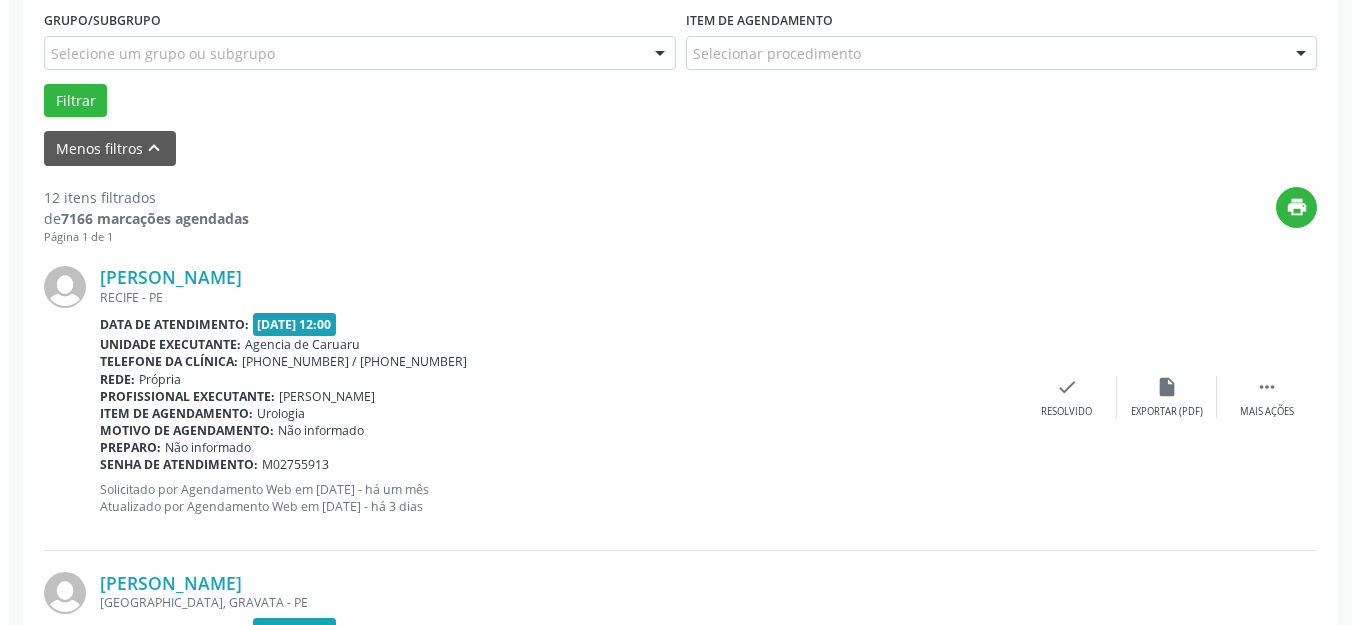 scroll, scrollTop: 548, scrollLeft: 0, axis: vertical 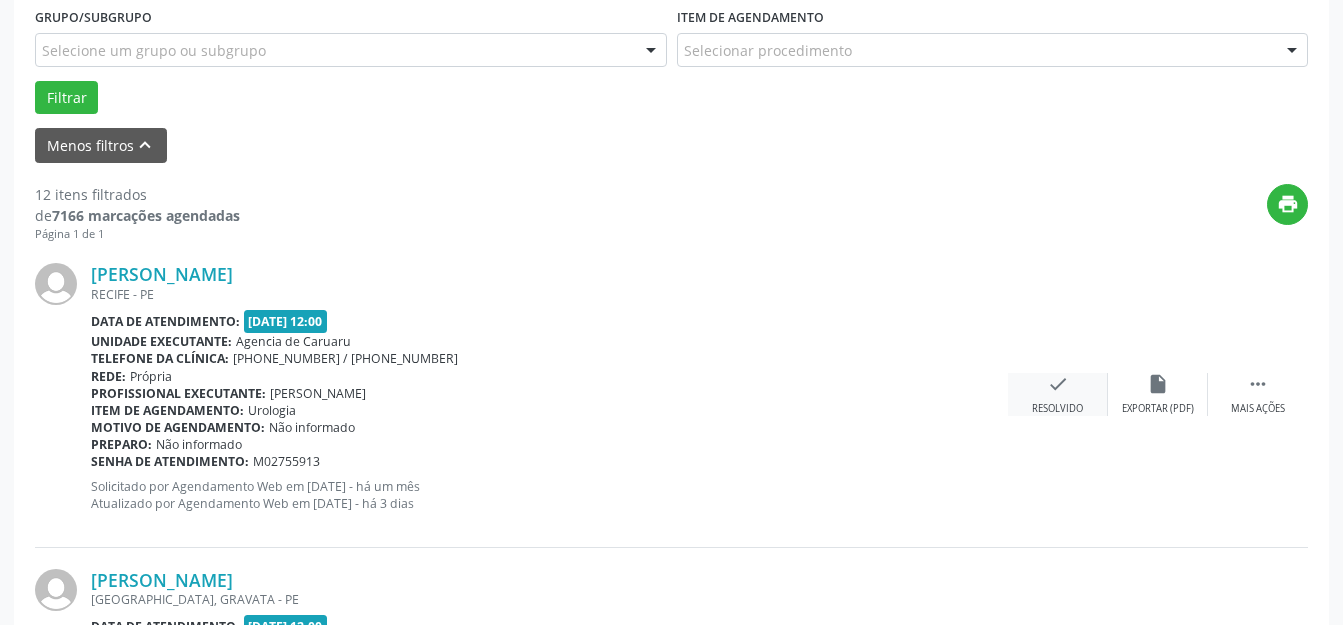 click on "check
Resolvido" at bounding box center [1058, 394] 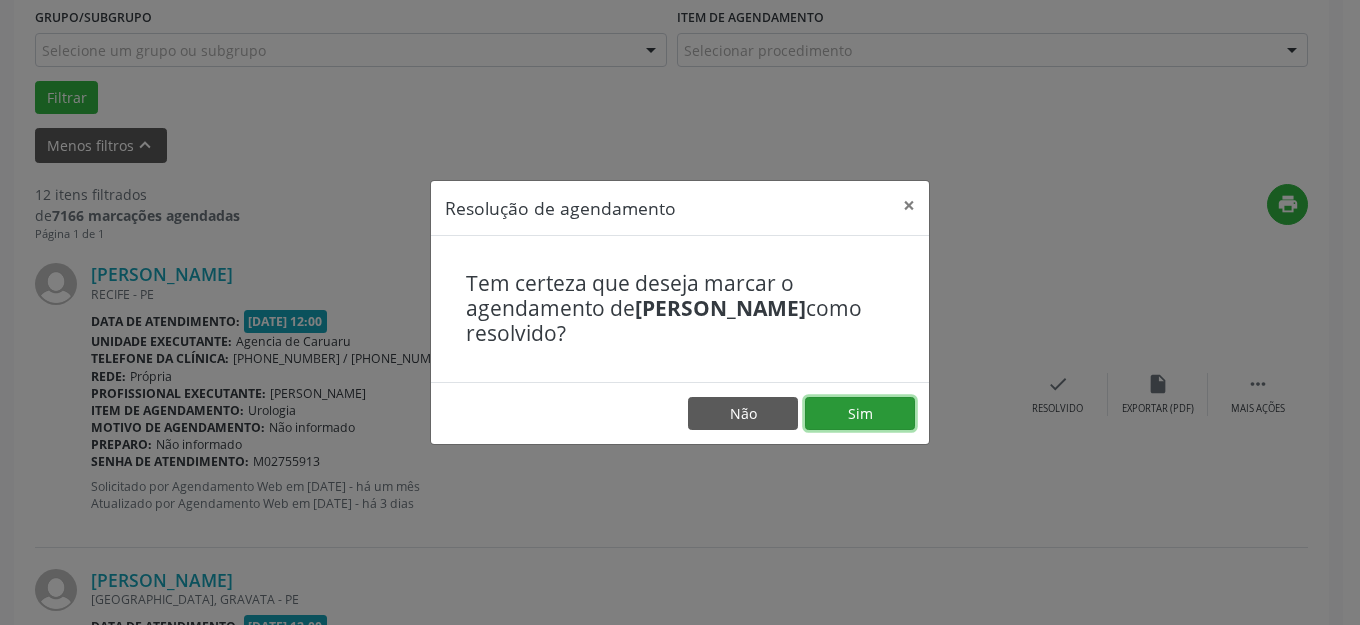 click on "Sim" at bounding box center [860, 414] 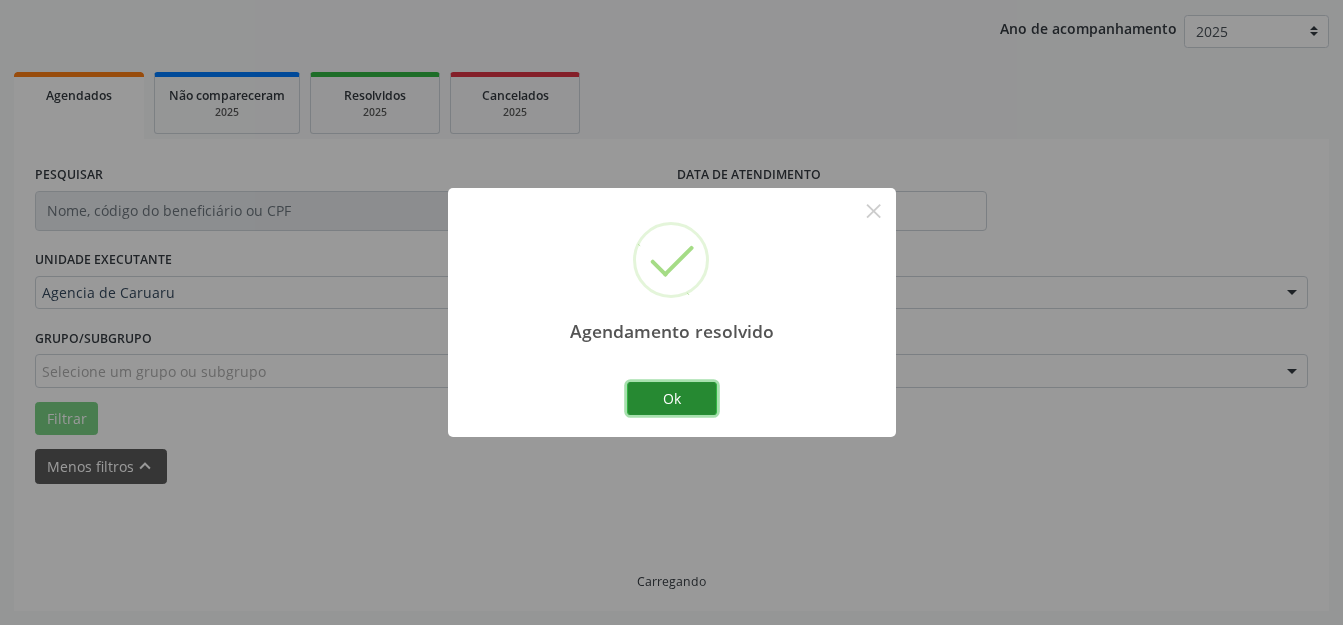 scroll, scrollTop: 248, scrollLeft: 0, axis: vertical 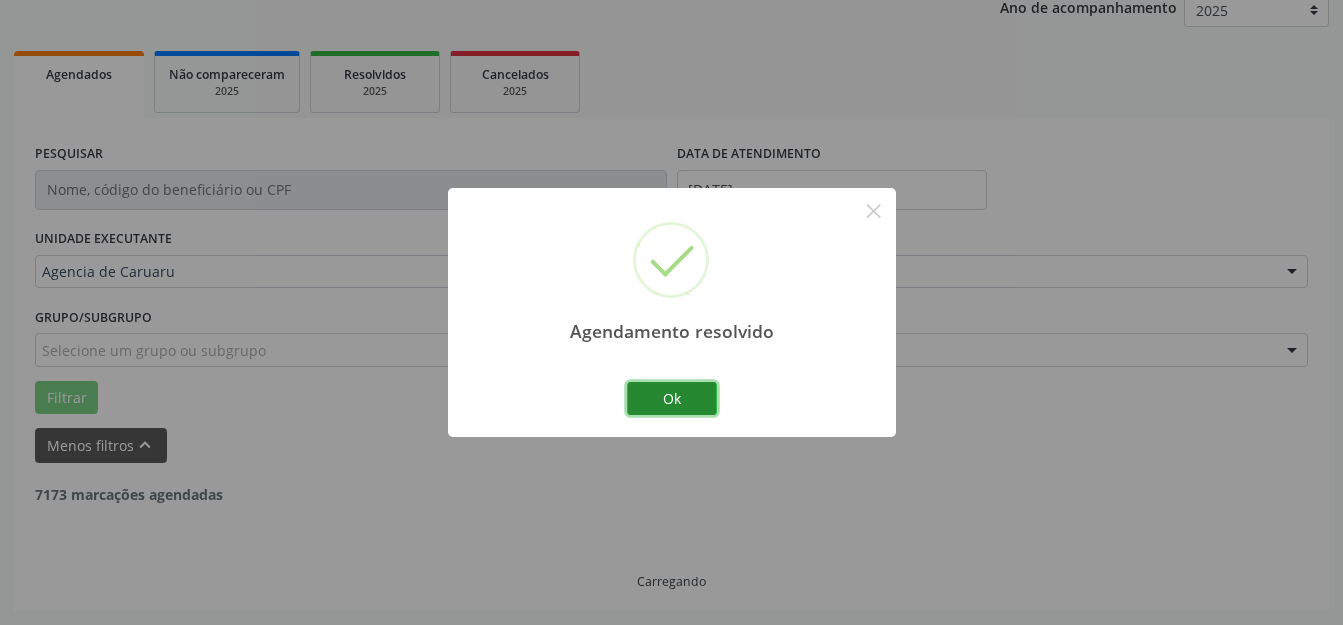 click on "Ok" at bounding box center [672, 399] 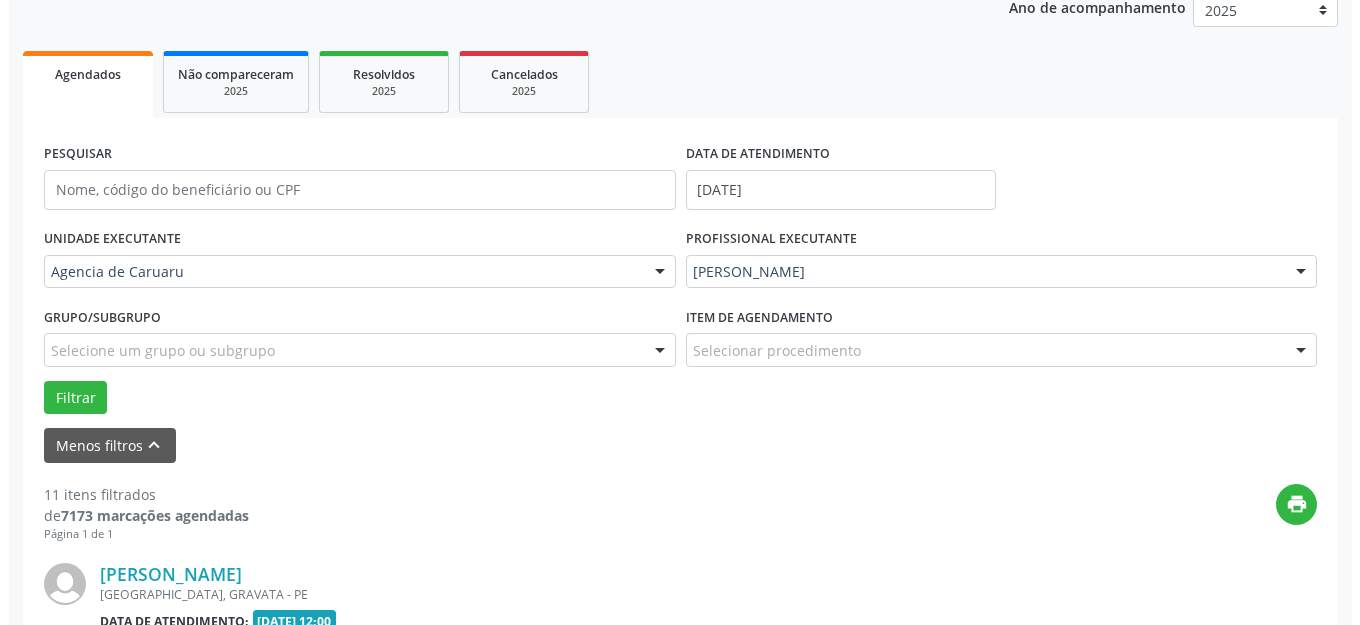 scroll, scrollTop: 648, scrollLeft: 0, axis: vertical 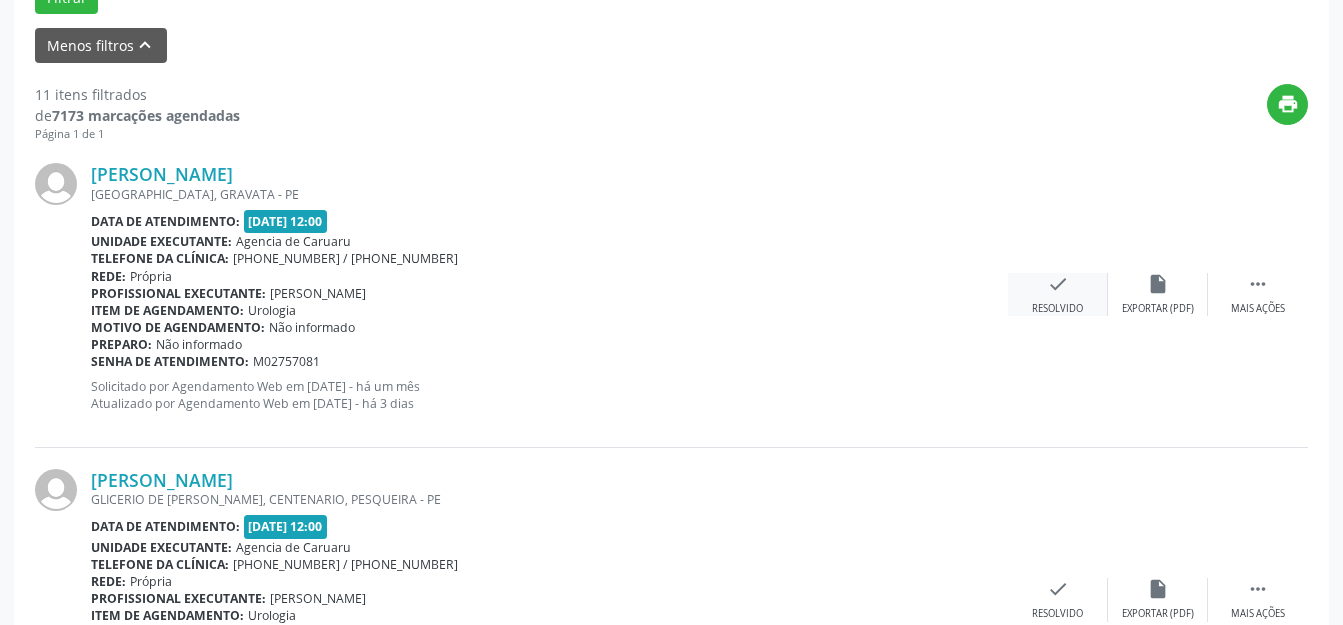 click on "Resolvido" at bounding box center [1057, 309] 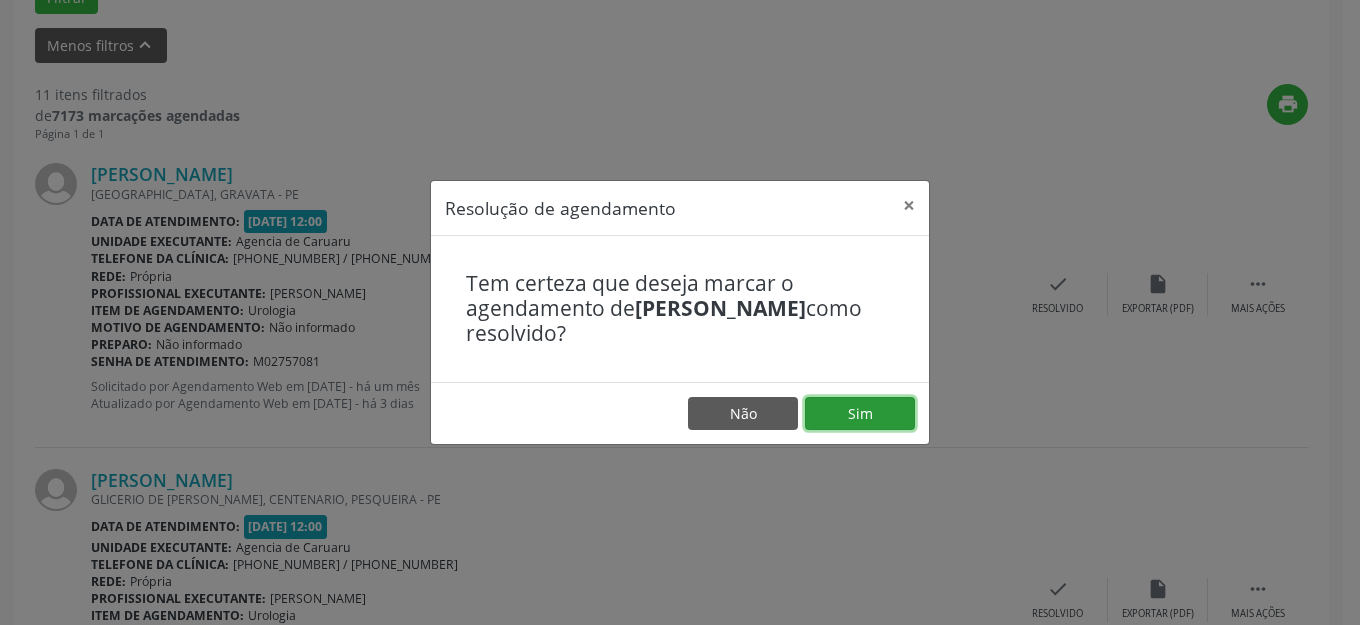 click on "Sim" at bounding box center (860, 414) 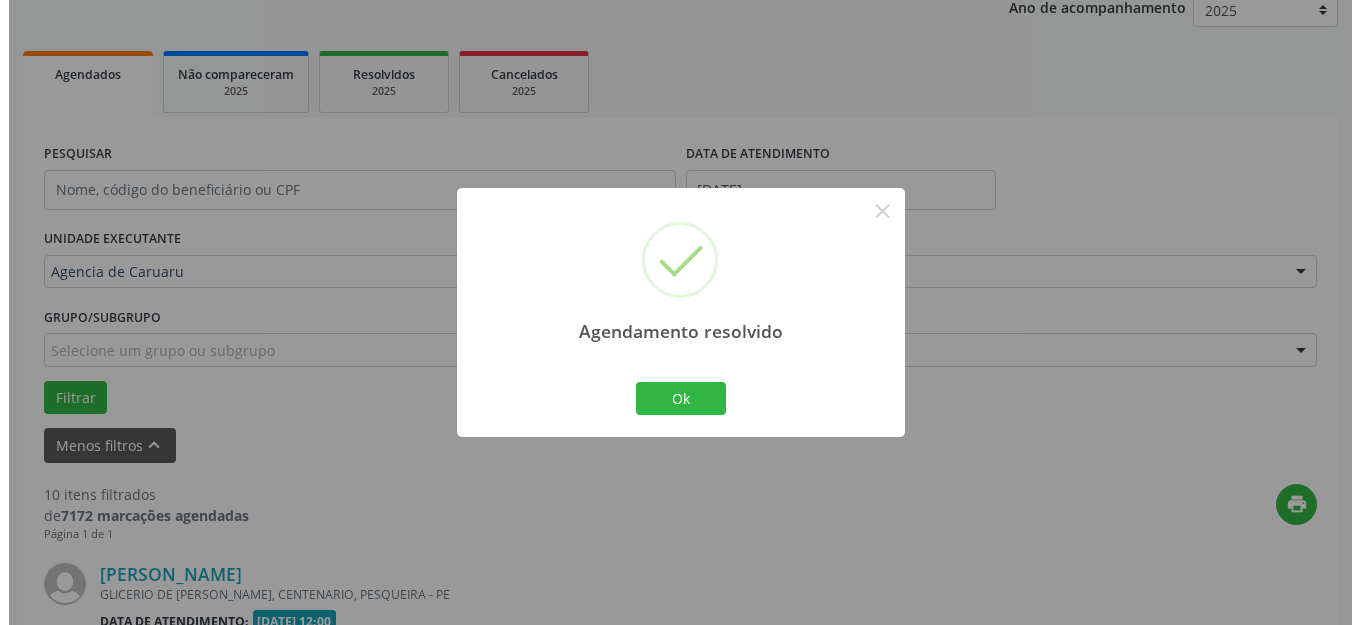 scroll, scrollTop: 648, scrollLeft: 0, axis: vertical 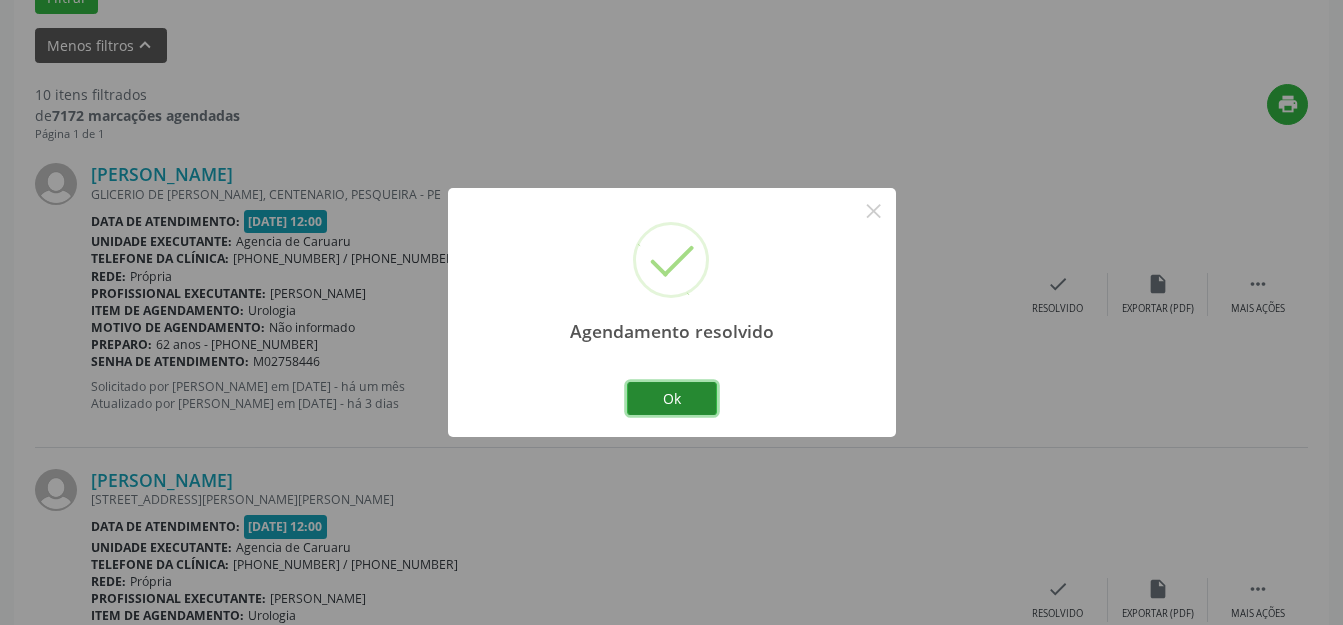 click on "Ok" at bounding box center [672, 399] 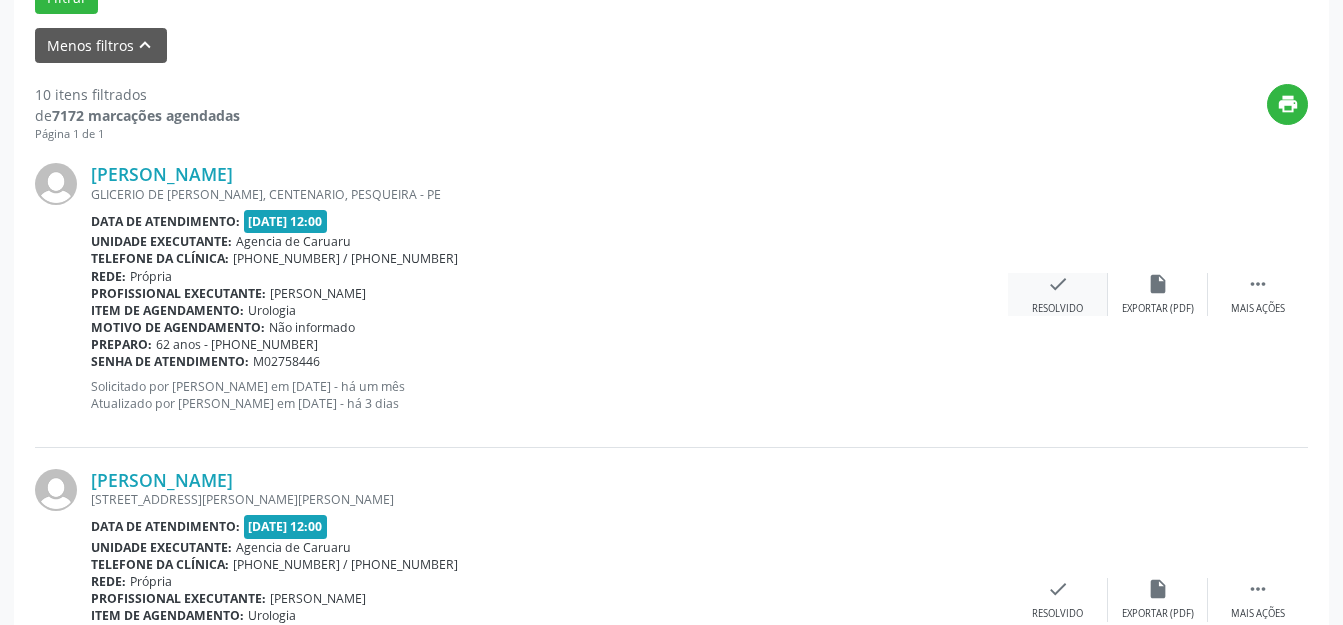click on "Resolvido" at bounding box center (1057, 309) 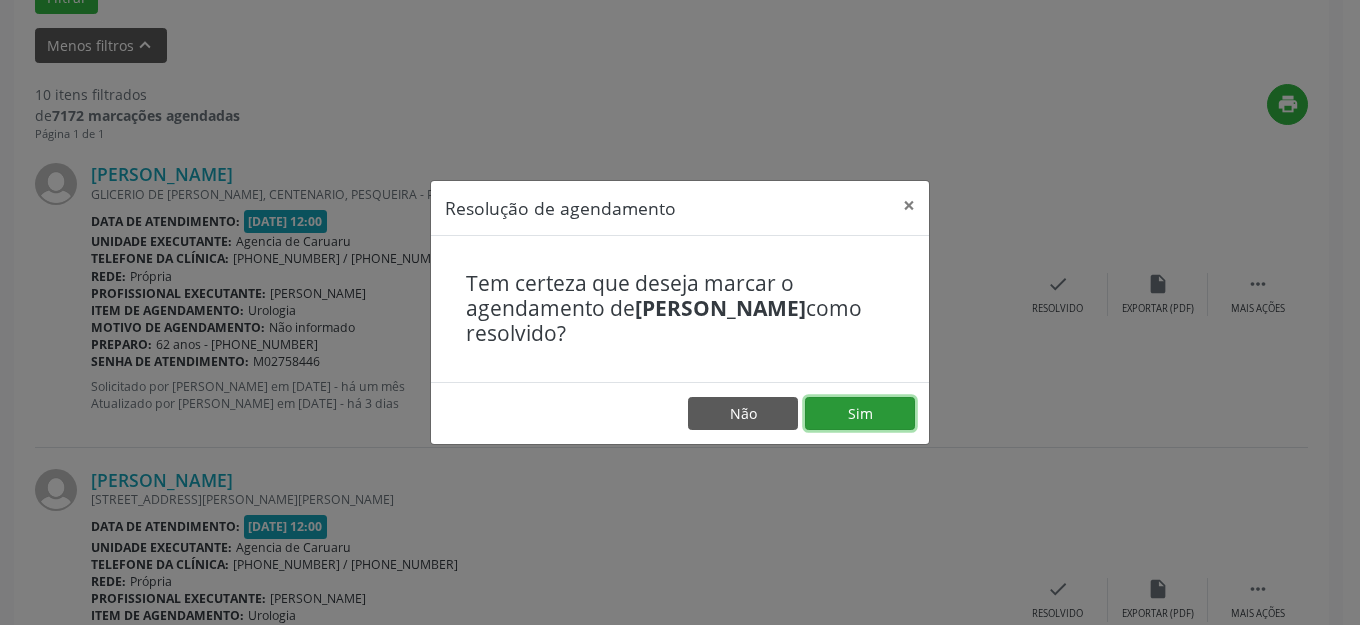 click on "Sim" at bounding box center [860, 414] 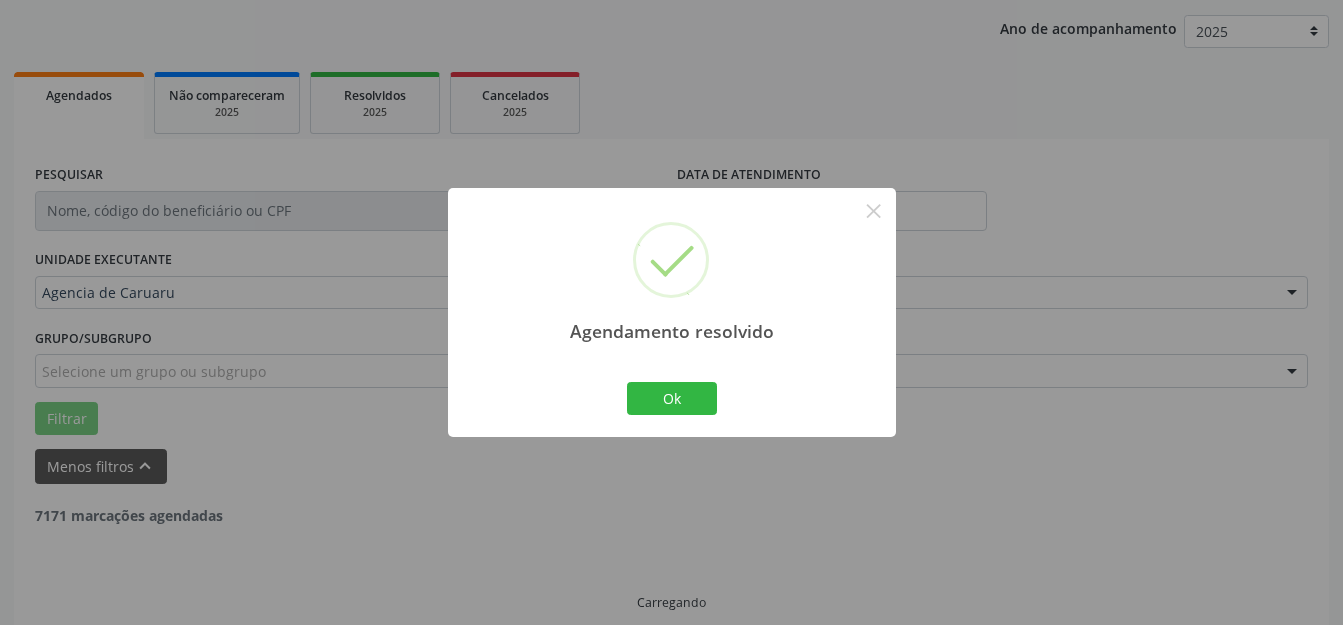 scroll, scrollTop: 248, scrollLeft: 0, axis: vertical 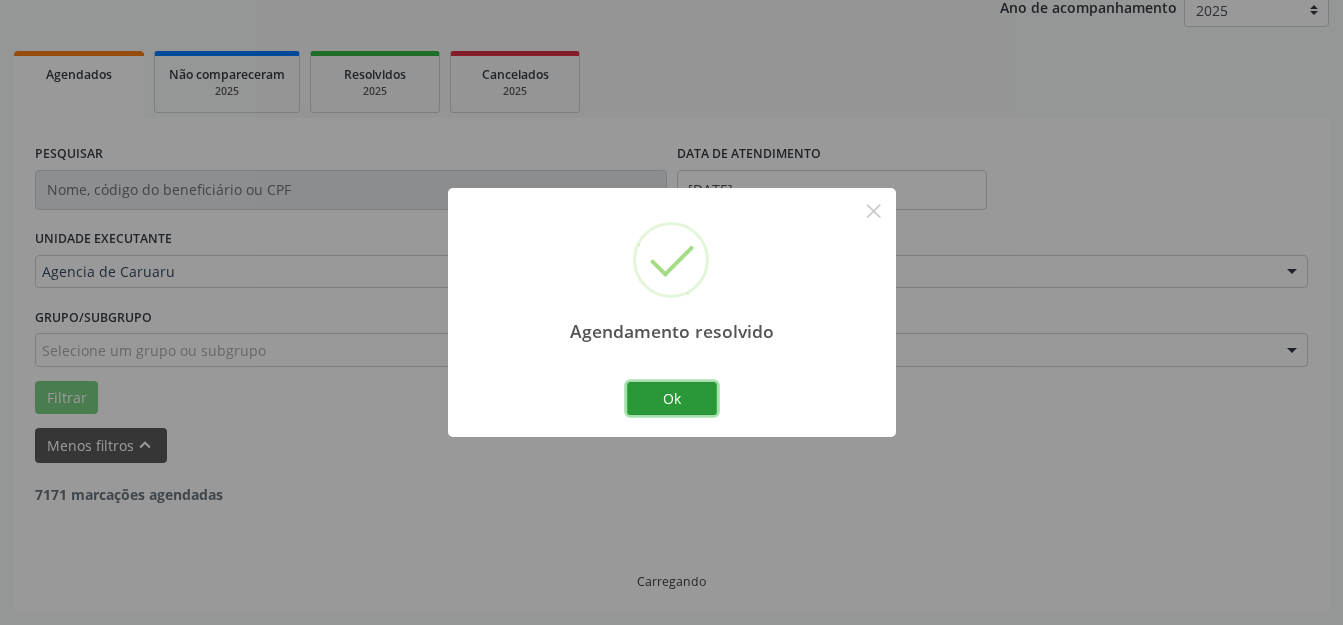 click on "Ok" at bounding box center (672, 399) 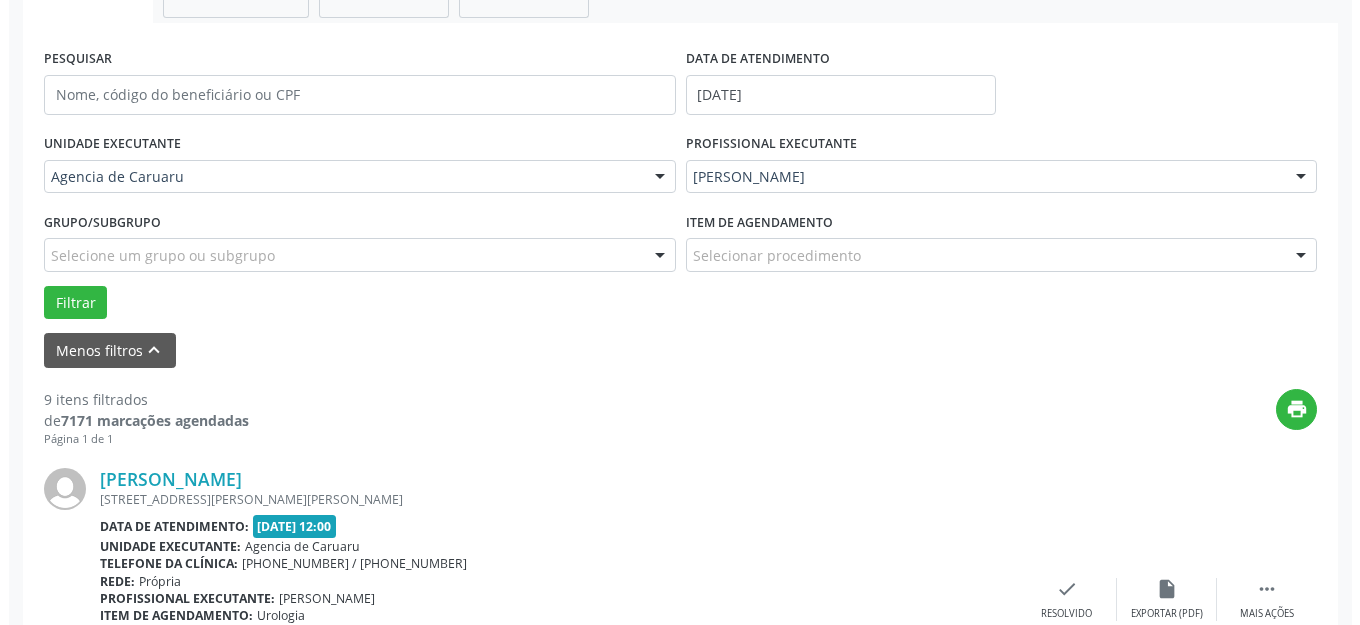 scroll, scrollTop: 548, scrollLeft: 0, axis: vertical 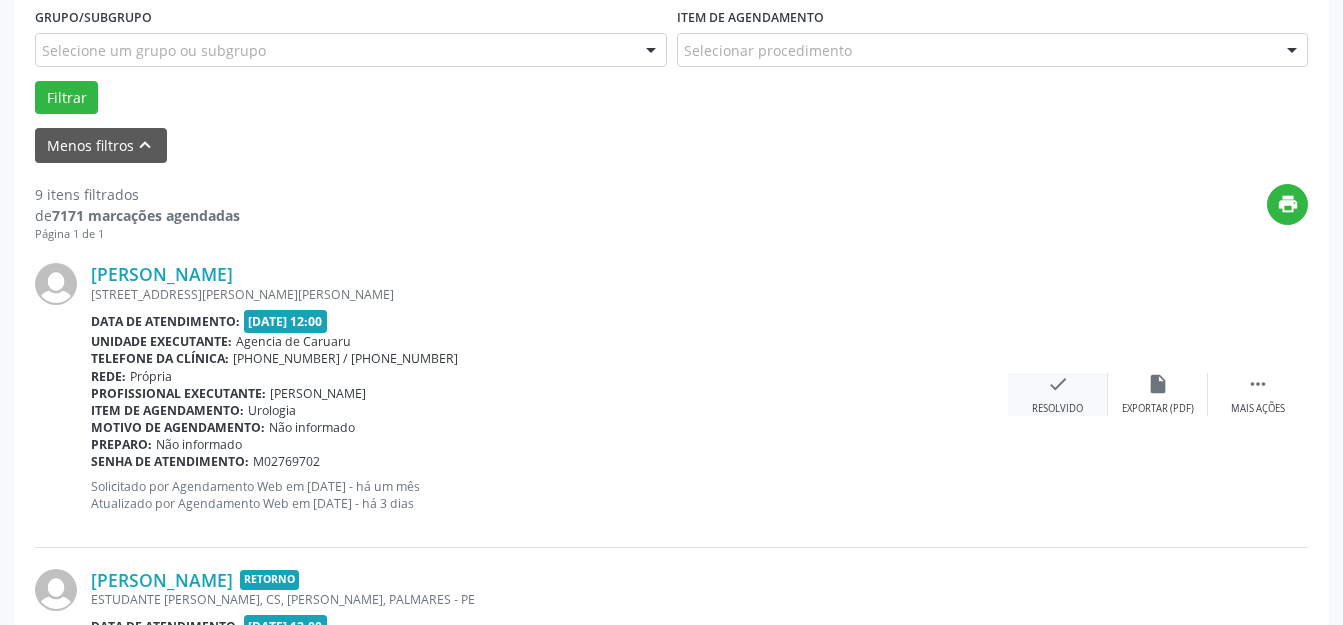 click on "check
Resolvido" at bounding box center (1058, 394) 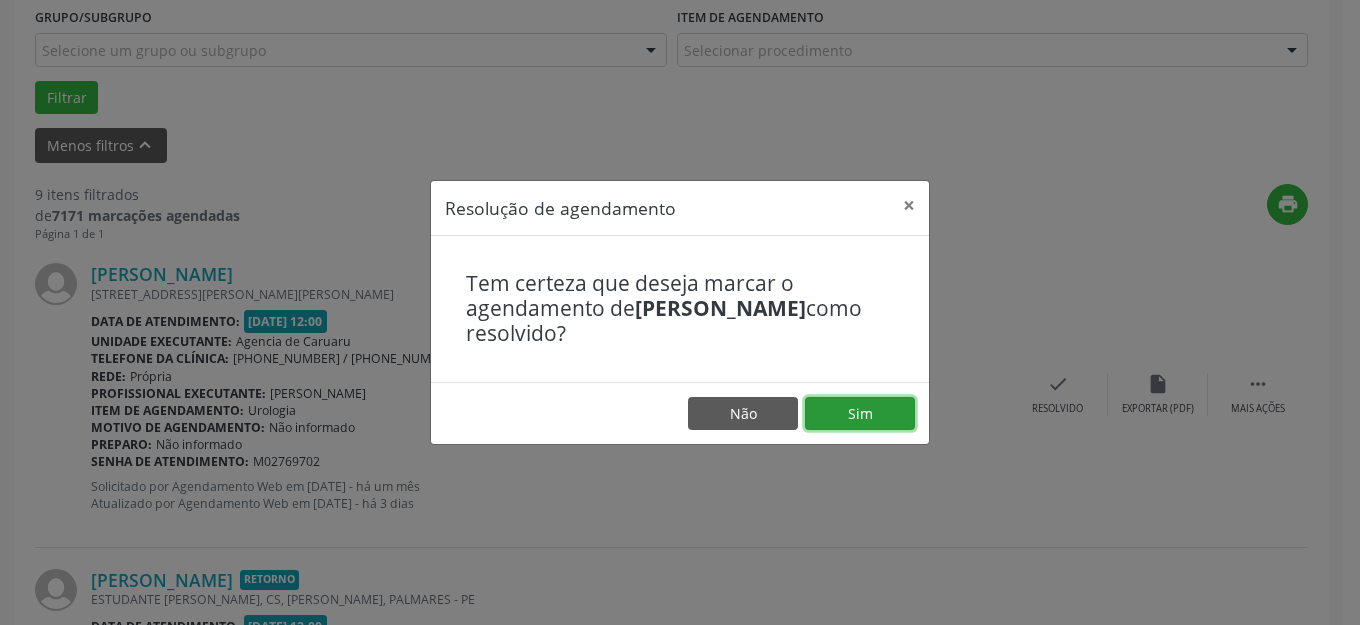 click on "Sim" at bounding box center (860, 414) 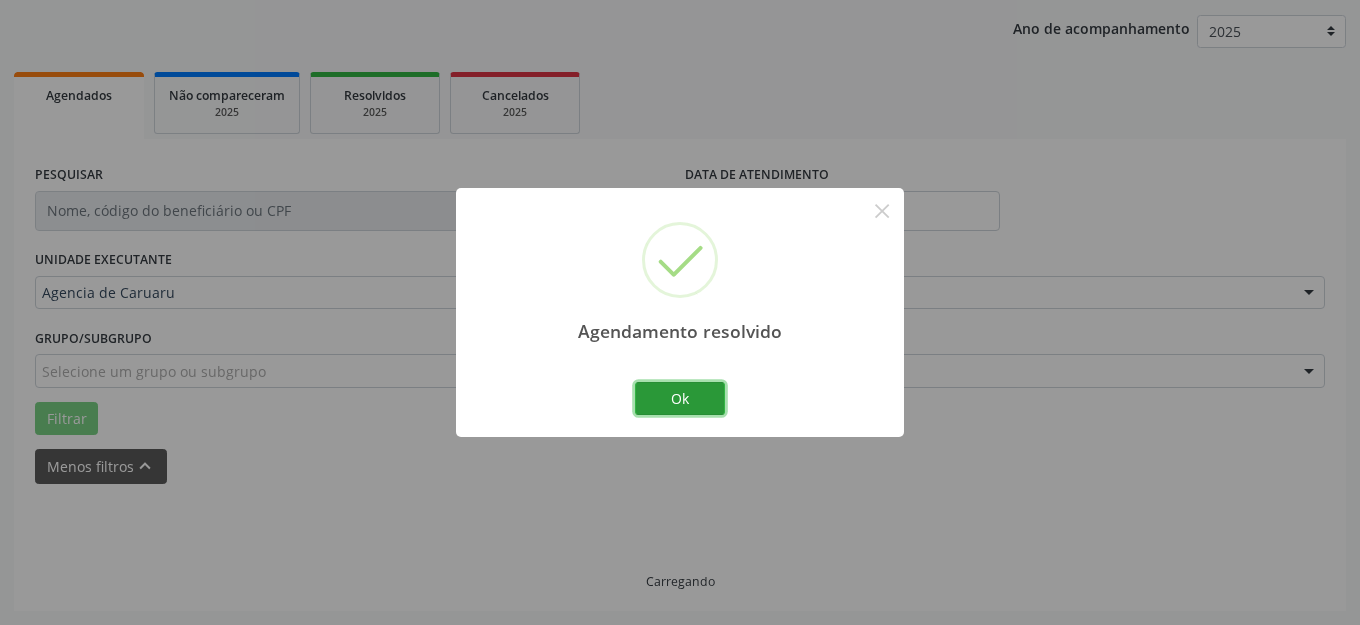 click on "Ok" at bounding box center (680, 399) 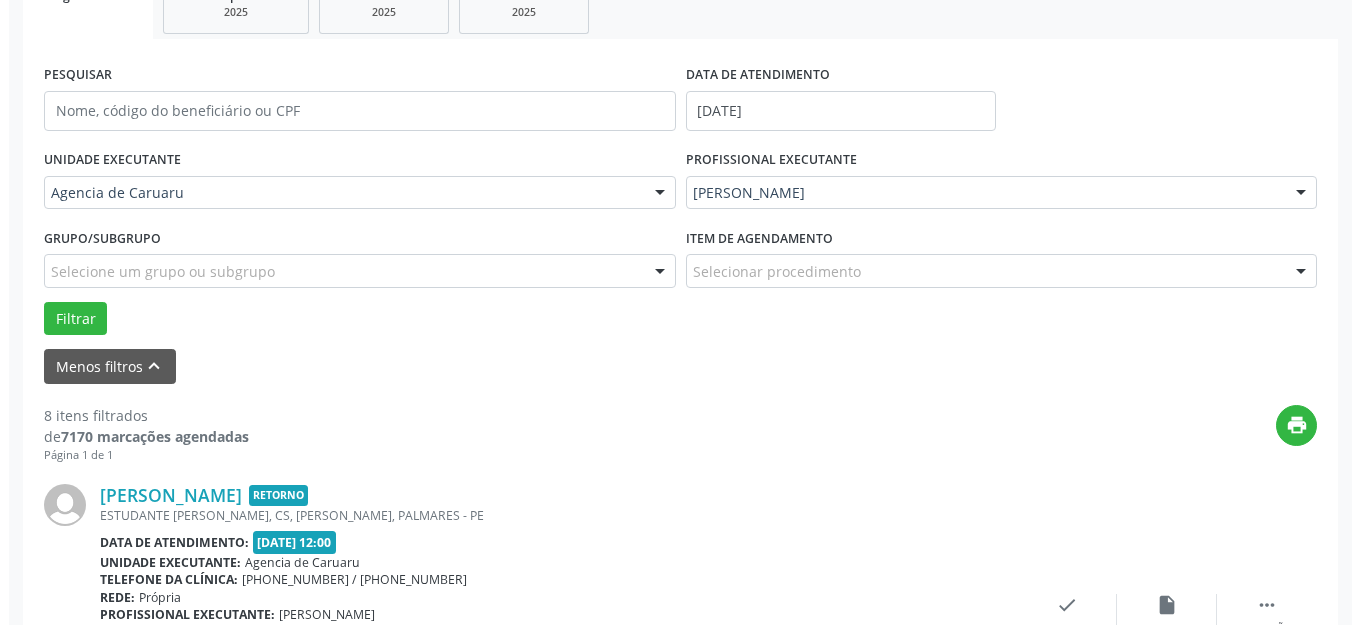 scroll, scrollTop: 427, scrollLeft: 0, axis: vertical 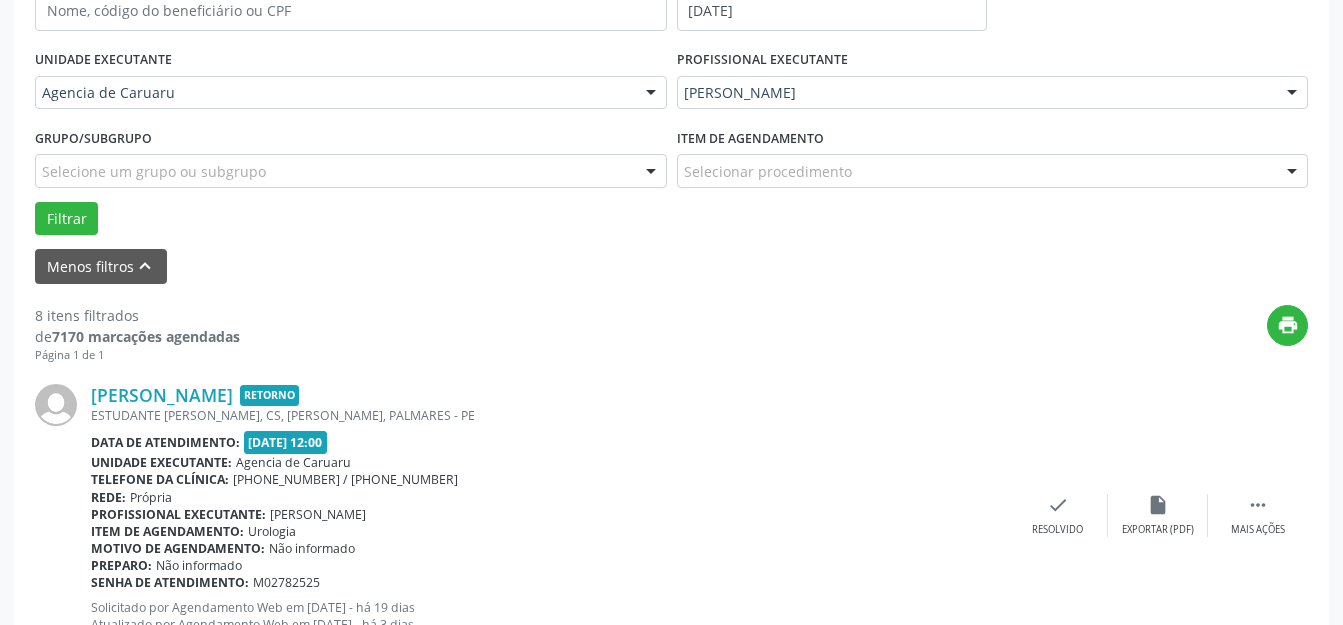click on "[PERSON_NAME]
Retorno
ESTUDANTE [PERSON_NAME], CS, [PERSON_NAME], PALMARES - PE
Data de atendimento:
[DATE] 12:00
Unidade executante:
Agencia de [GEOGRAPHIC_DATA]
Telefone da clínica:
[PHONE_NUMBER] / [PHONE_NUMBER]
Rede:
[GEOGRAPHIC_DATA]
Profissional executante:
[PERSON_NAME]
Item de agendamento:
Urologia
Motivo de agendamento:
Não informado
Preparo:
Não informado
Senha de atendimento:
M02782525
Solicitado por Agendamento Web em [DATE] - há 19 dias
Atualizado por Agendamento Web em [DATE] - há 3 dias

Mais ações
insert_drive_file
Exportar (PDF)
check
Resolvido" at bounding box center [671, 515] 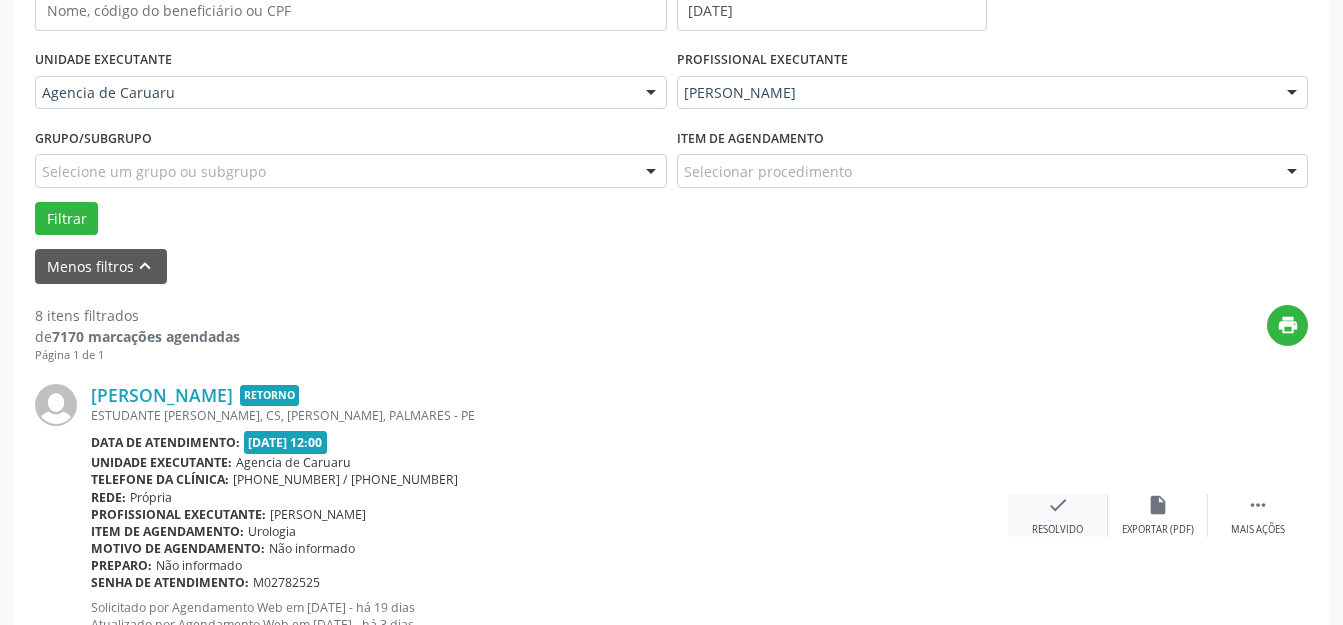 click on "check
Resolvido" at bounding box center (1058, 515) 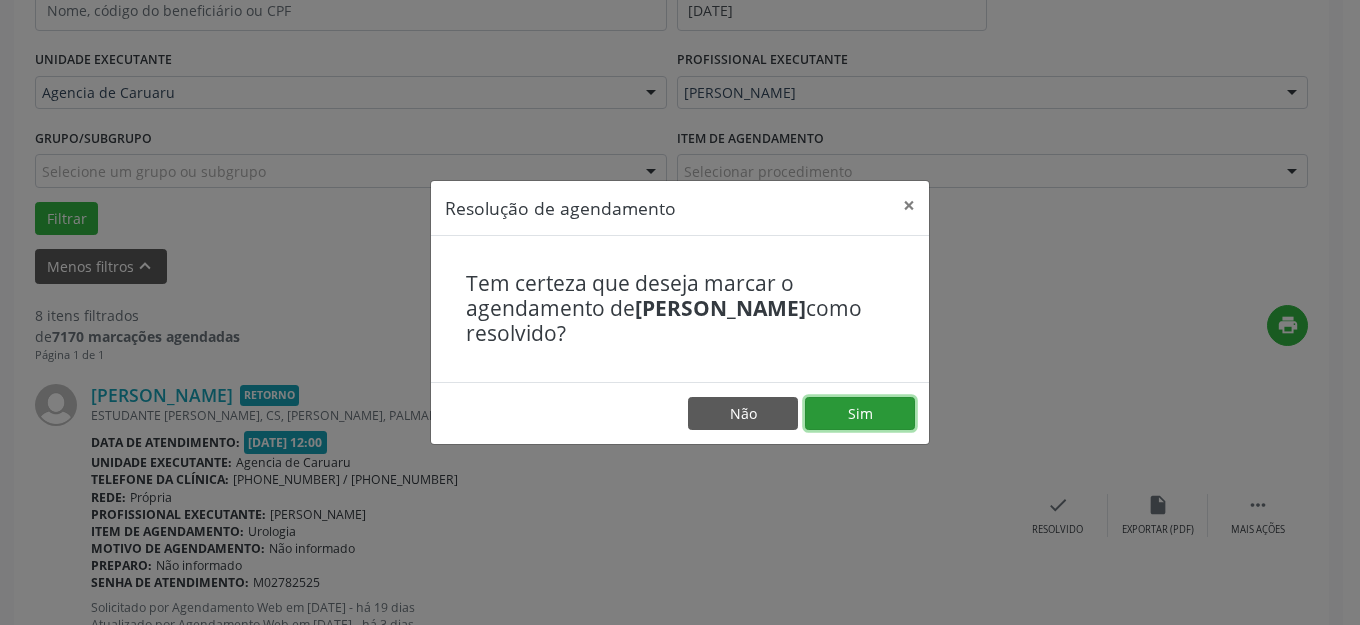 click on "Sim" at bounding box center [860, 414] 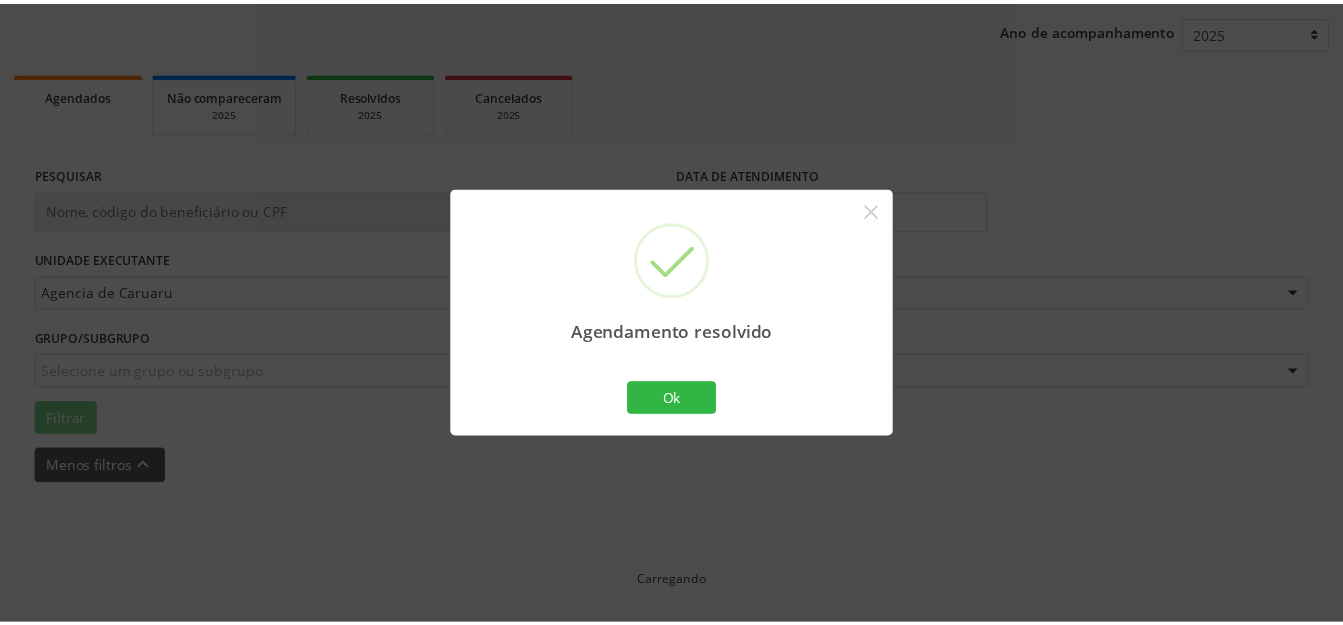 scroll, scrollTop: 248, scrollLeft: 0, axis: vertical 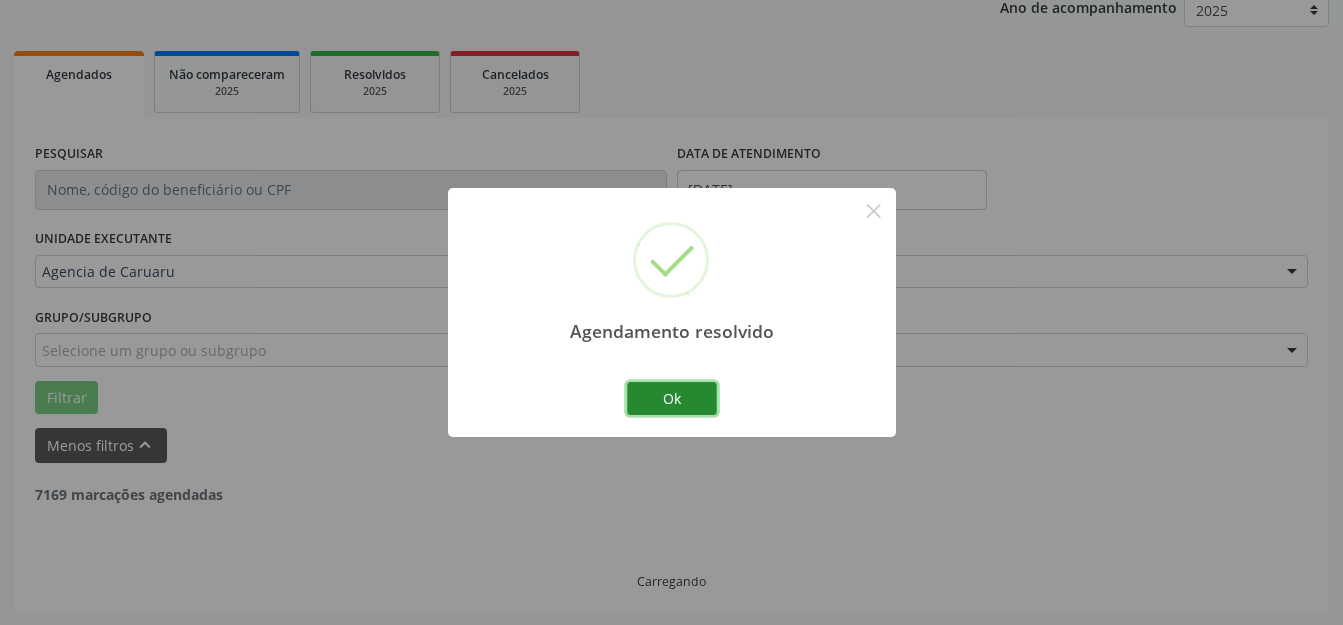 click on "Ok" at bounding box center [672, 399] 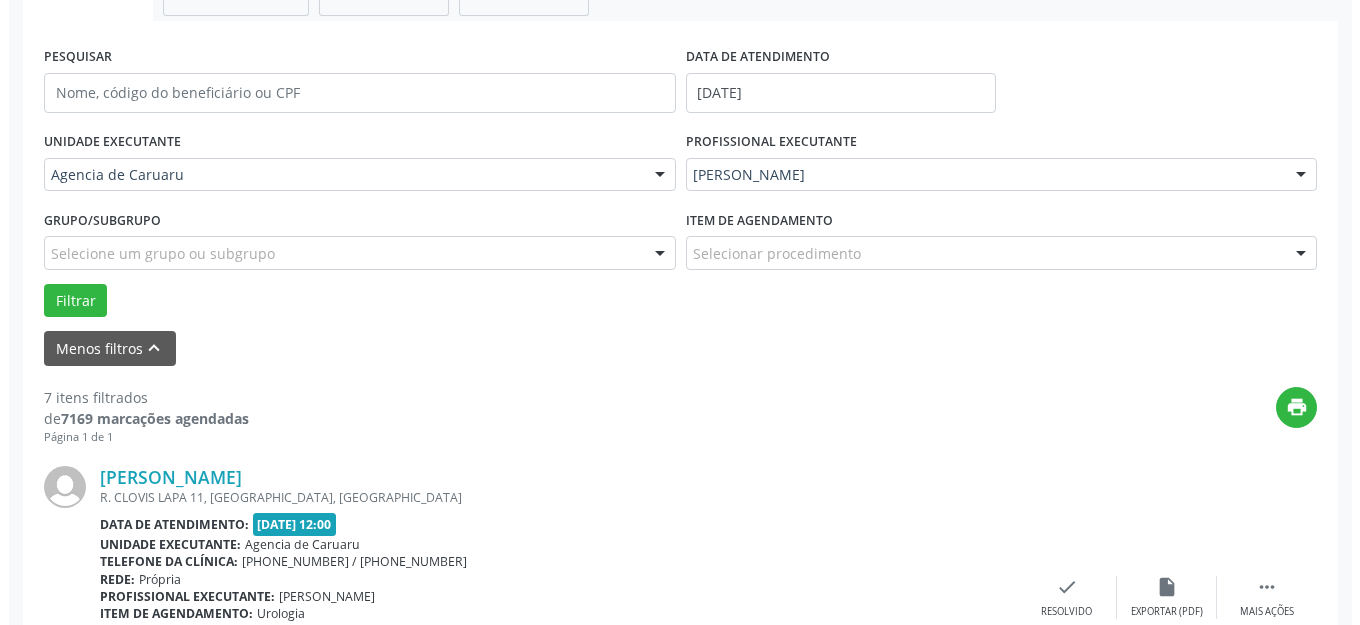 scroll, scrollTop: 448, scrollLeft: 0, axis: vertical 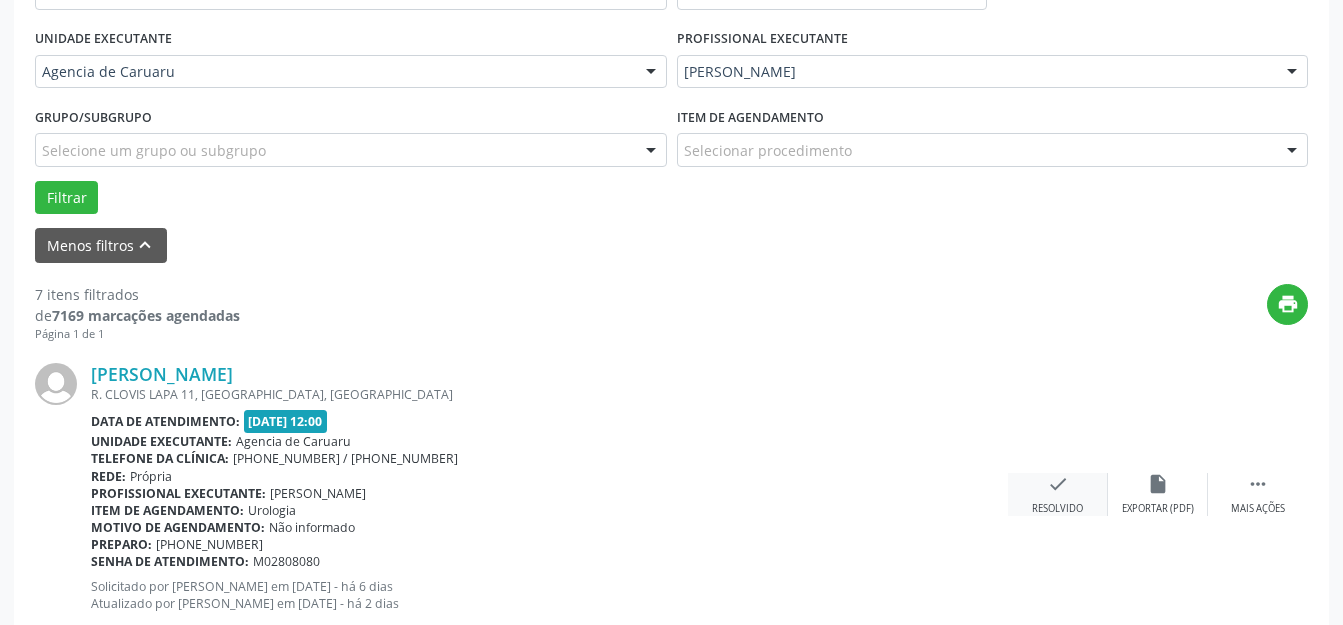 click on "check
Resolvido" at bounding box center [1058, 494] 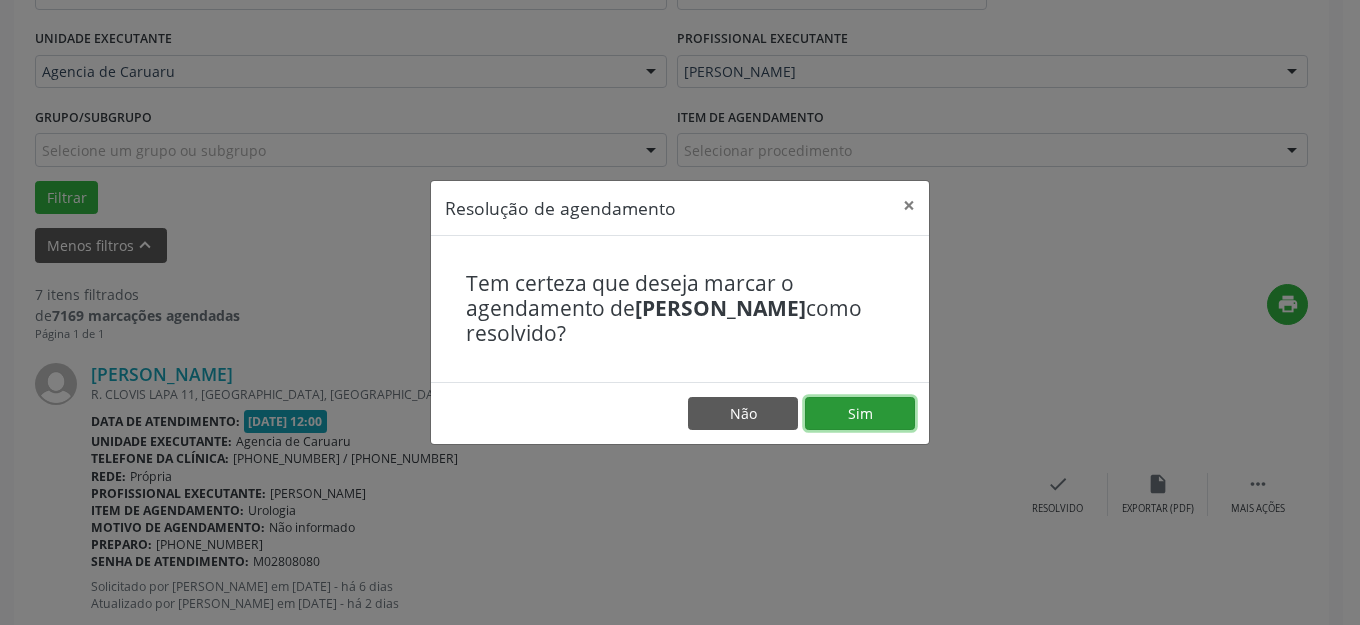 click on "Sim" at bounding box center (860, 414) 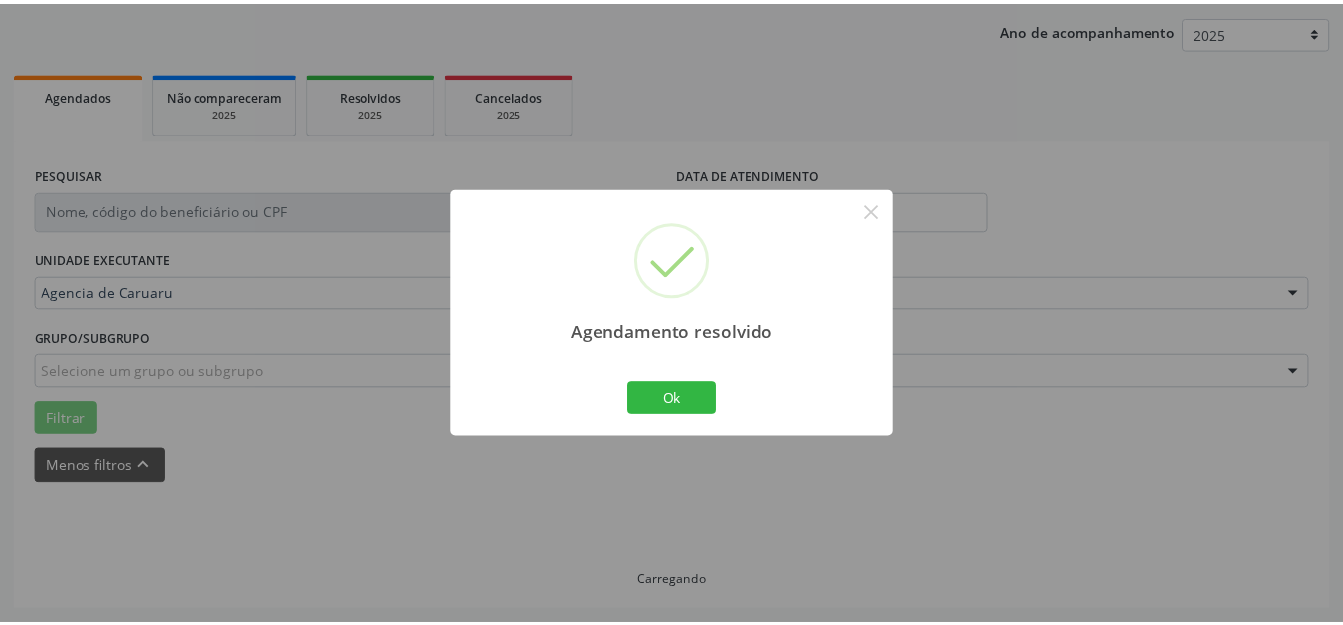 scroll, scrollTop: 248, scrollLeft: 0, axis: vertical 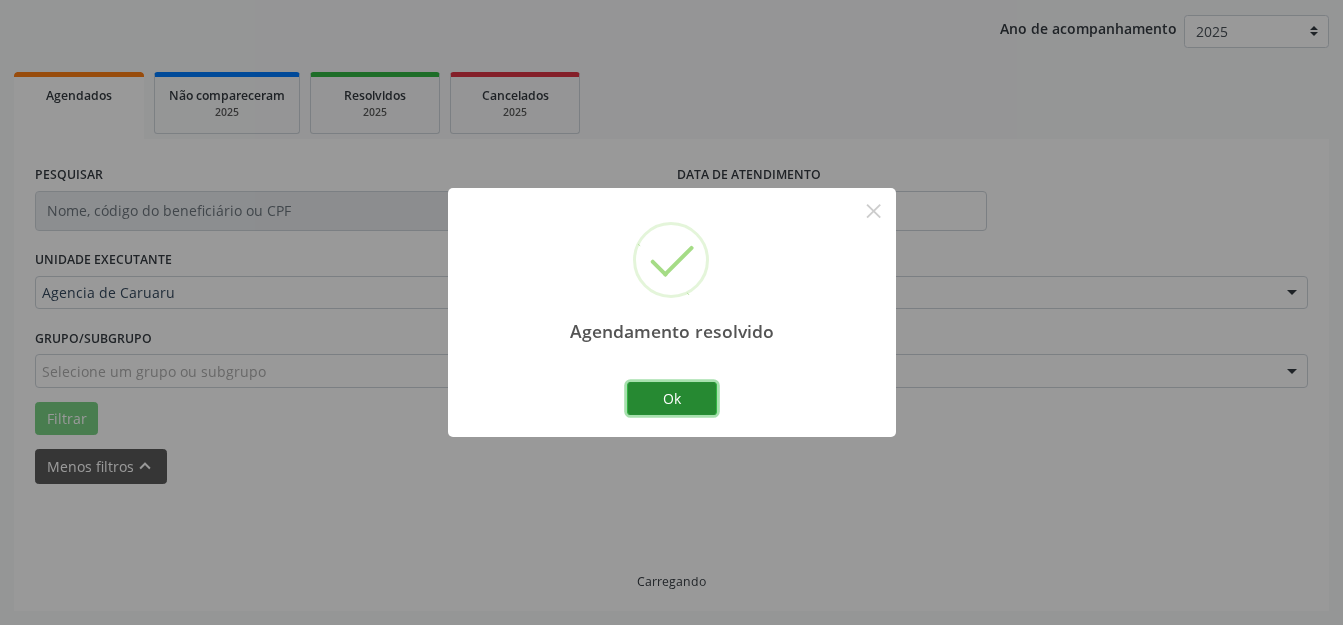 click on "Ok" at bounding box center [672, 399] 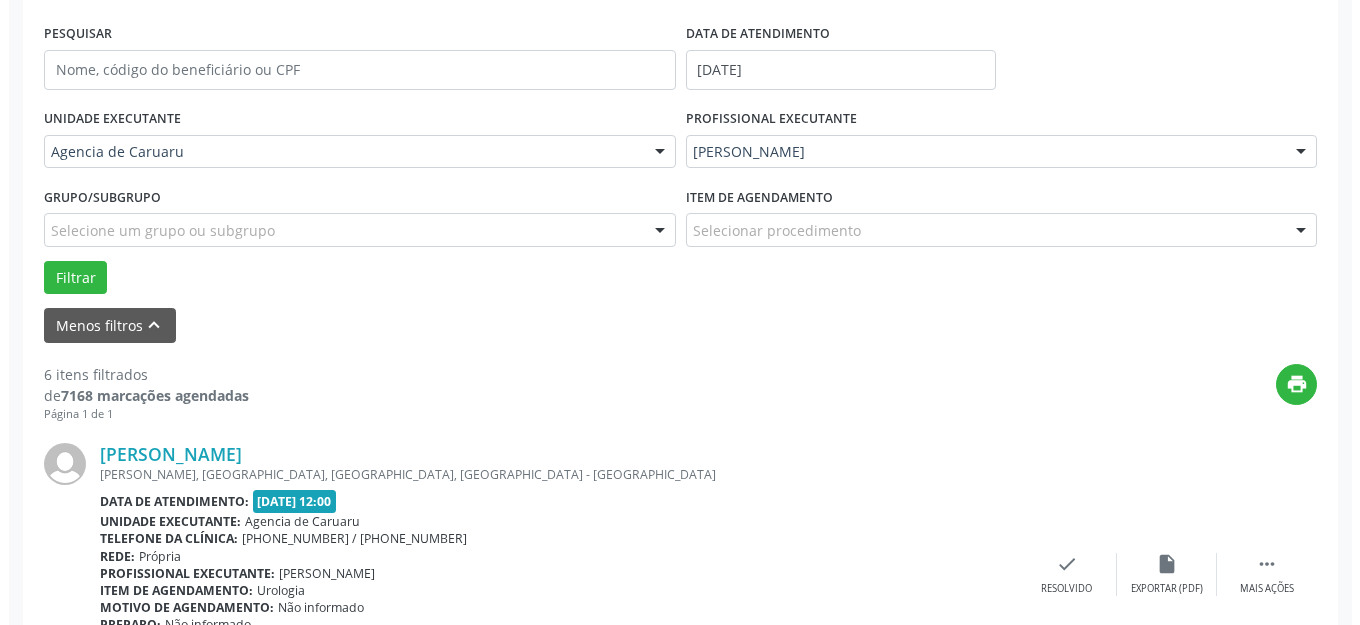 scroll, scrollTop: 448, scrollLeft: 0, axis: vertical 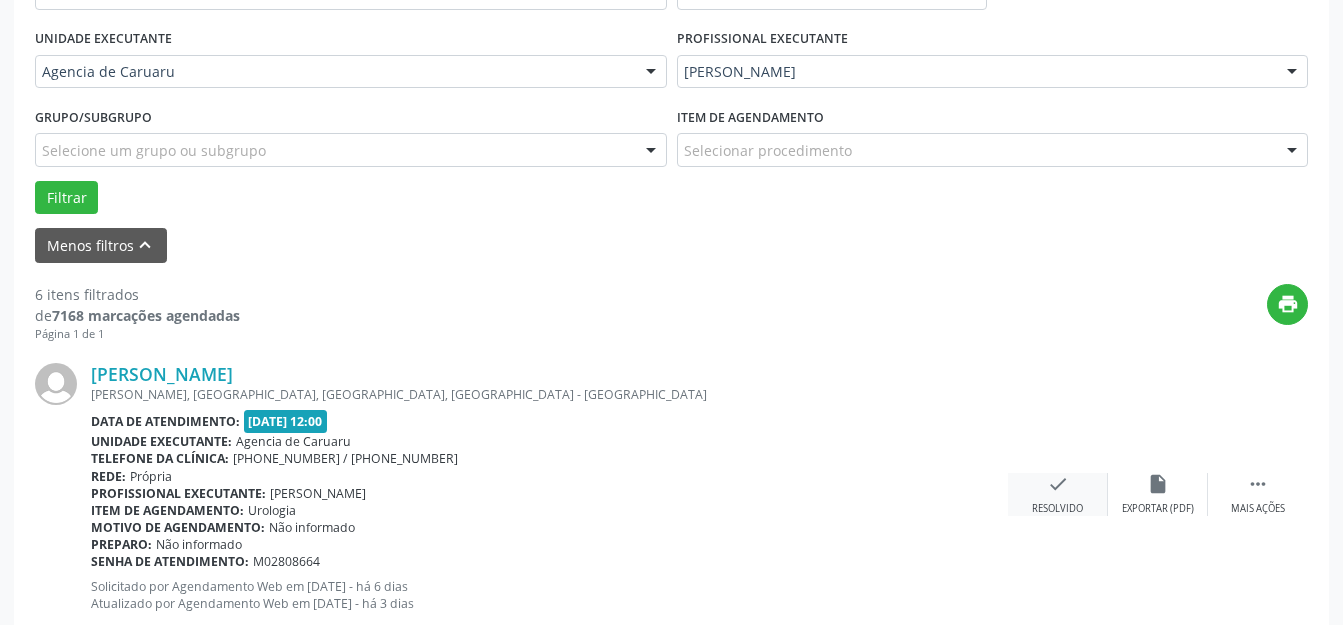 click on "check
Resolvido" at bounding box center [1058, 494] 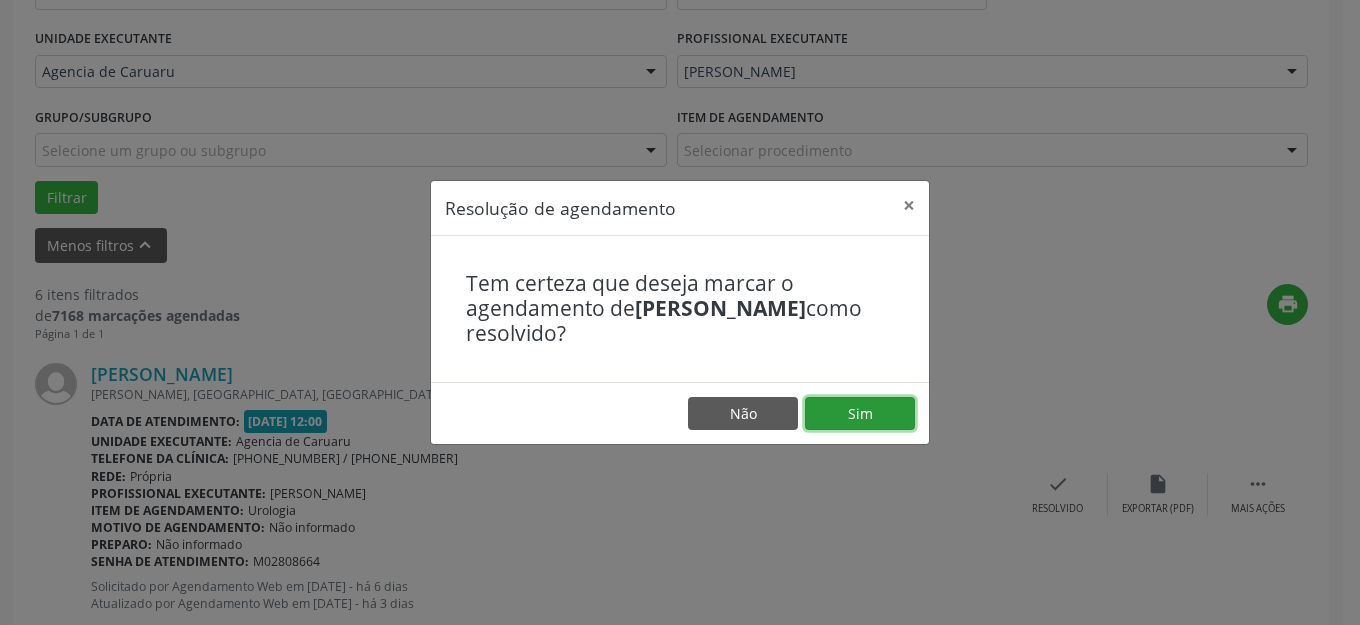 click on "Sim" at bounding box center (860, 414) 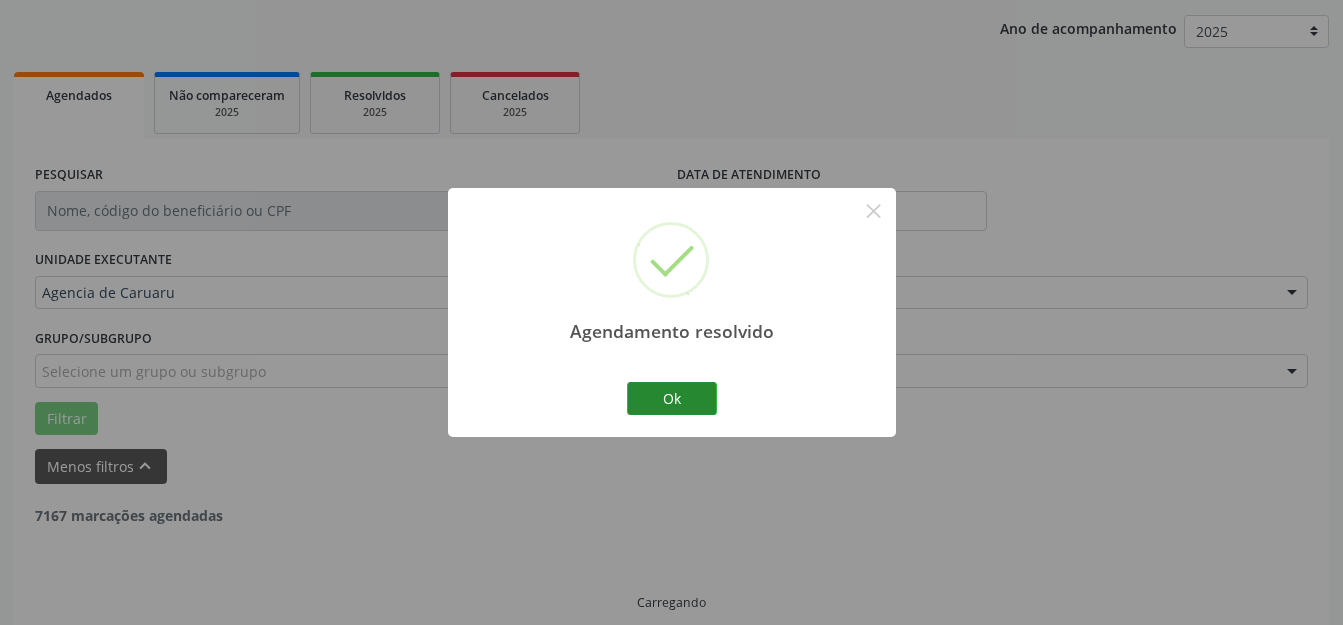 scroll, scrollTop: 248, scrollLeft: 0, axis: vertical 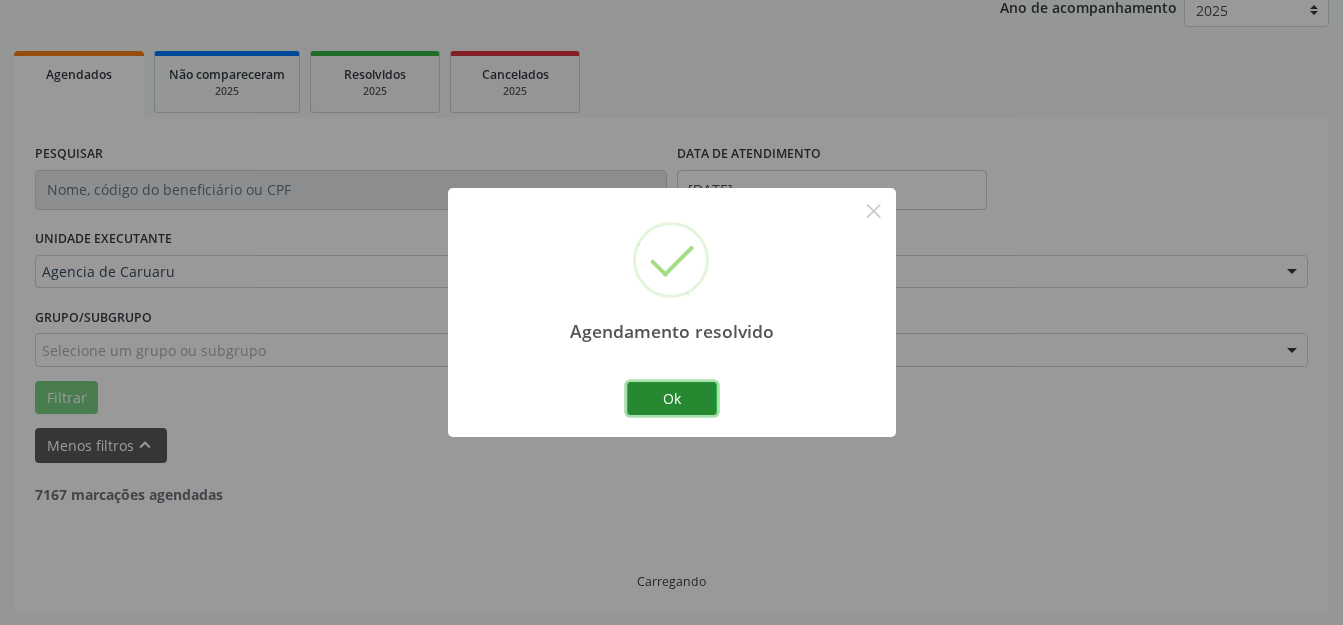 click on "Ok" at bounding box center (672, 399) 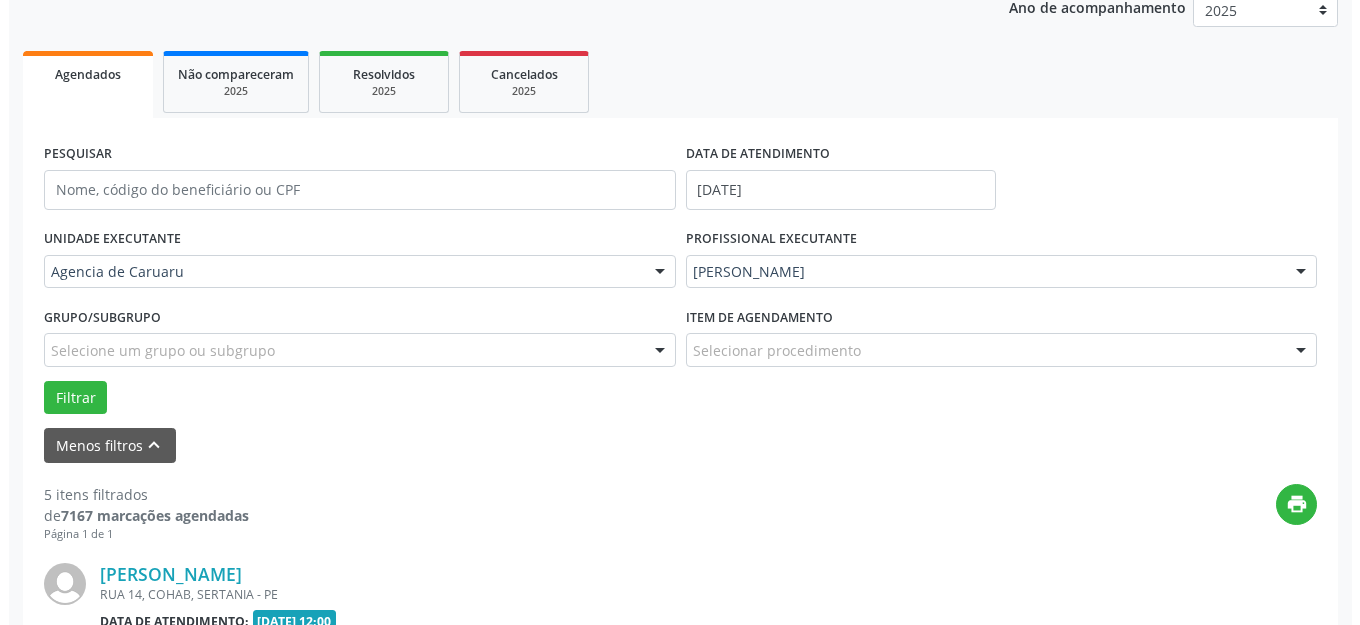 scroll, scrollTop: 548, scrollLeft: 0, axis: vertical 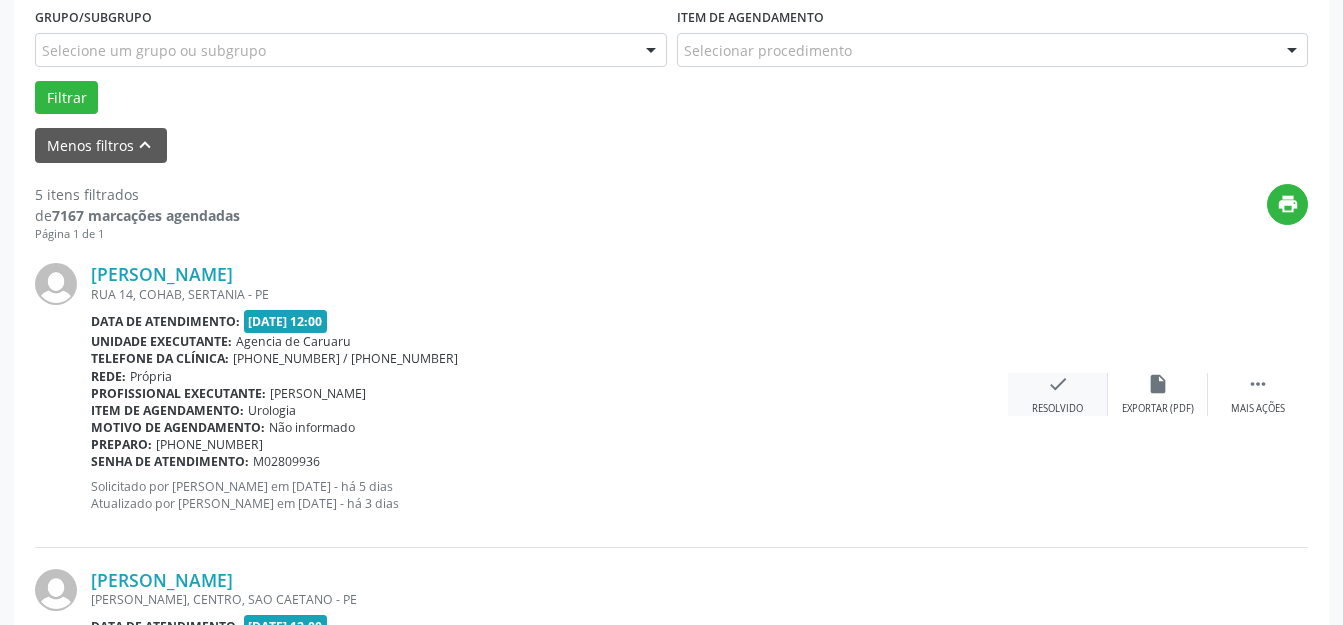 click on "Resolvido" at bounding box center (1057, 409) 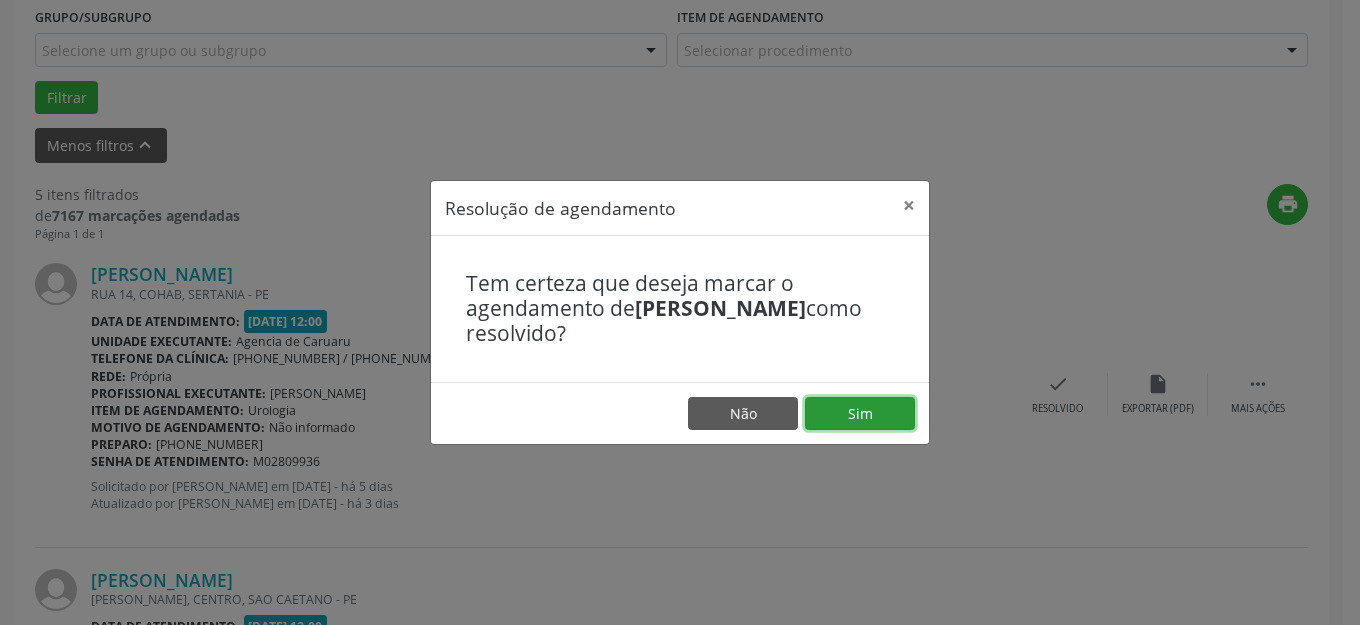 click on "Sim" at bounding box center [860, 414] 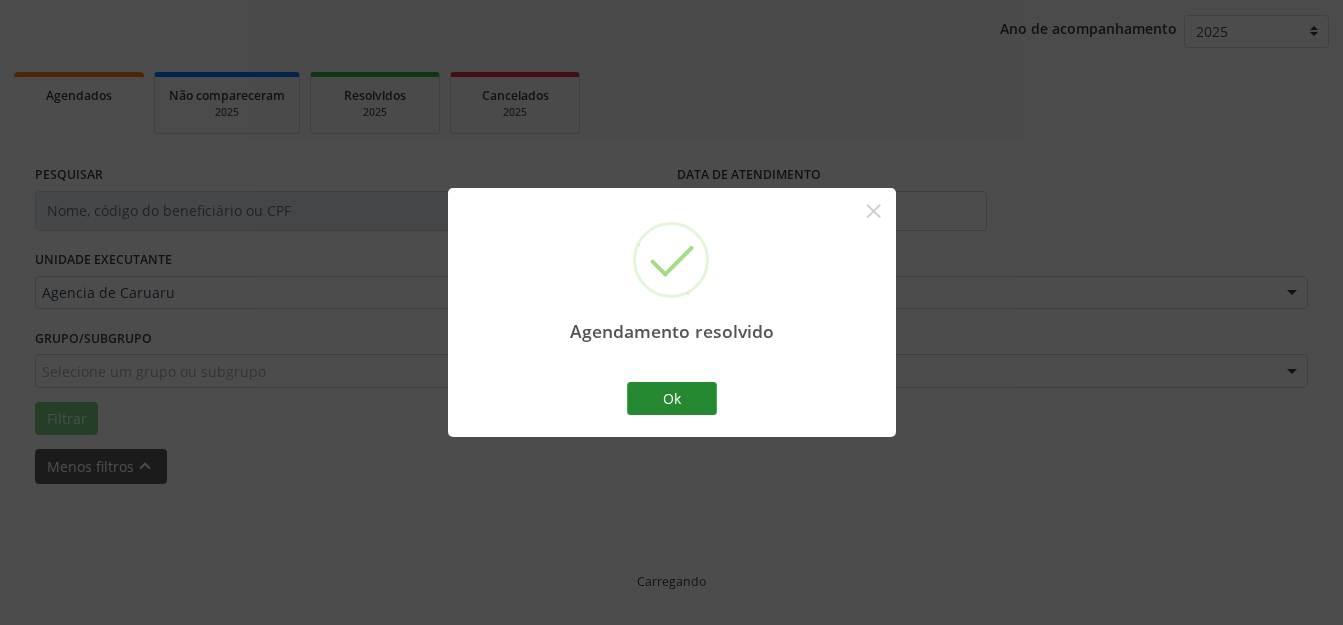 scroll, scrollTop: 248, scrollLeft: 0, axis: vertical 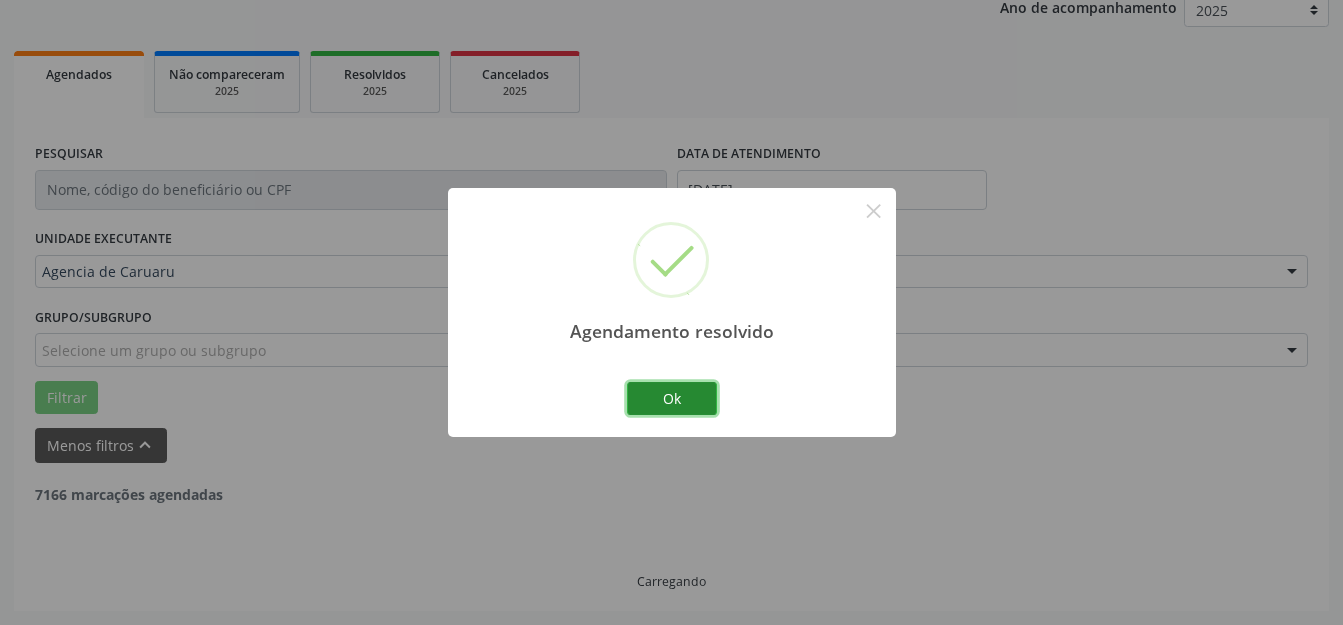 click on "Ok" at bounding box center (672, 399) 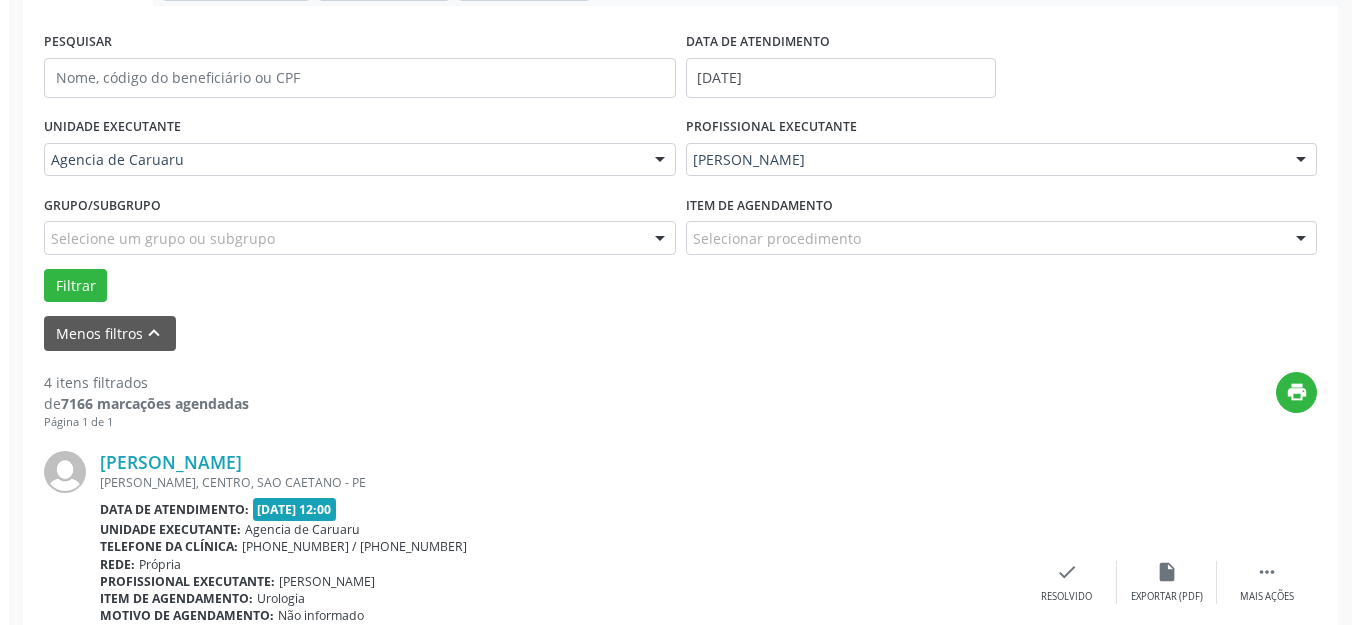 scroll, scrollTop: 548, scrollLeft: 0, axis: vertical 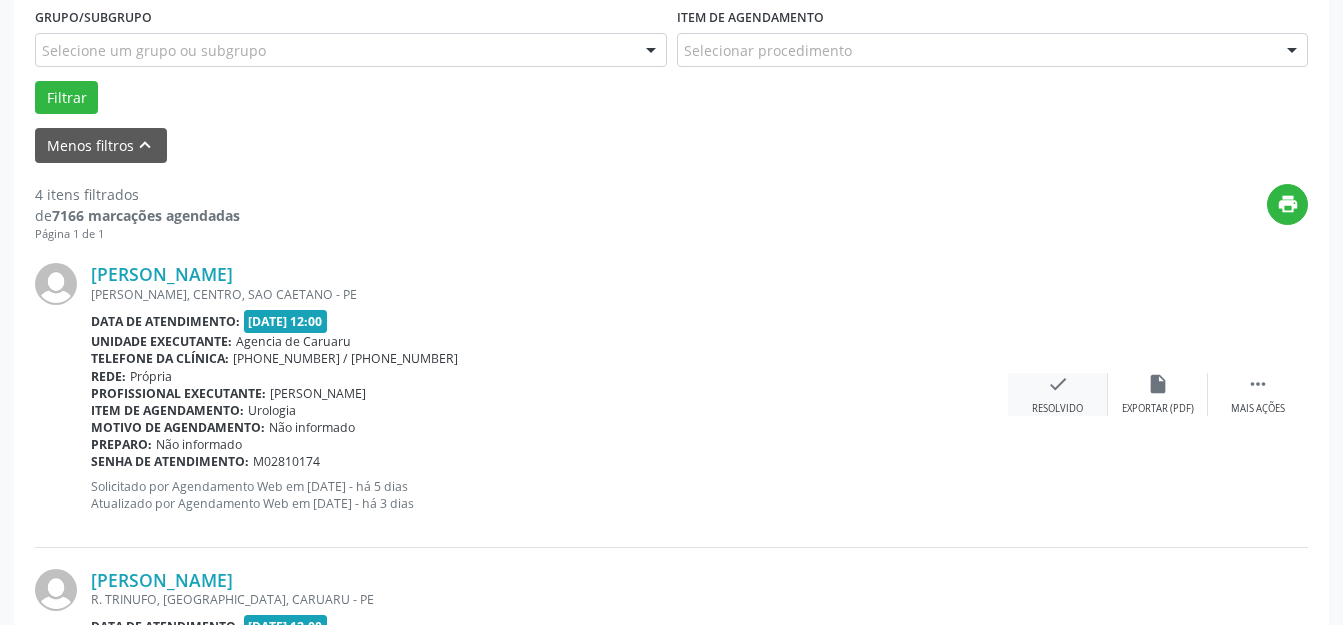 click on "check
Resolvido" at bounding box center (1058, 394) 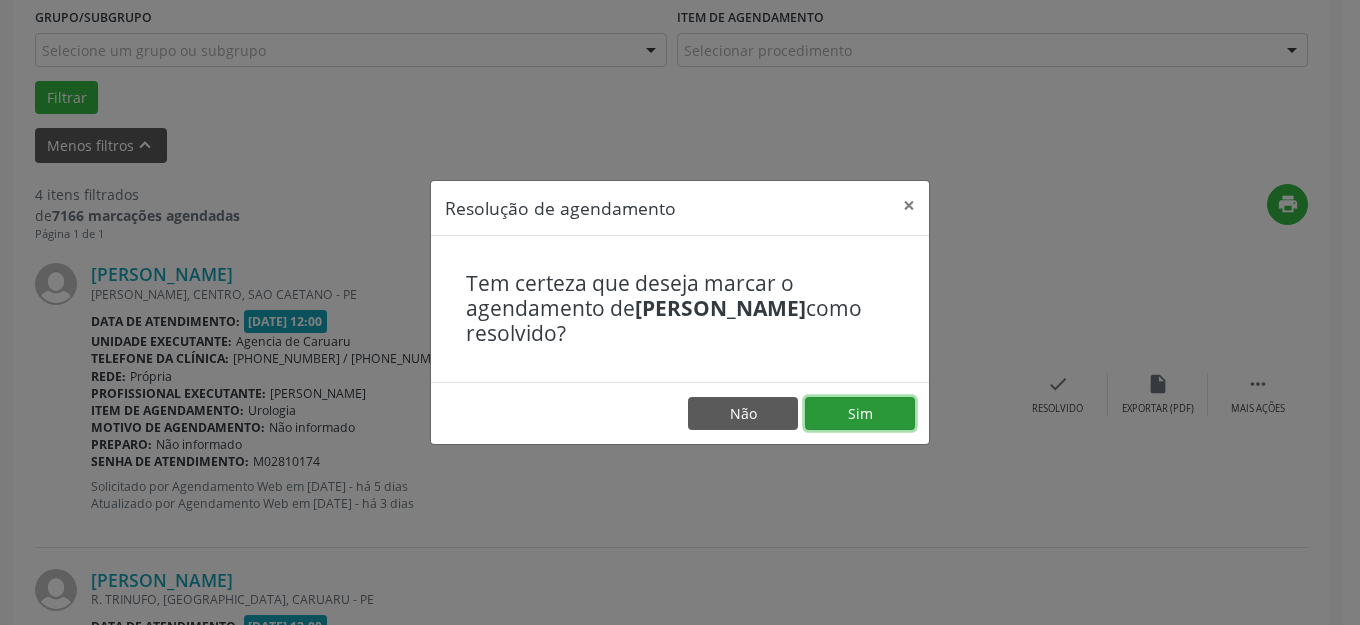 click on "Sim" at bounding box center (860, 414) 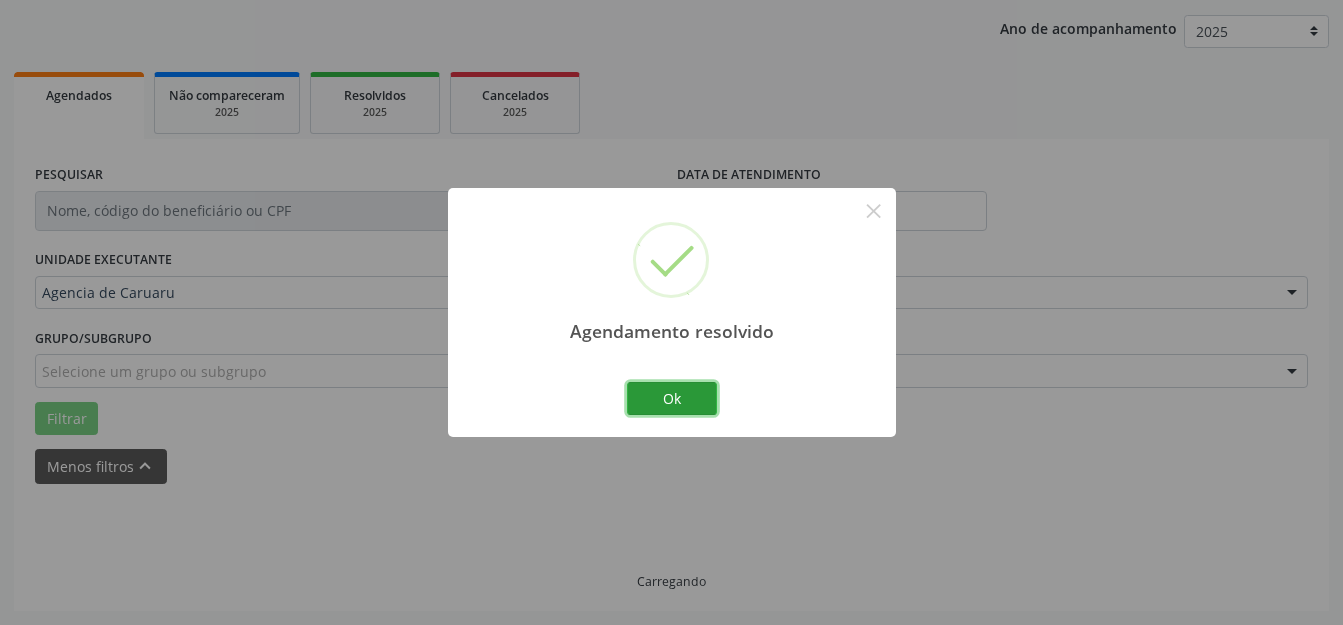 click on "Ok" at bounding box center (672, 399) 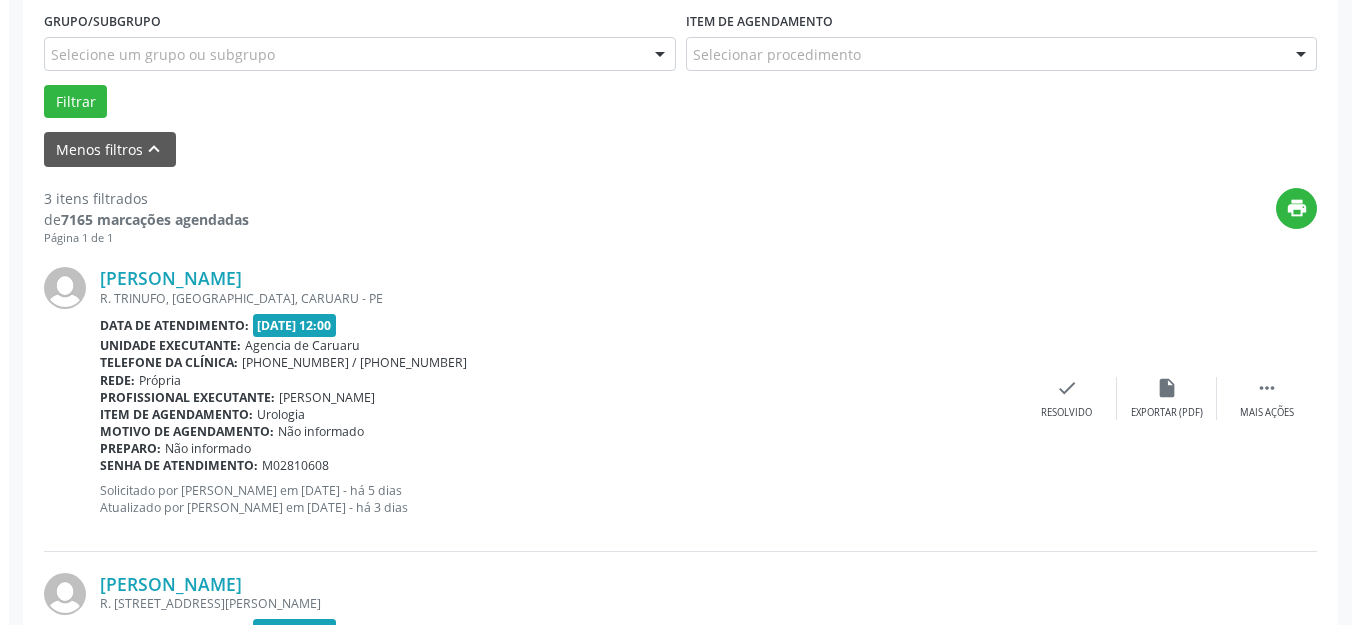 scroll, scrollTop: 548, scrollLeft: 0, axis: vertical 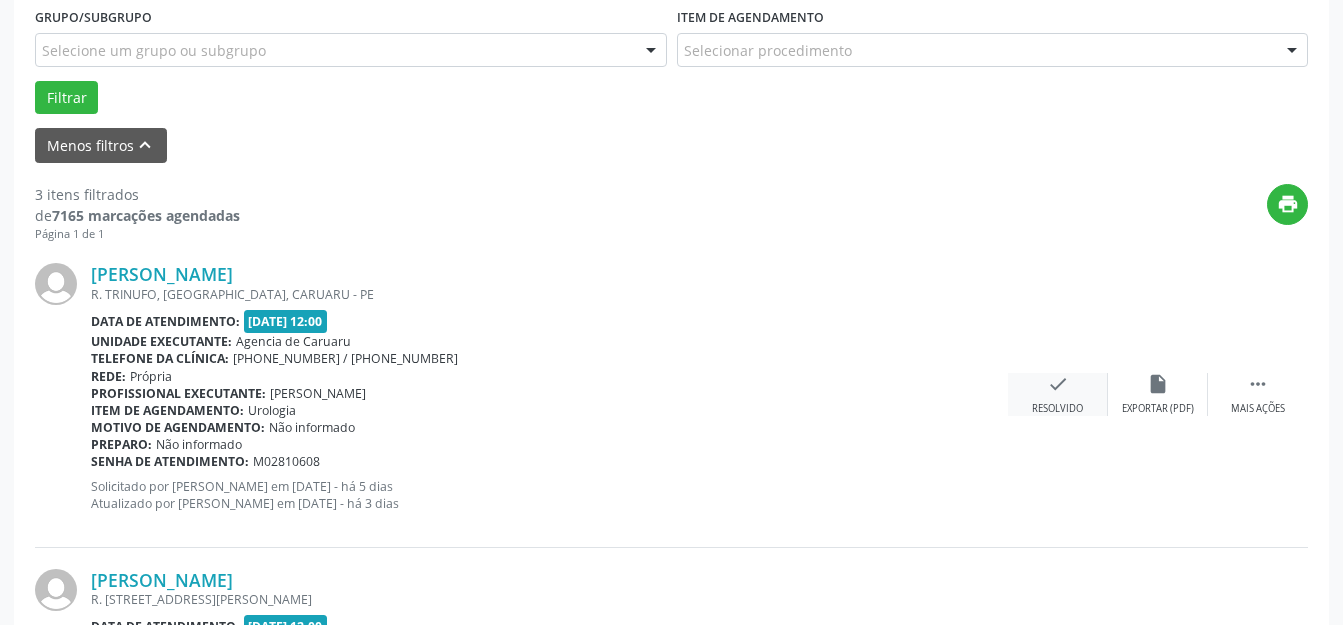 click on "check
Resolvido" at bounding box center [1058, 394] 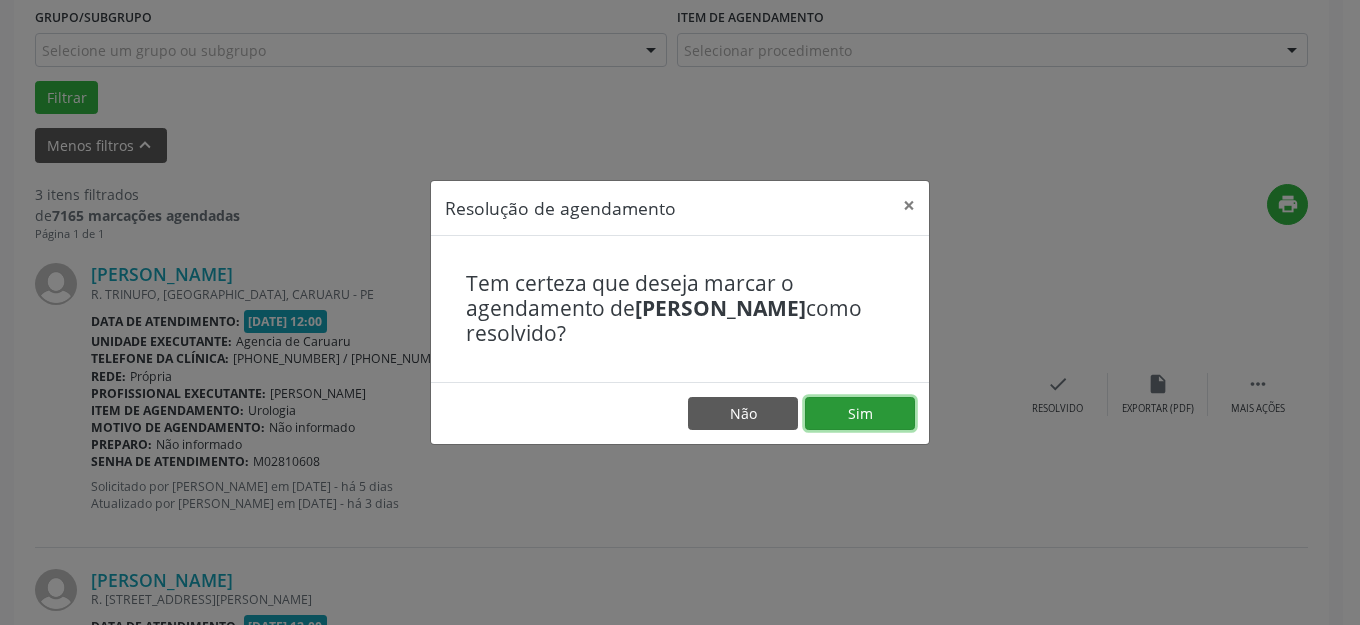 click on "Sim" at bounding box center [860, 414] 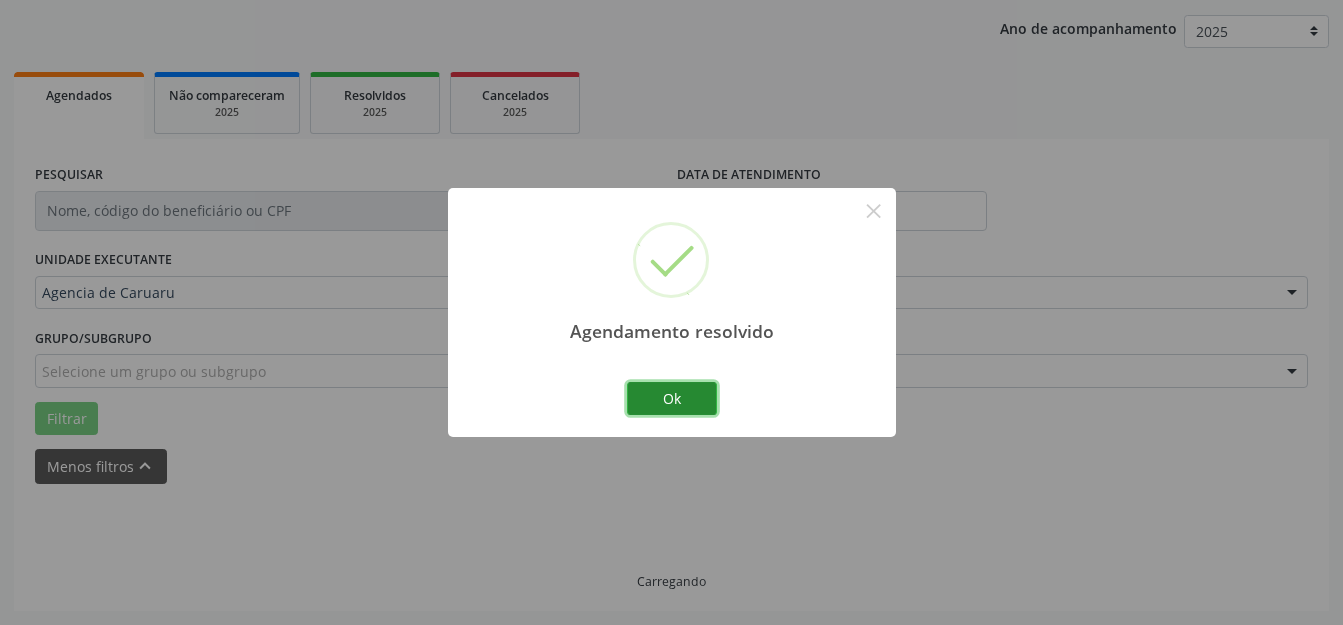 click on "Ok" at bounding box center [672, 399] 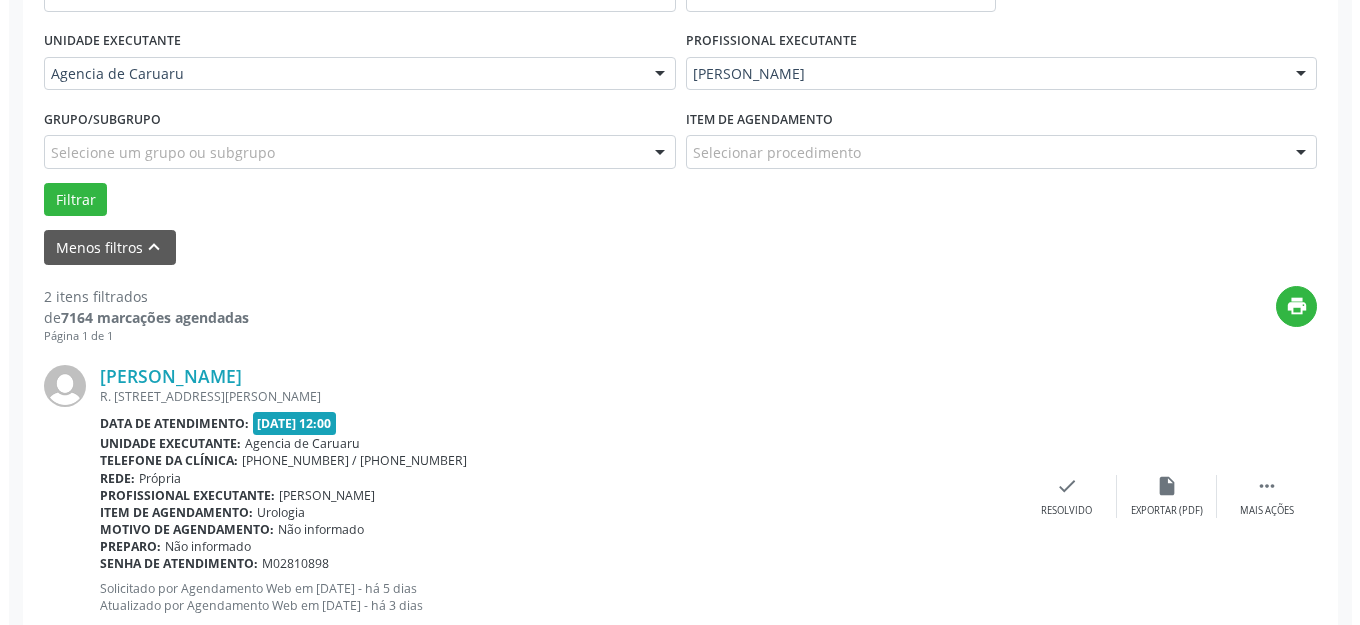 scroll, scrollTop: 448, scrollLeft: 0, axis: vertical 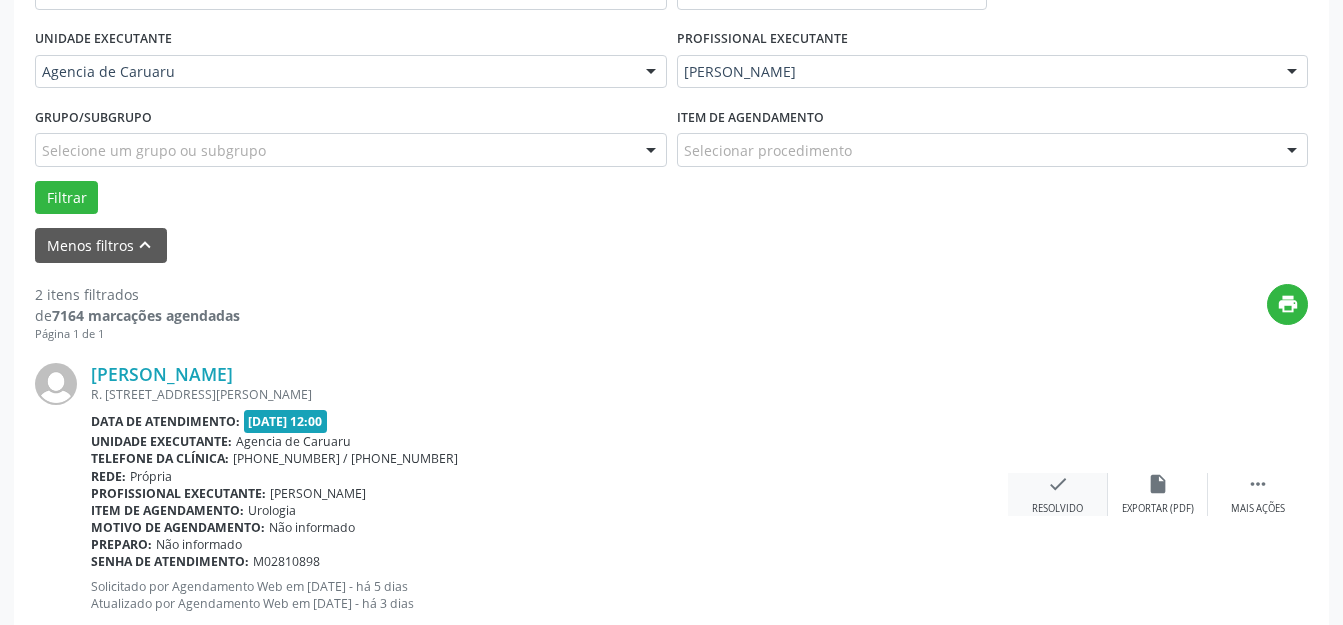 click on "check
Resolvido" at bounding box center [1058, 494] 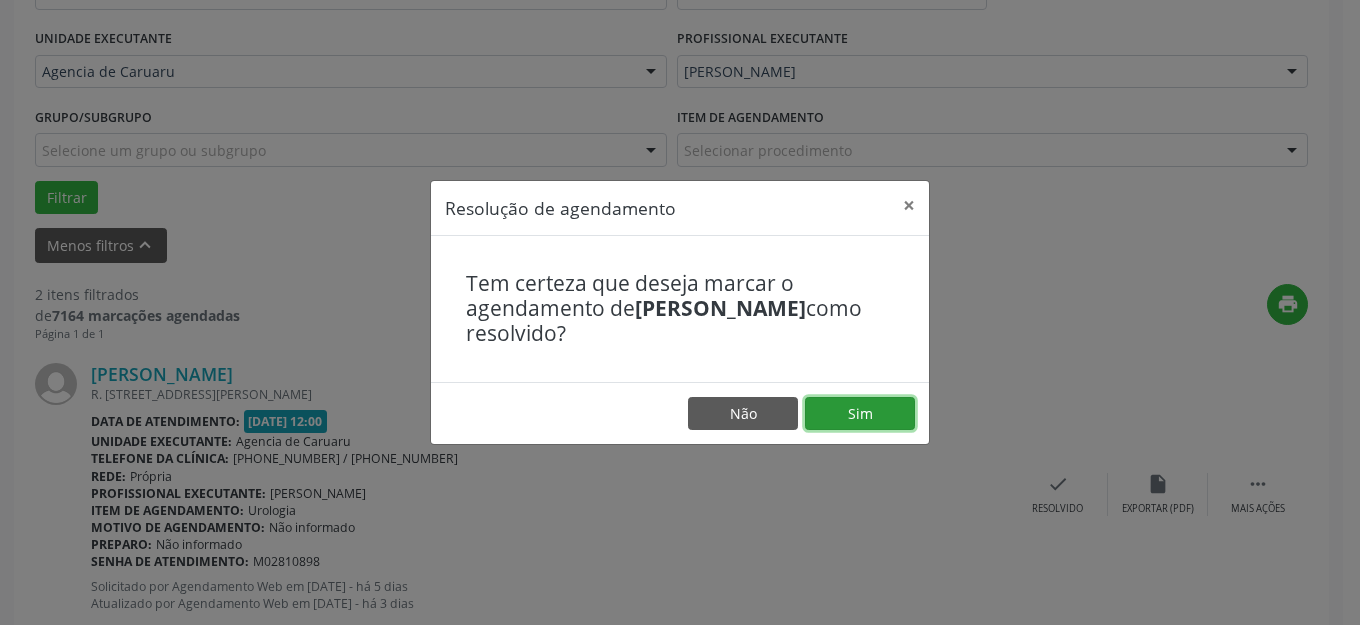 click on "Sim" at bounding box center (860, 414) 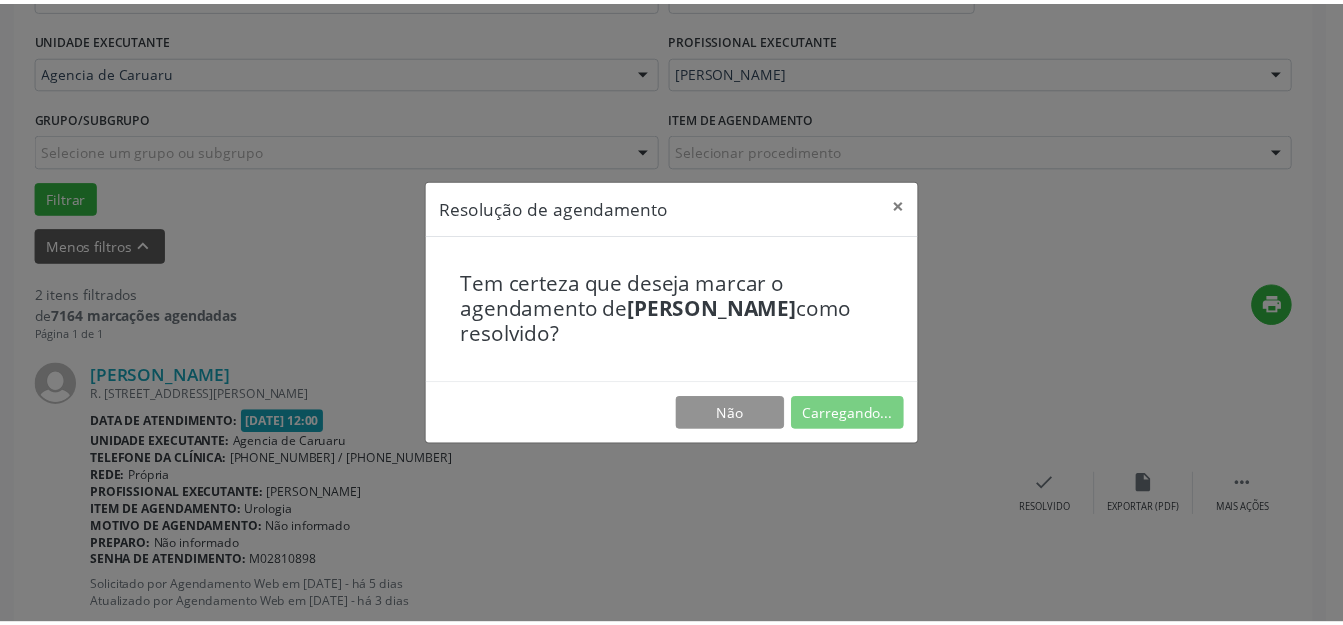 scroll, scrollTop: 227, scrollLeft: 0, axis: vertical 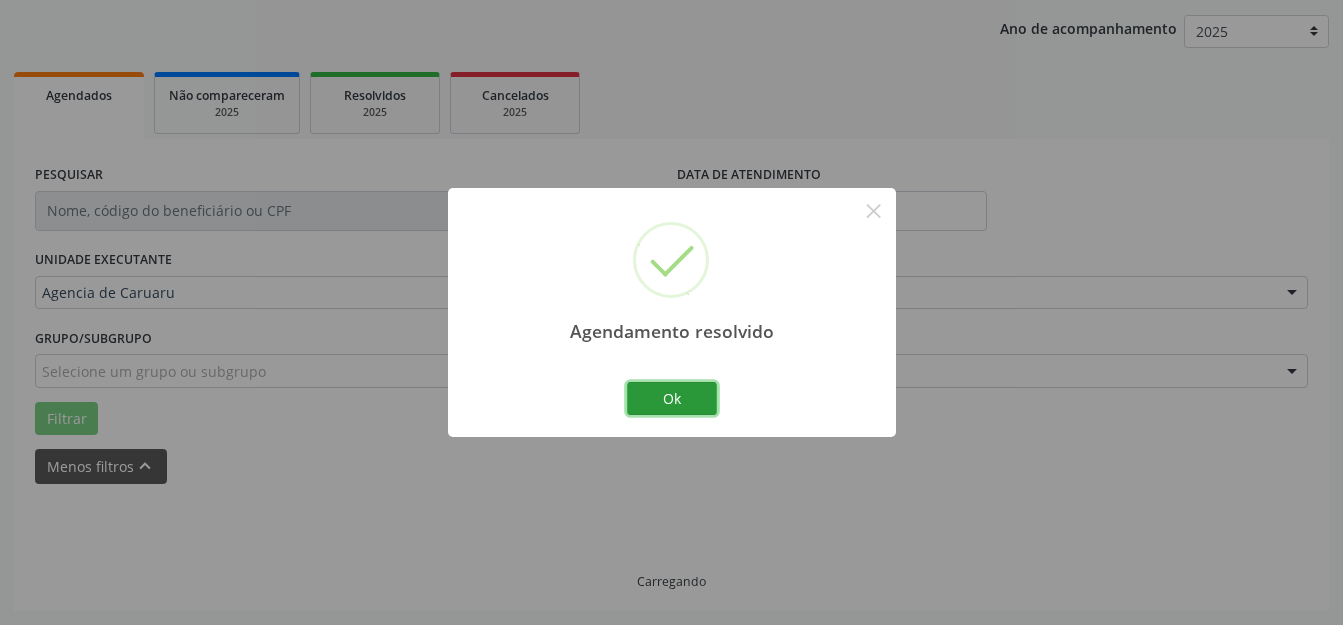 click on "Ok" at bounding box center [672, 399] 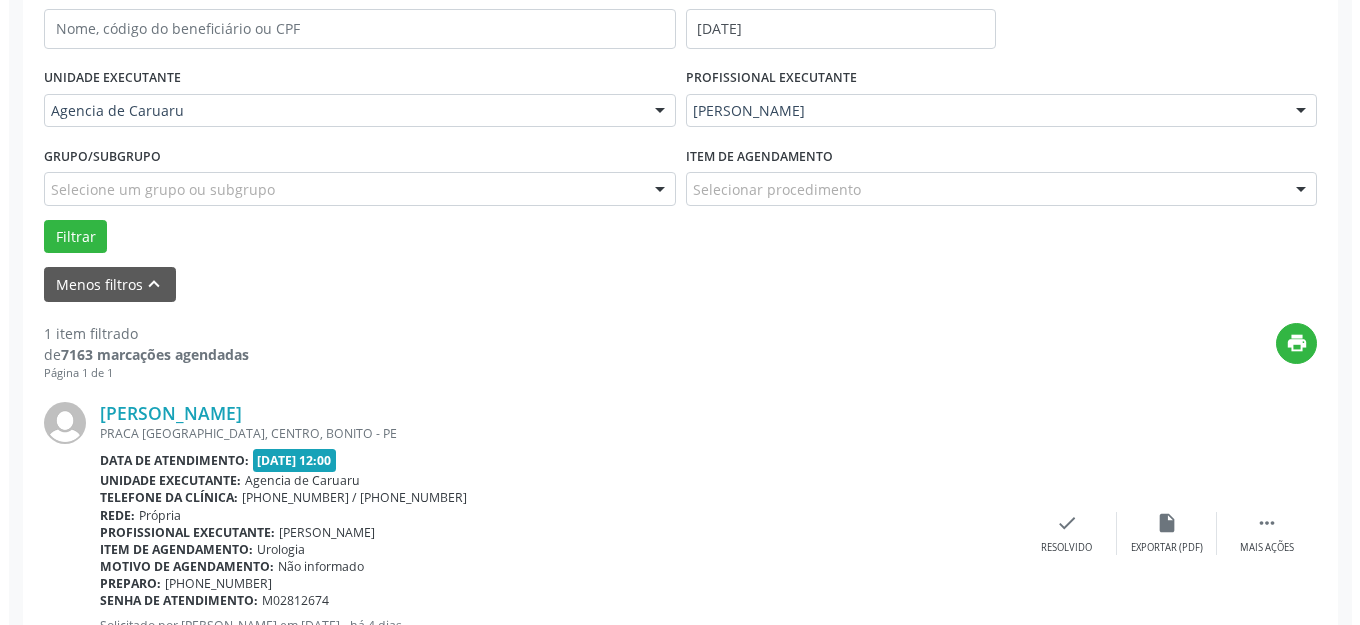 scroll, scrollTop: 505, scrollLeft: 0, axis: vertical 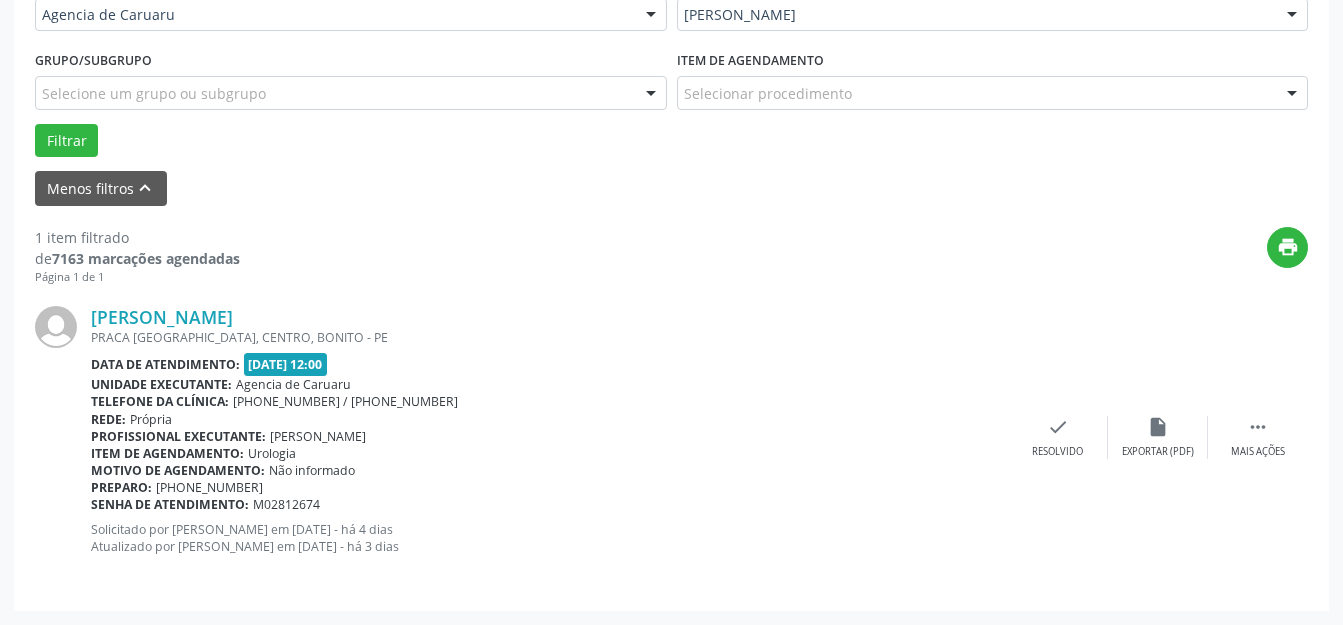 click on "[PERSON_NAME]
PRACA [GEOGRAPHIC_DATA], CENTRO, [GEOGRAPHIC_DATA]
Data de atendimento:
[DATE] 12:00
Unidade executante:
Agencia de [GEOGRAPHIC_DATA]
Telefone da clínica:
[PHONE_NUMBER] / [PHONE_NUMBER]
Rede:
[GEOGRAPHIC_DATA]
Profissional executante:
[PERSON_NAME]
Item de agendamento:
Urologia
Motivo de agendamento:
Não informado
Preparo:
[PHONE_NUMBER]
Senha de atendimento:
M02812674
Solicitado por [PERSON_NAME] em [DATE] - há 4 dias
Atualizado por [PERSON_NAME] em [DATE] - há 3 dias

Mais ações
insert_drive_file
Exportar (PDF)
check
Resolvido" at bounding box center [671, 437] 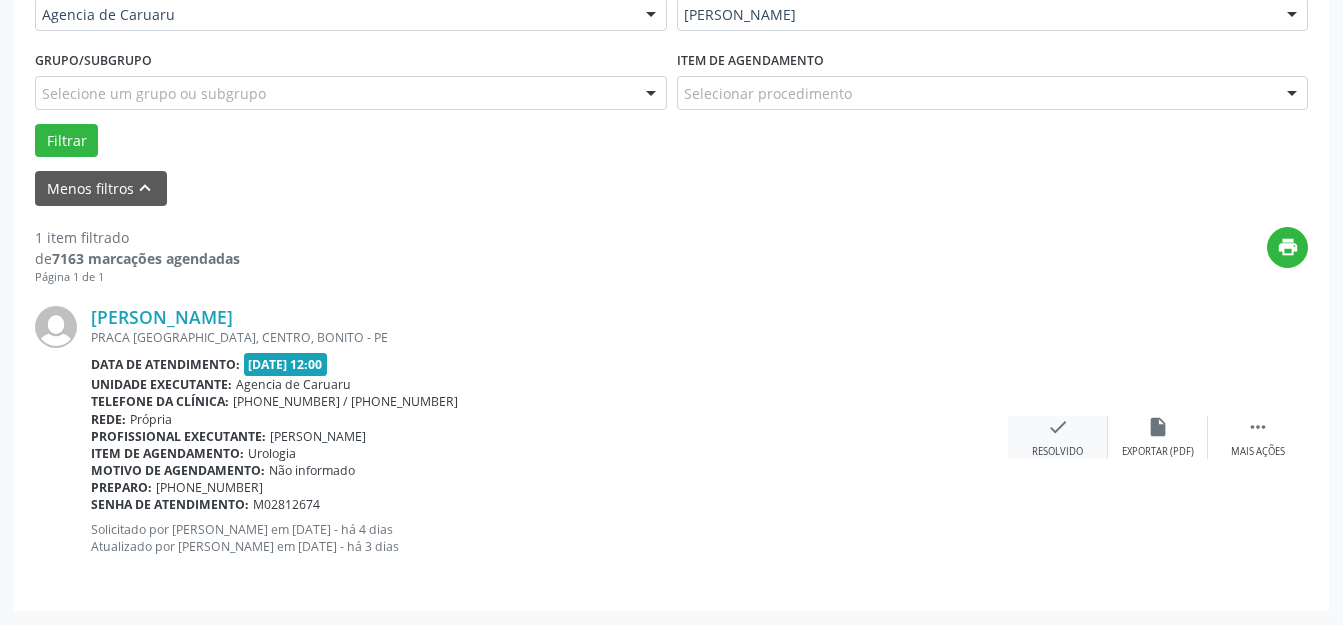 click on "check
Resolvido" at bounding box center (1058, 437) 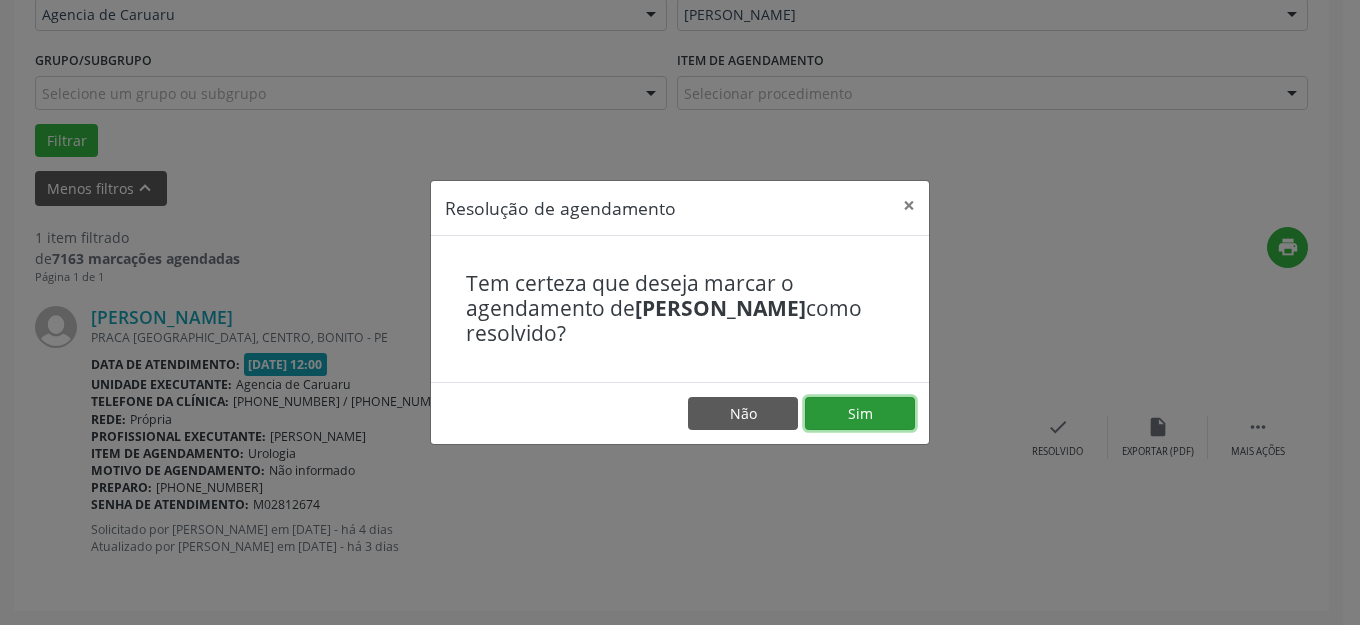 click on "Sim" at bounding box center [860, 414] 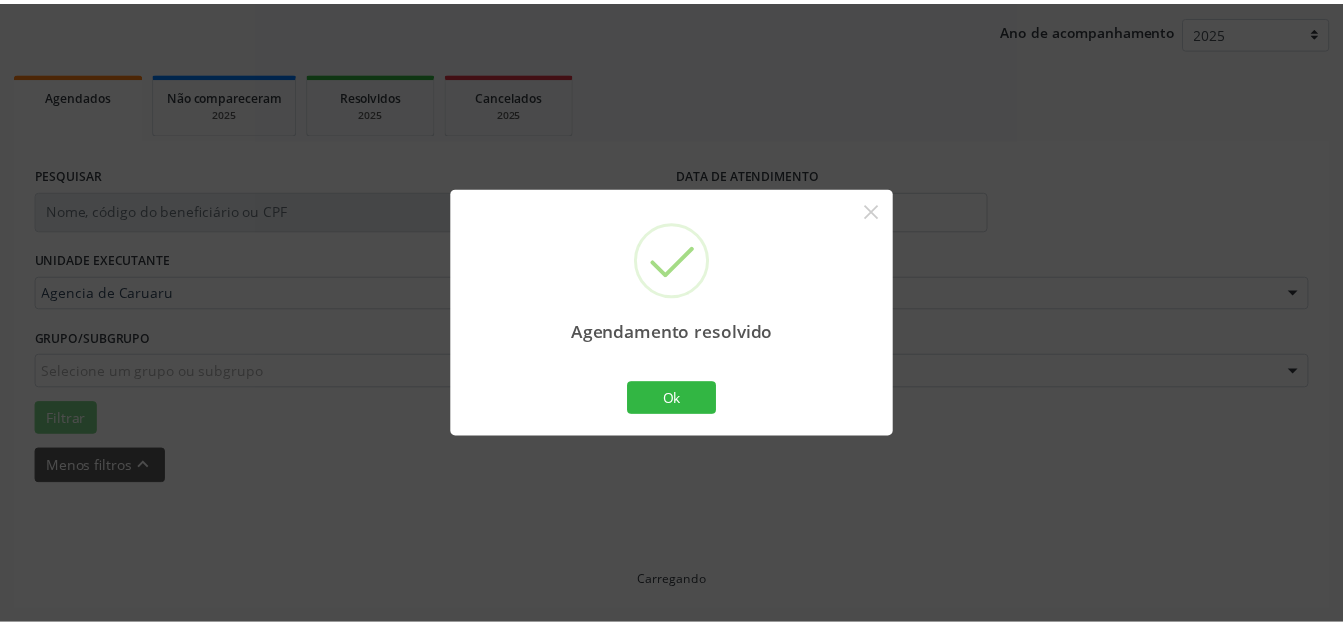 scroll, scrollTop: 227, scrollLeft: 0, axis: vertical 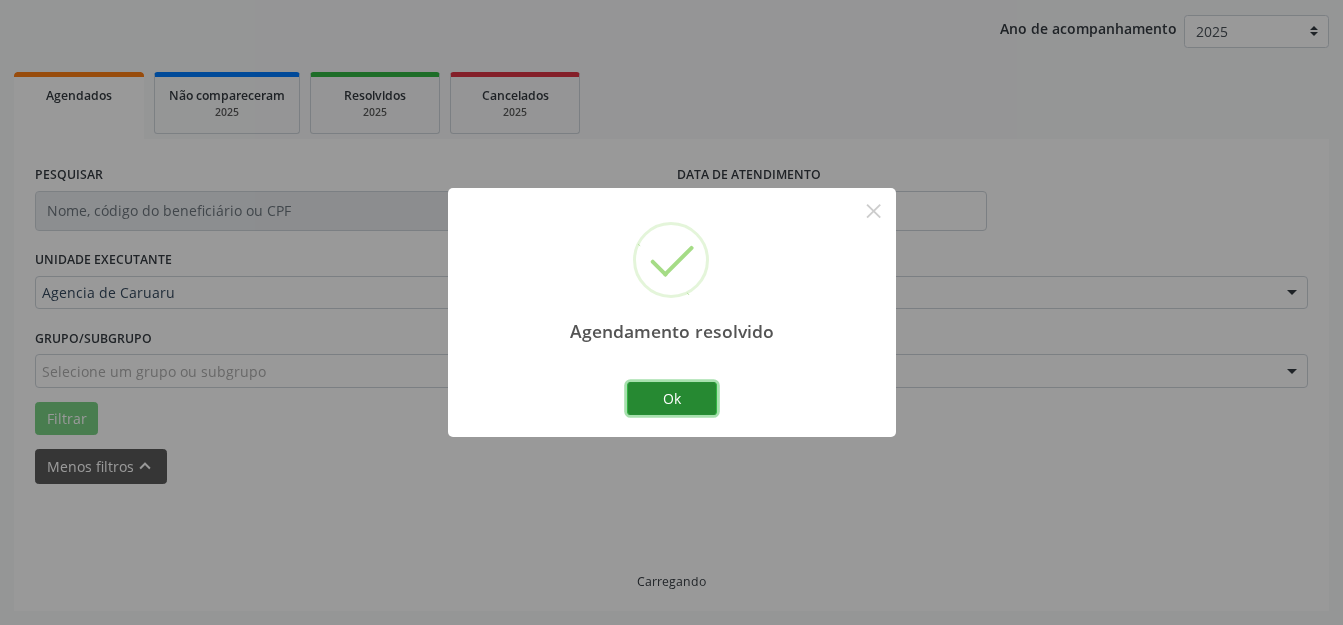 click on "Ok" at bounding box center [672, 399] 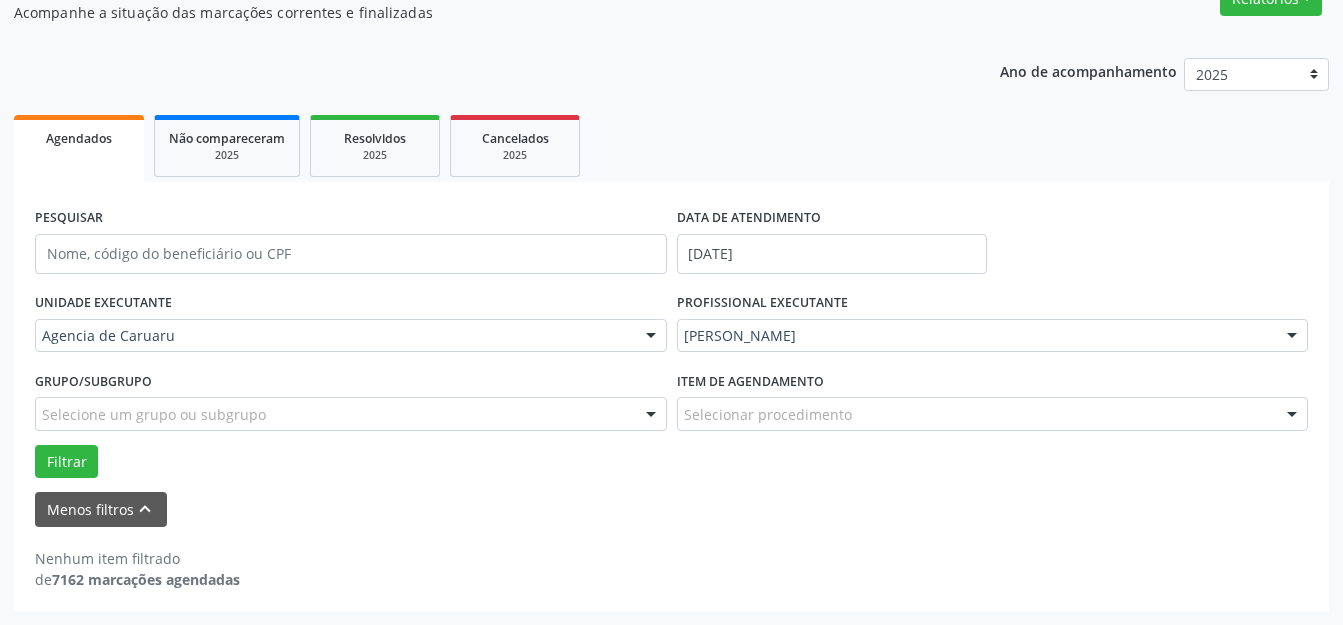 scroll, scrollTop: 184, scrollLeft: 0, axis: vertical 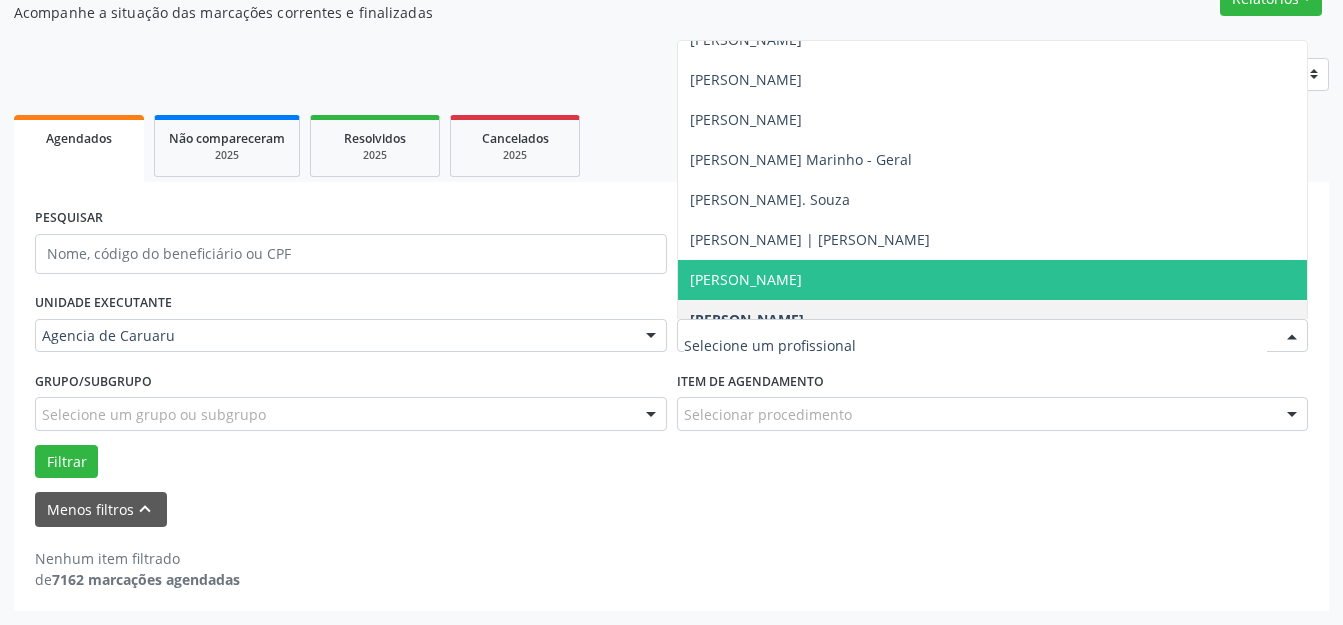 click on "[PERSON_NAME]" at bounding box center [993, 280] 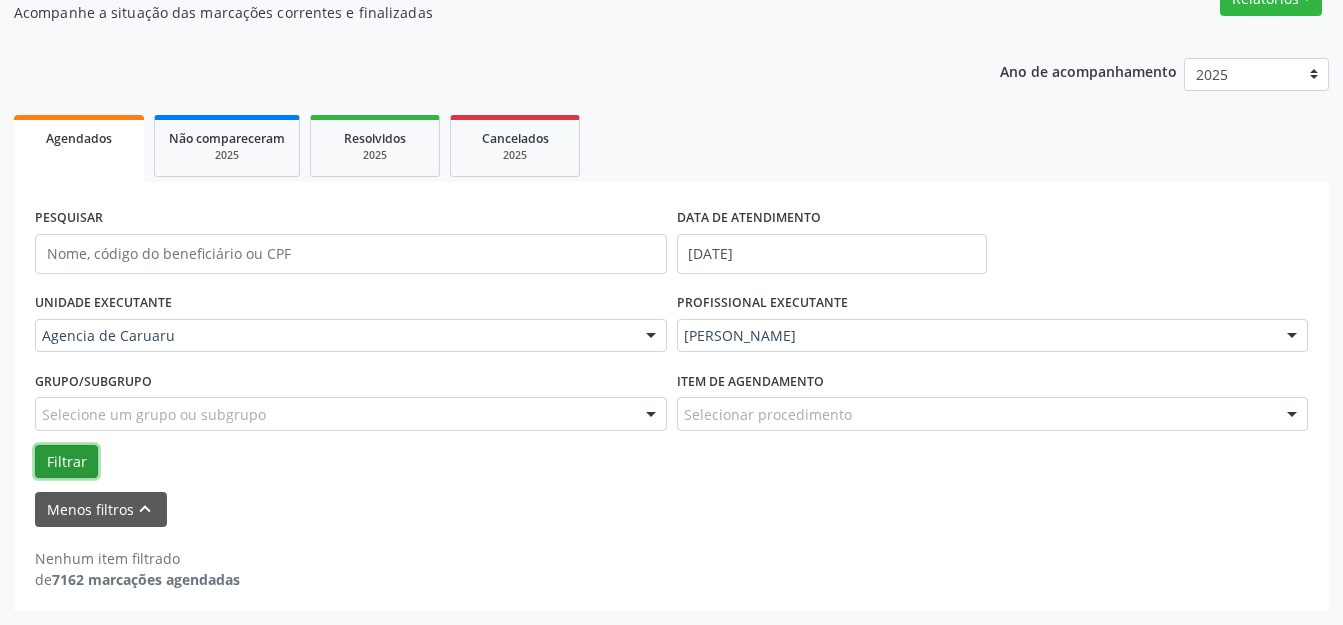 click on "Filtrar" at bounding box center (66, 462) 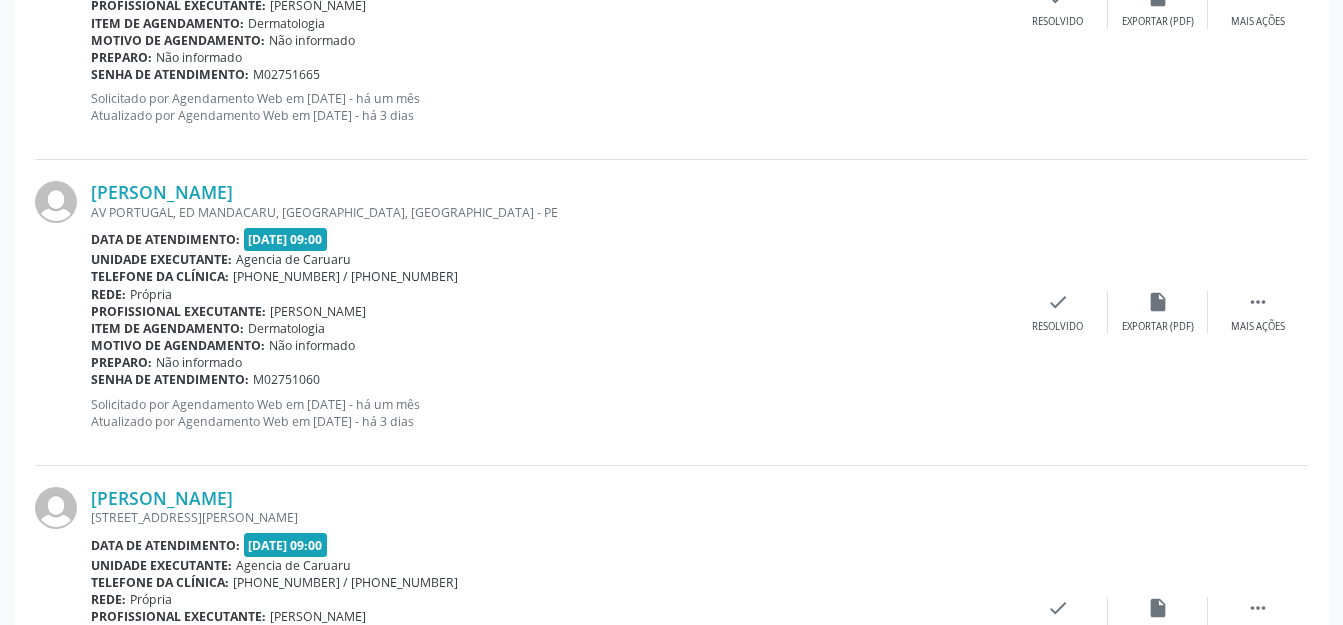 scroll, scrollTop: 3984, scrollLeft: 0, axis: vertical 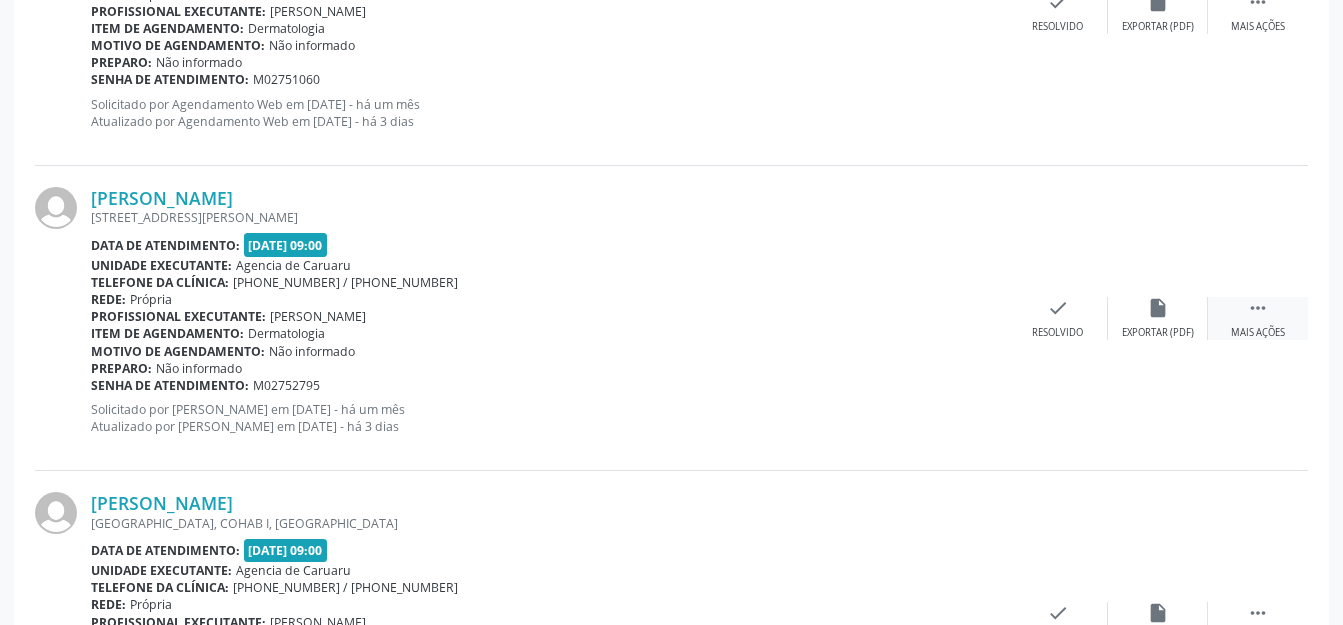 click on "Mais ações" at bounding box center (1258, 333) 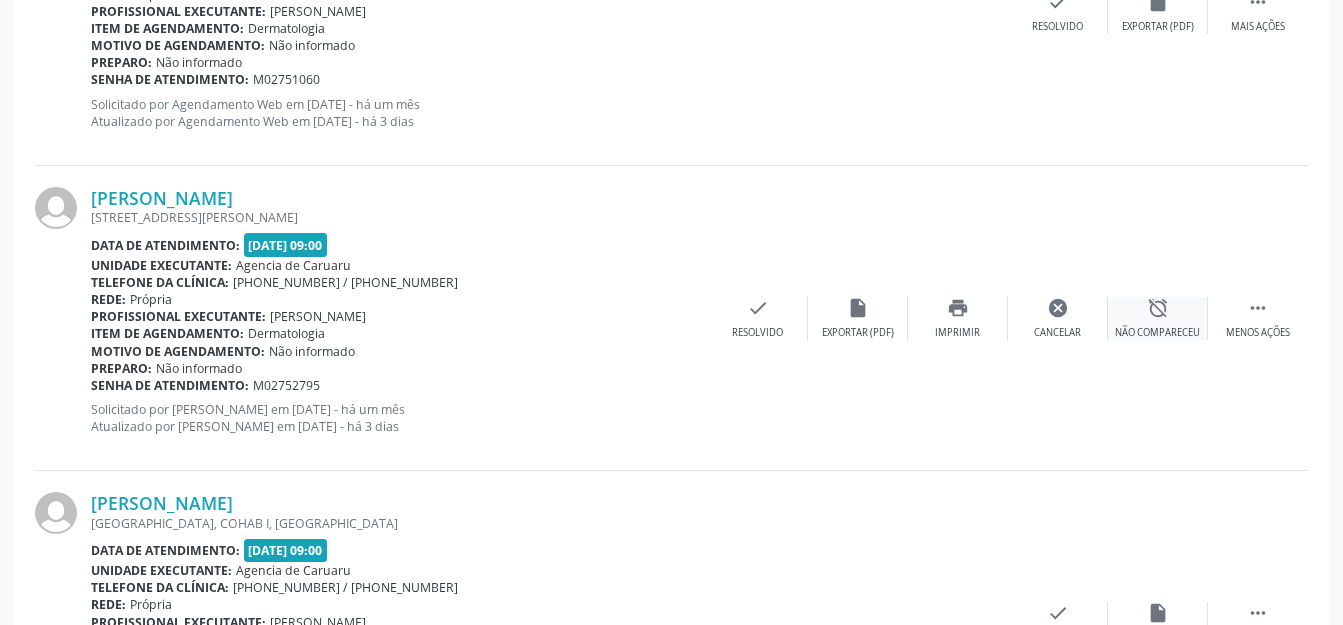 click on "Não compareceu" at bounding box center (1157, 333) 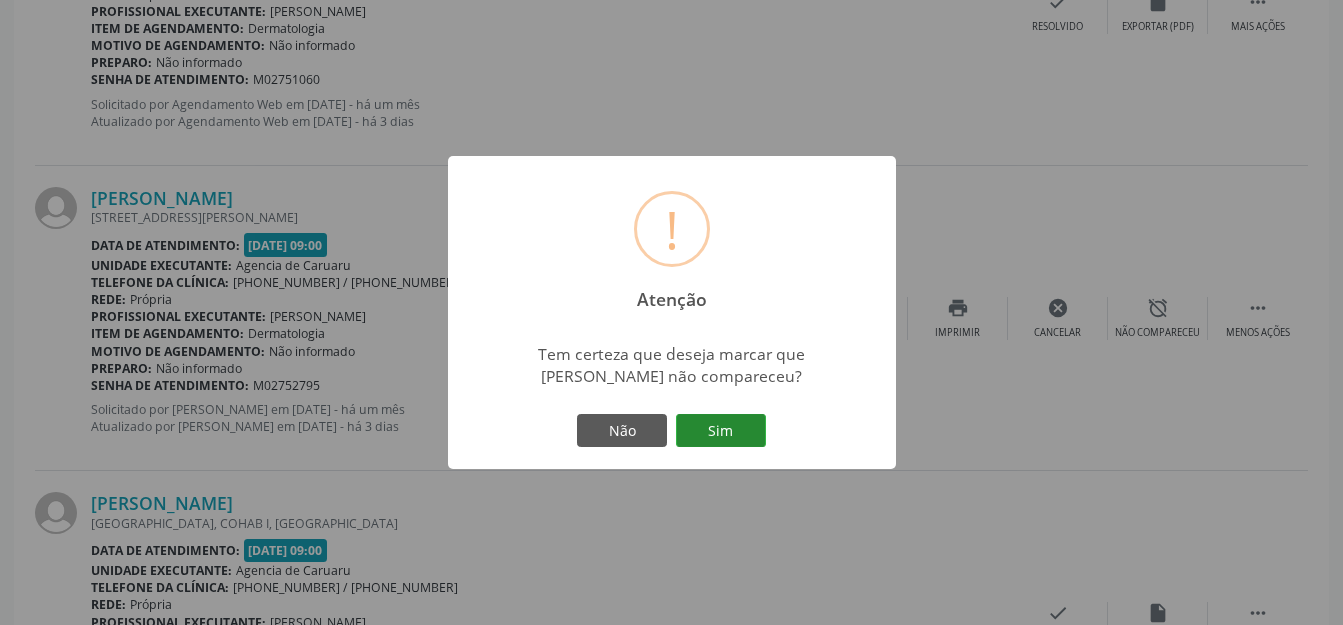 click on "Sim" at bounding box center [721, 431] 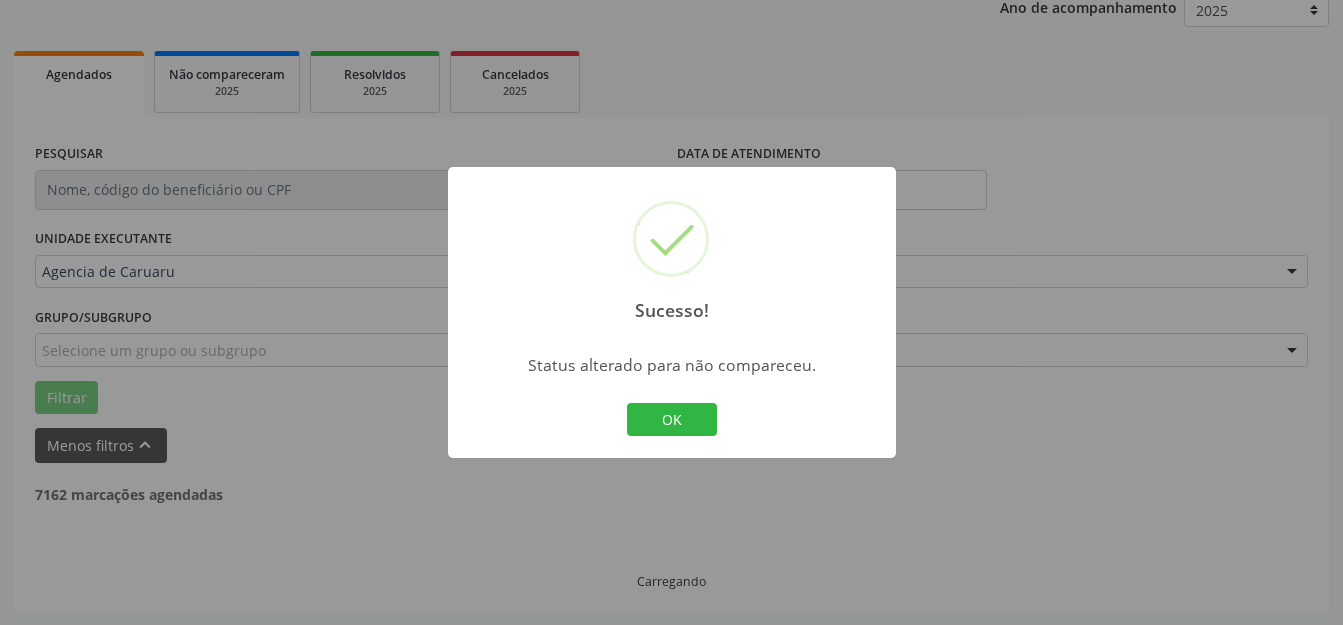 scroll, scrollTop: 248, scrollLeft: 0, axis: vertical 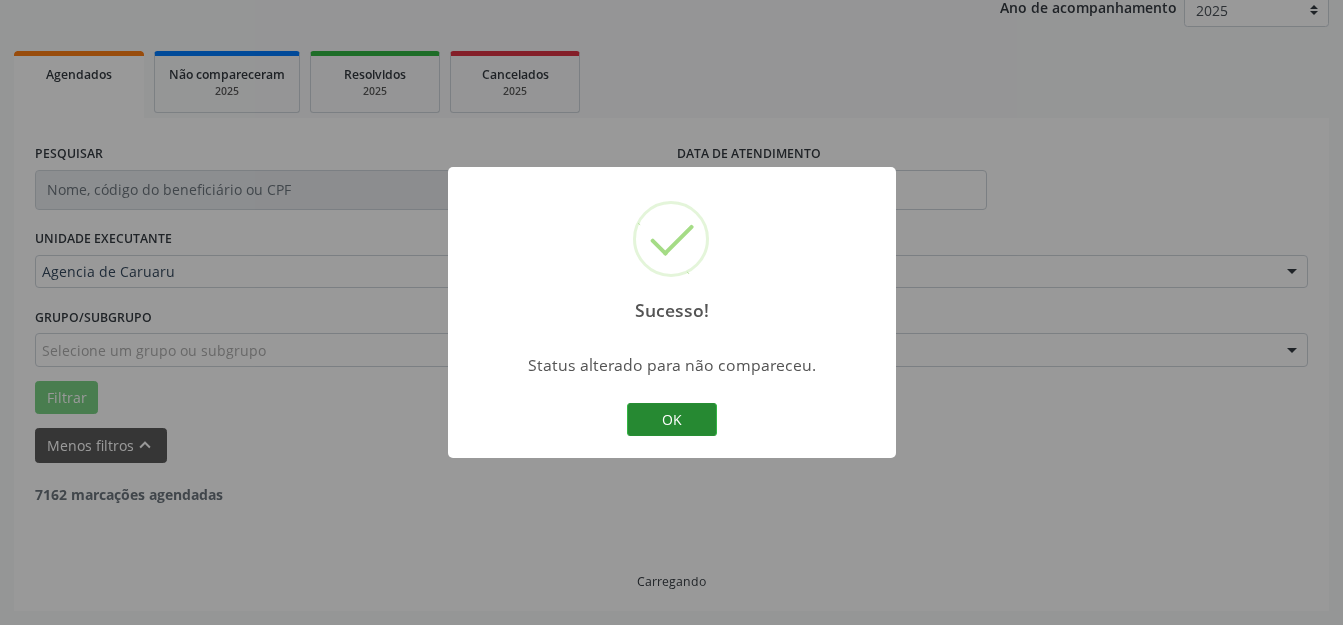 click on "OK" at bounding box center [672, 420] 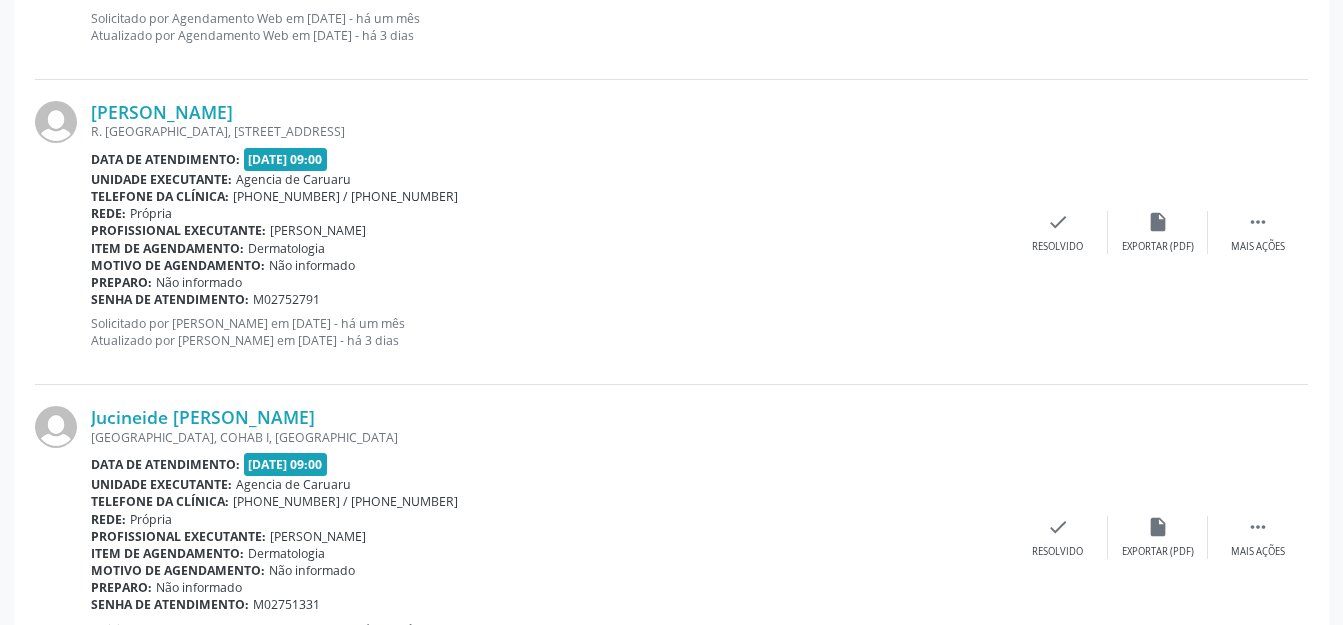 scroll, scrollTop: 1935, scrollLeft: 0, axis: vertical 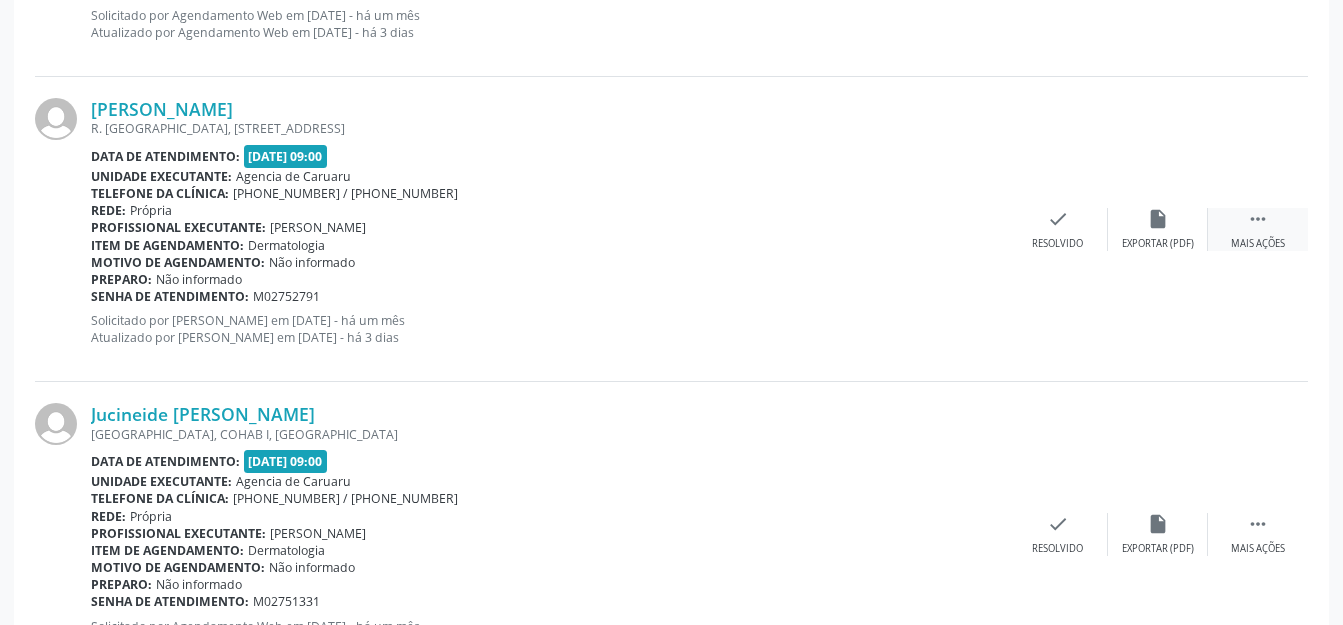 click on "" at bounding box center [1258, 219] 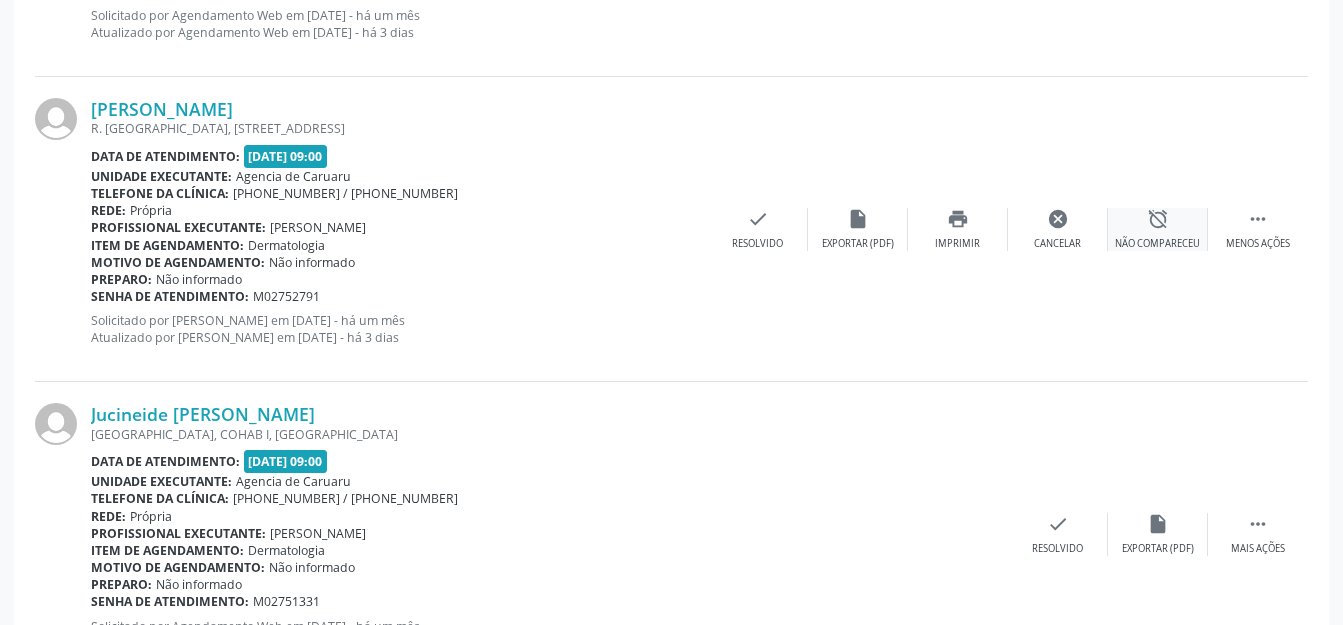 click on "alarm_off" at bounding box center [1158, 219] 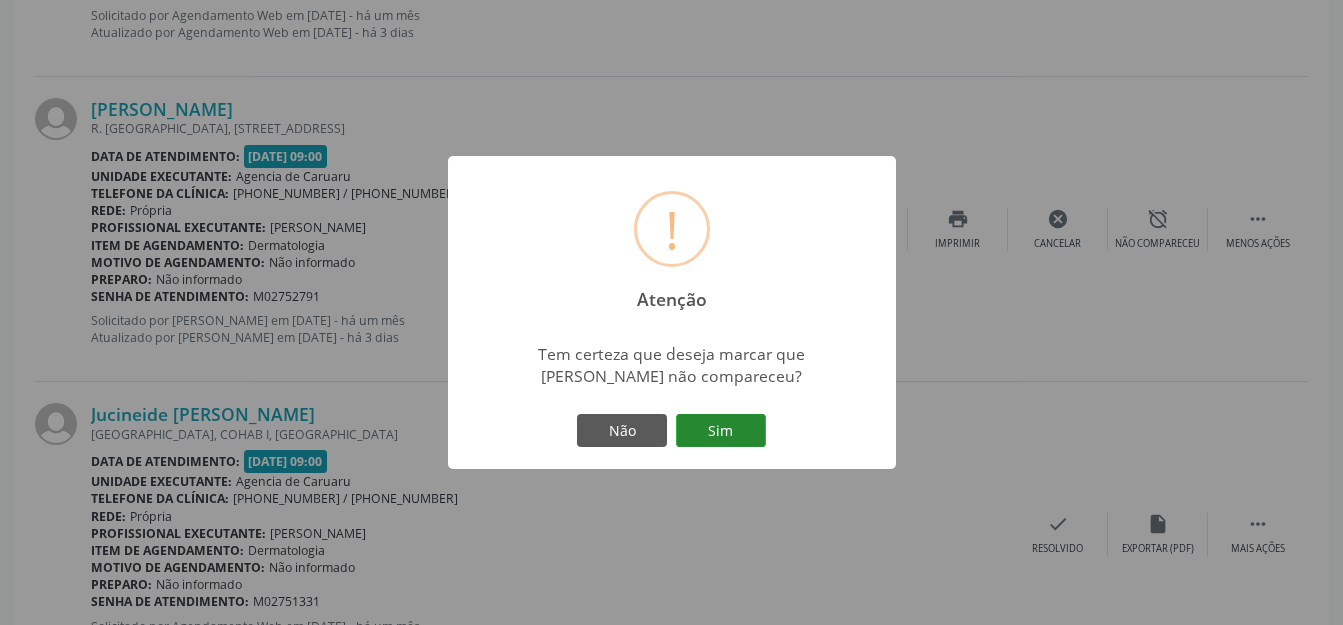 click on "Sim" at bounding box center (721, 431) 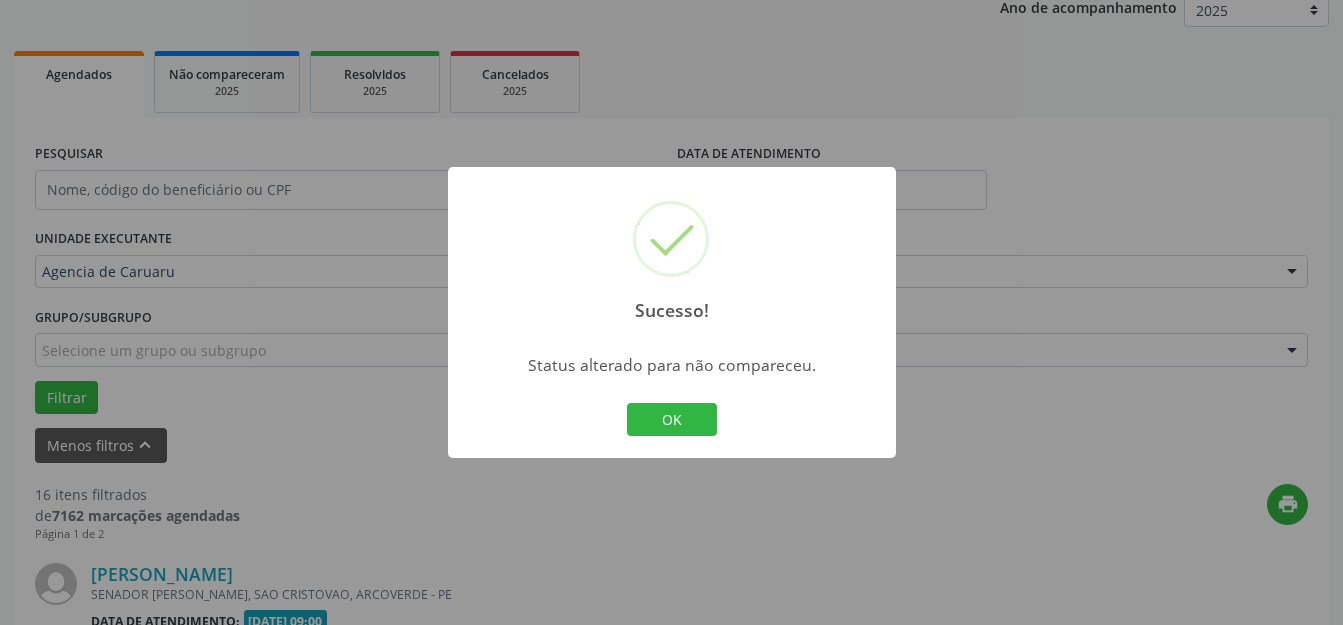 scroll, scrollTop: 1935, scrollLeft: 0, axis: vertical 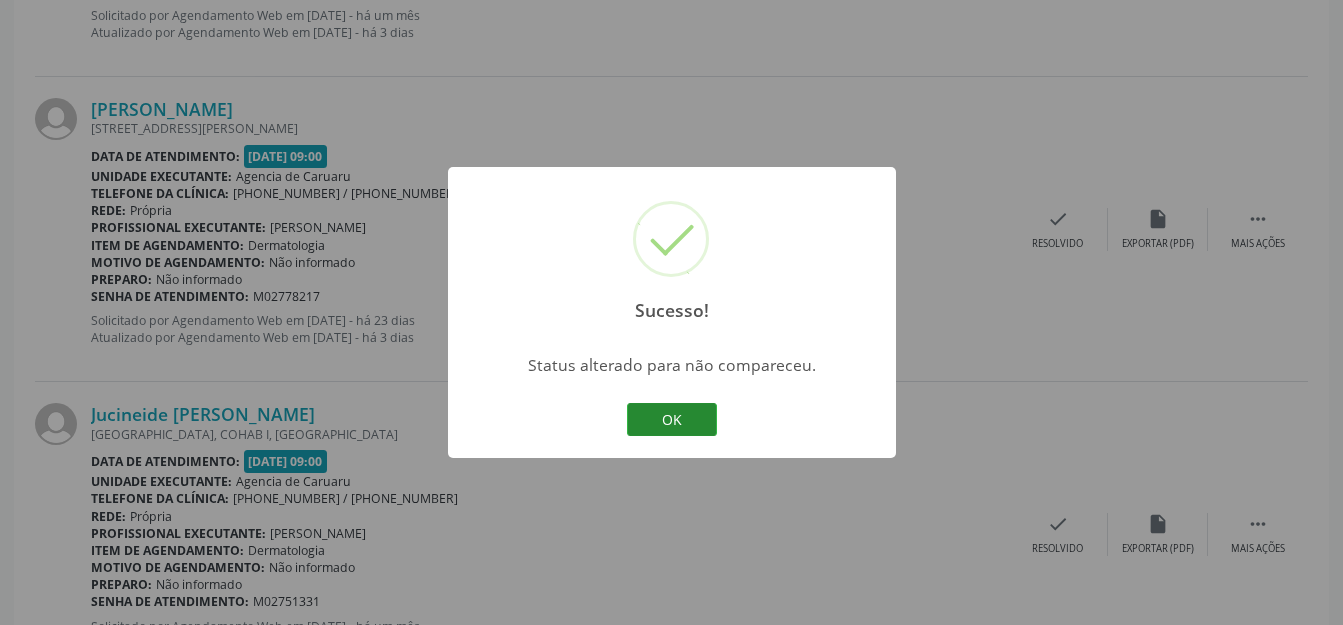 click on "OK" at bounding box center (672, 420) 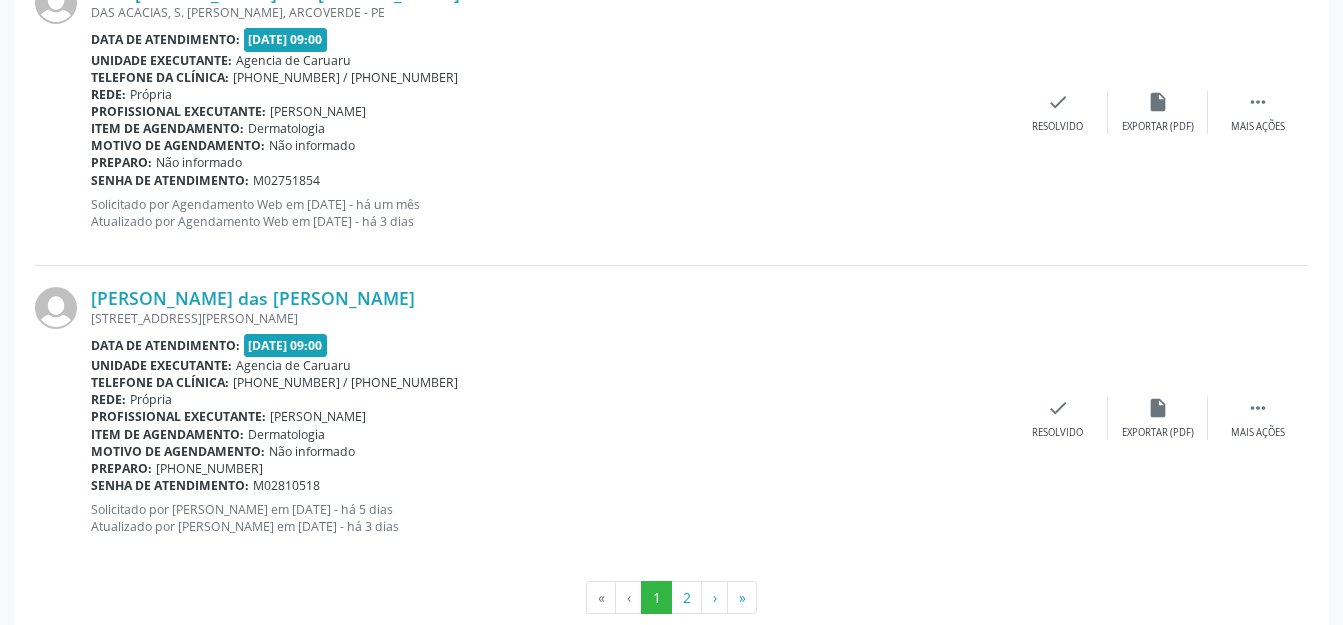 scroll, scrollTop: 4835, scrollLeft: 0, axis: vertical 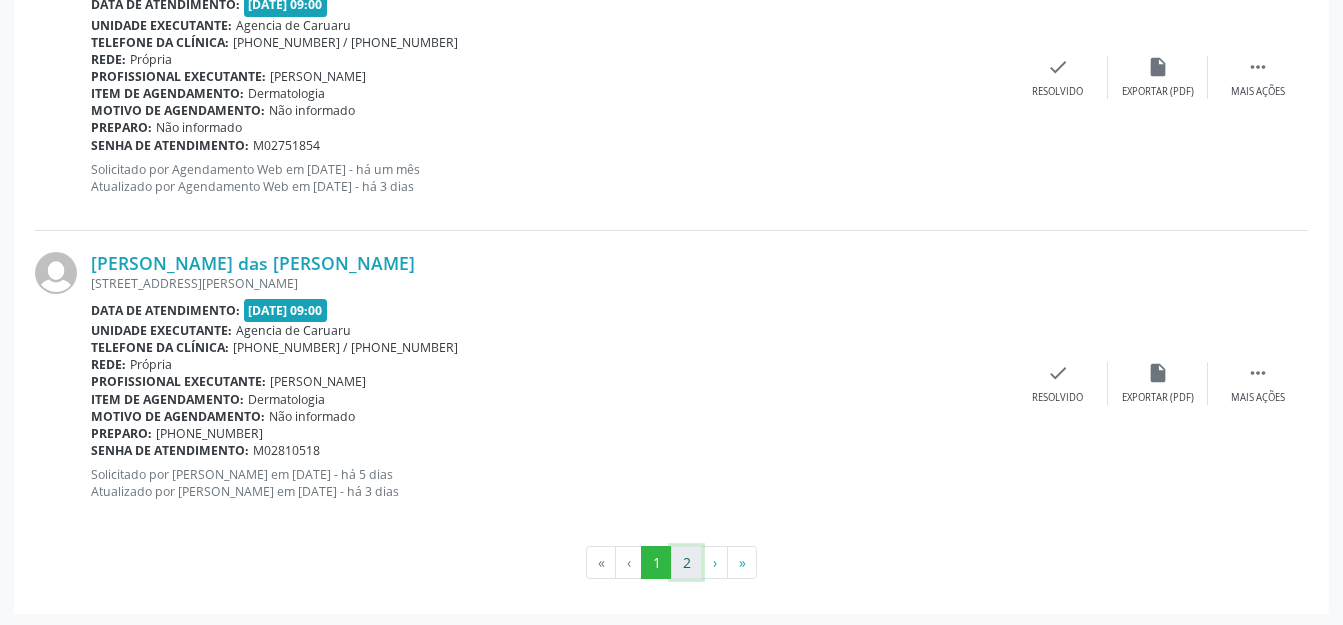 click on "2" at bounding box center (686, 563) 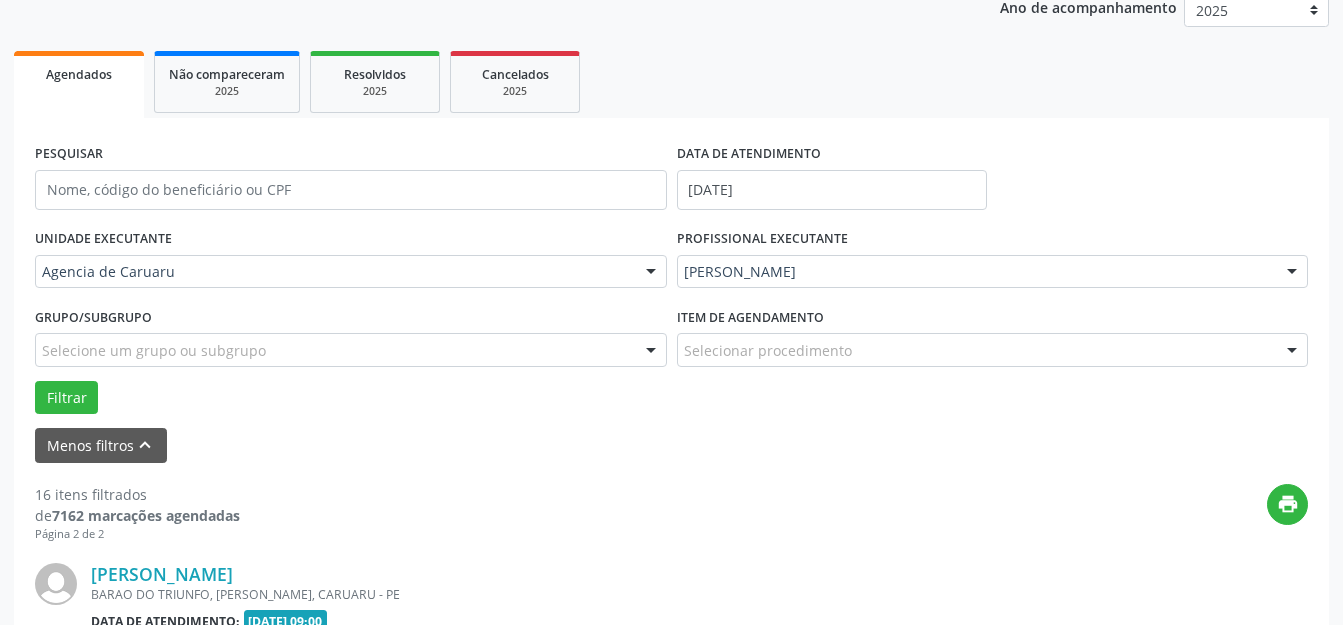scroll, scrollTop: 562, scrollLeft: 0, axis: vertical 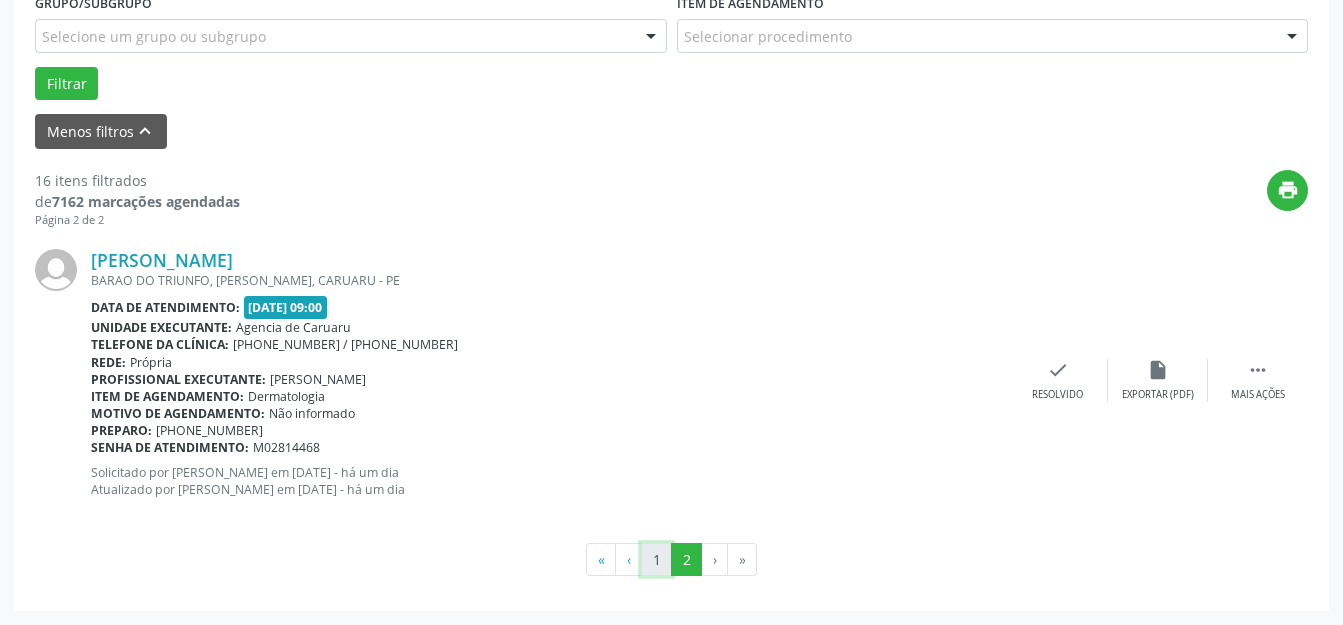 click on "1" at bounding box center [656, 560] 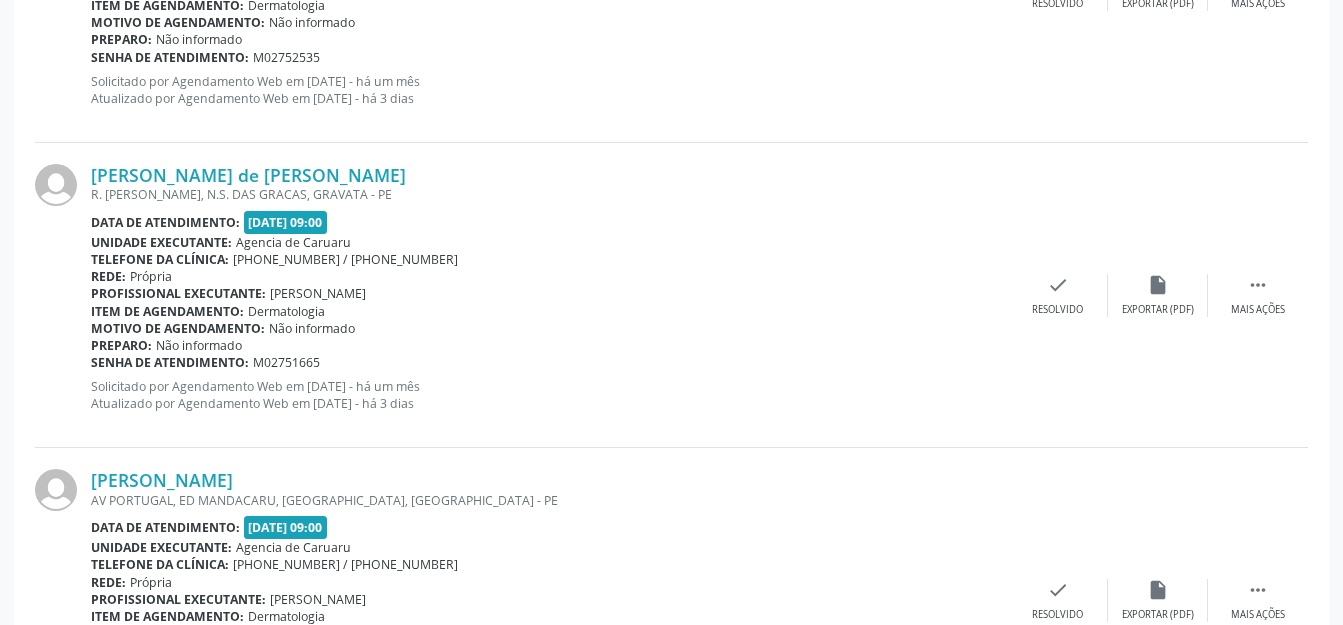 scroll, scrollTop: 3362, scrollLeft: 0, axis: vertical 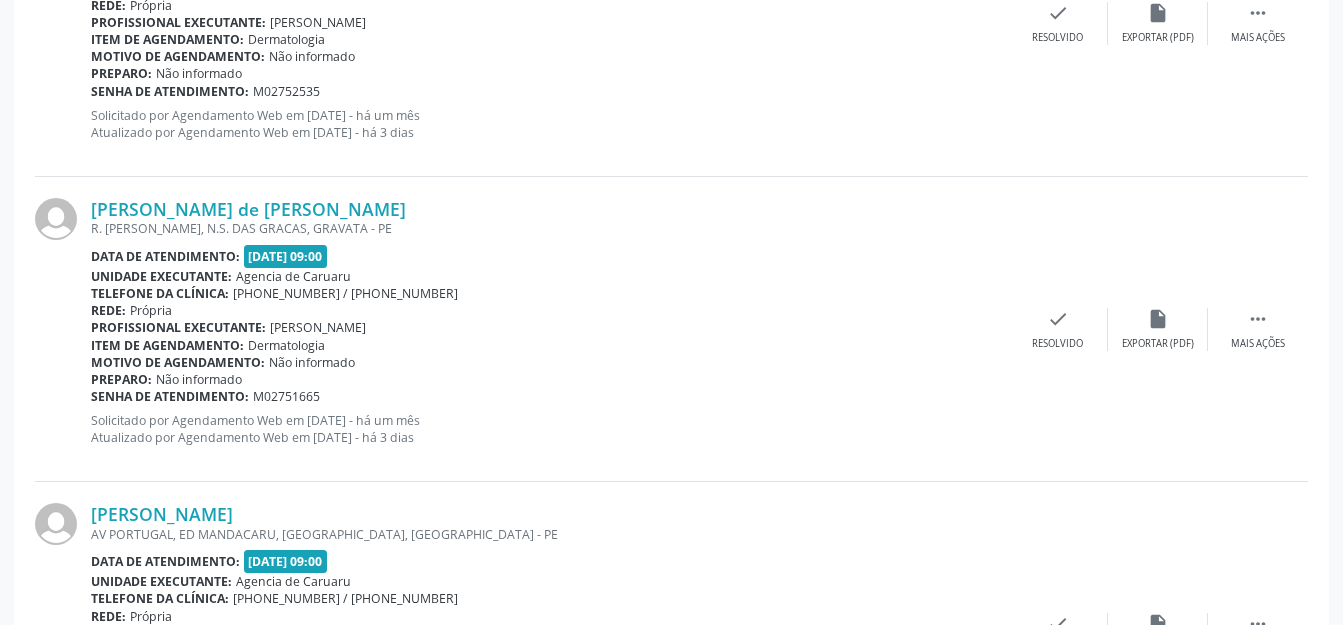 click on "PESQUISAR
DATA DE ATENDIMENTO
[DATE]
UNIDADE EXECUTANTE
Agencia de Caruaru         Todos as unidades   Agencia de Caruaru
Nenhum resultado encontrado para: "   "
Não há nenhuma opção para ser exibida.
PROFISSIONAL EXECUTANTE
[PERSON_NAME]         Todos os profissionais   [PERSON_NAME]   [PERSON_NAME]   [PERSON_NAME]   [PERSON_NAME] Lima   [PERSON_NAME]   [PERSON_NAME] [PERSON_NAME] Case   [PERSON_NAME]   Inativo - [PERSON_NAME]   Inativo - [PERSON_NAME]   Inativo - [PERSON_NAME]   [PERSON_NAME]   [PERSON_NAME]   [PERSON_NAME]   [PERSON_NAME]" at bounding box center (671, -455) 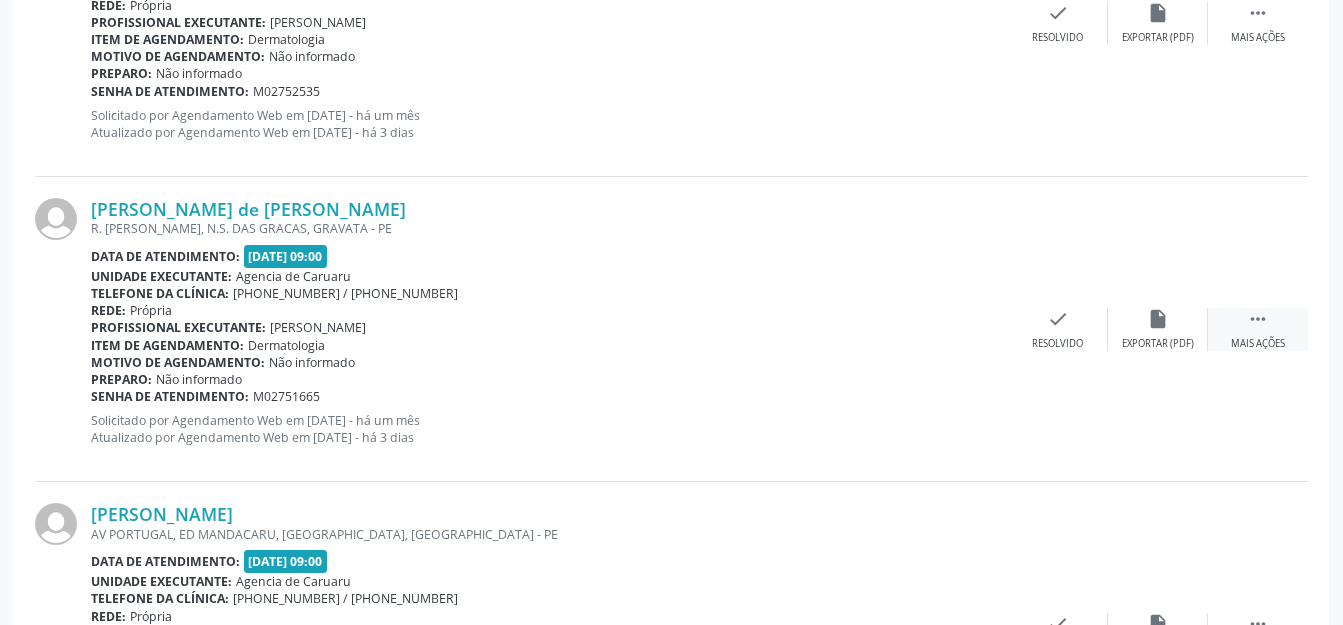 click on "
Mais ações" at bounding box center [1258, 329] 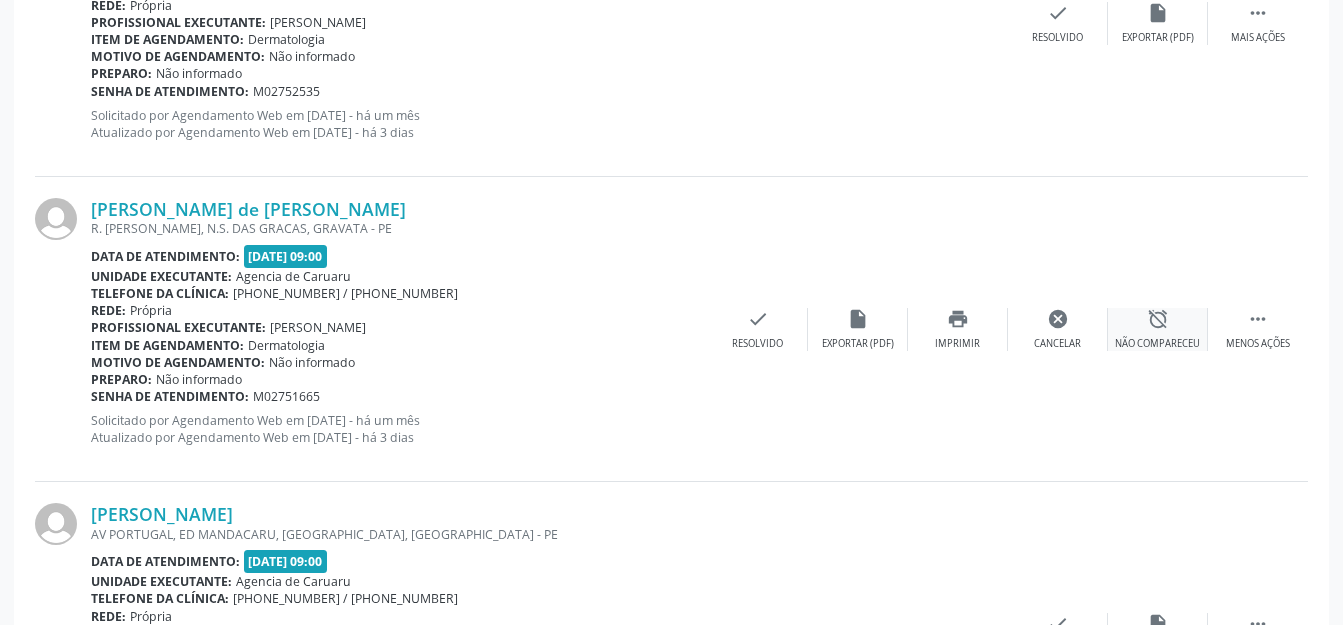 click on "alarm_off
Não compareceu" at bounding box center [1158, 329] 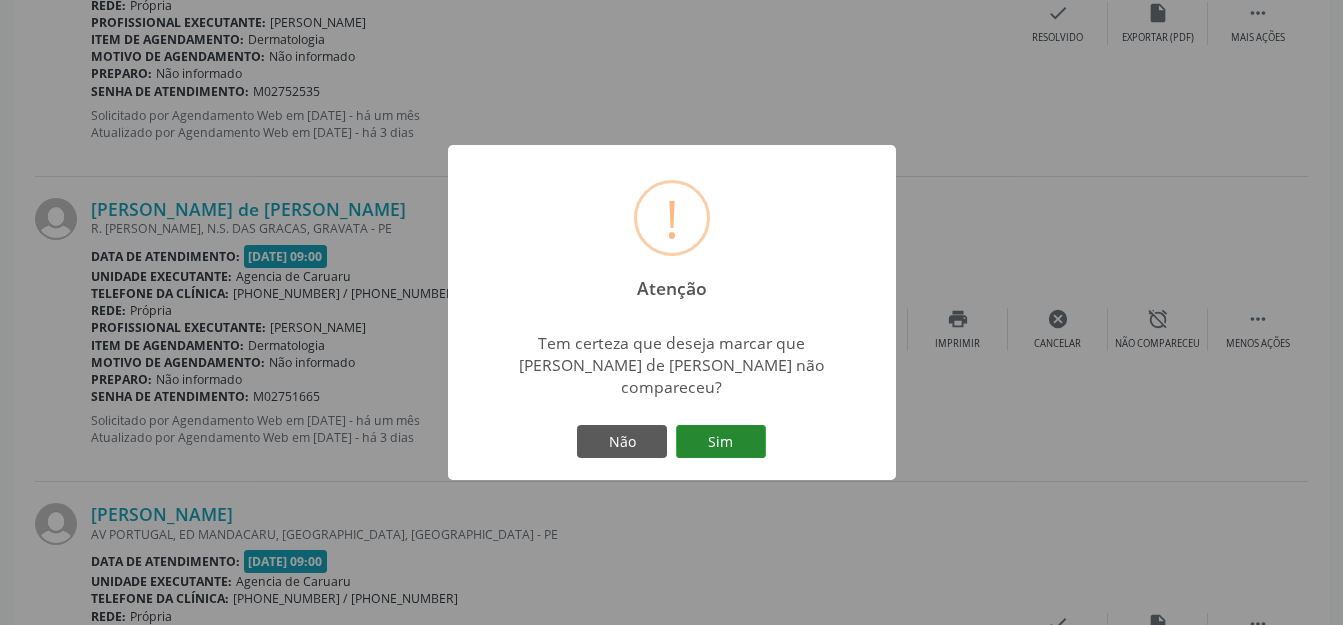 click on "Sim" at bounding box center [721, 442] 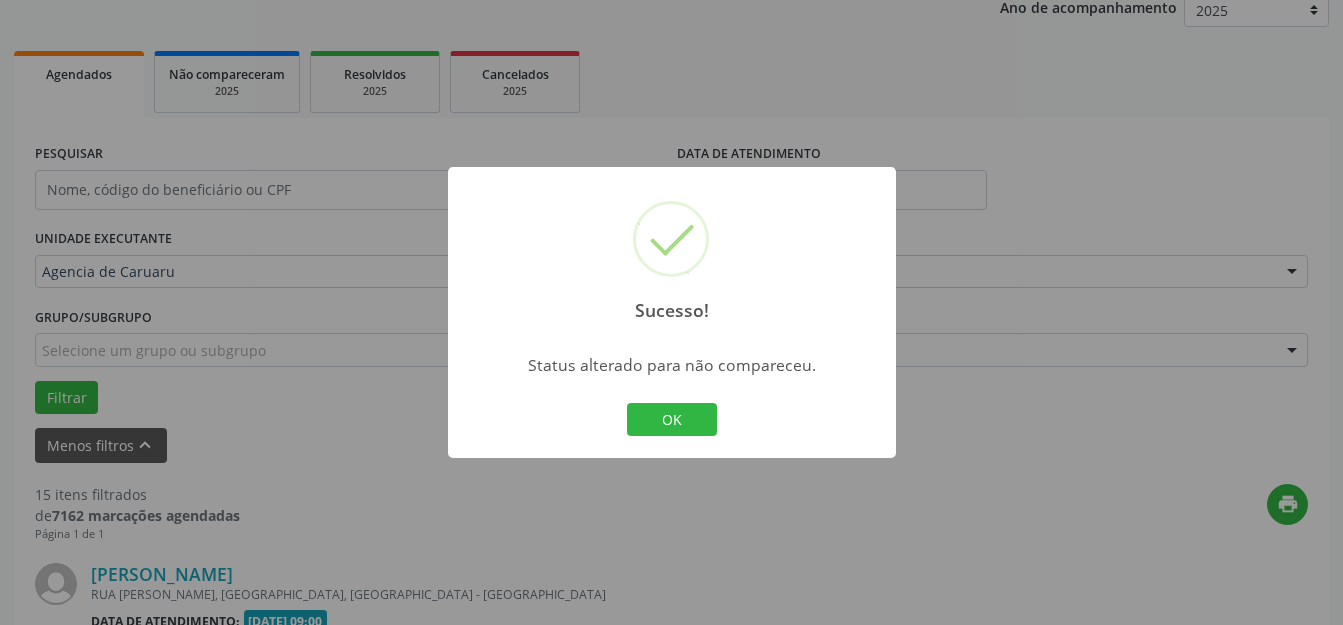 scroll, scrollTop: 3362, scrollLeft: 0, axis: vertical 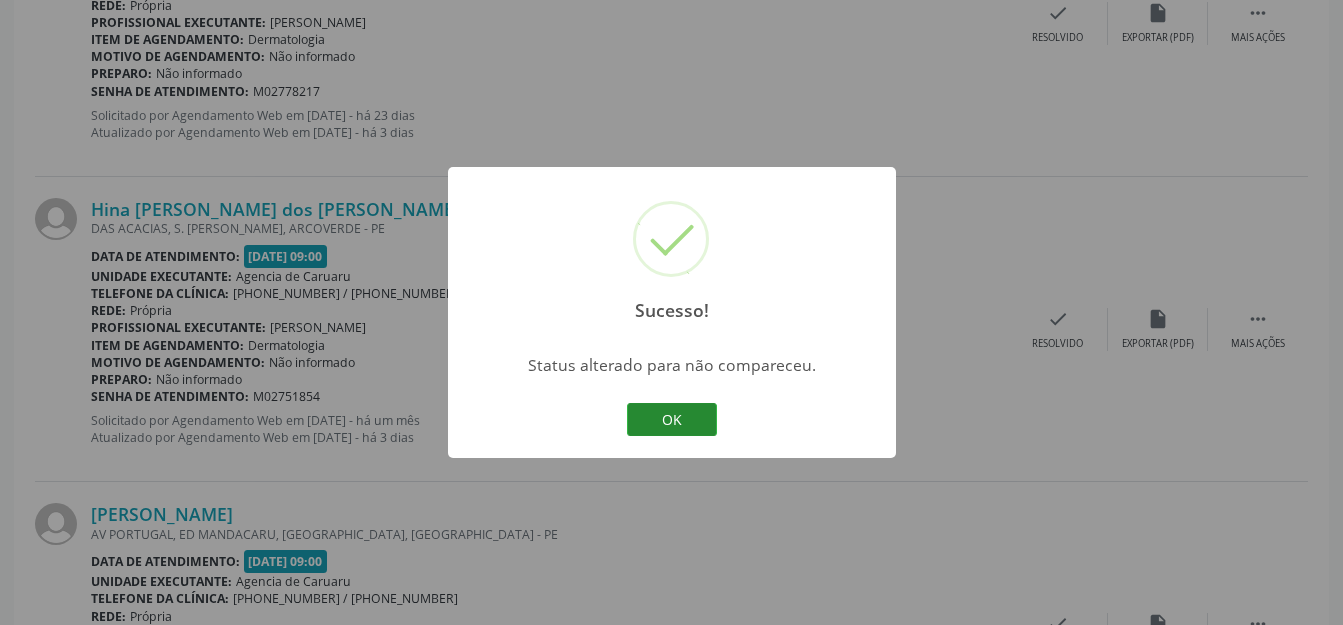 click on "OK" at bounding box center (672, 420) 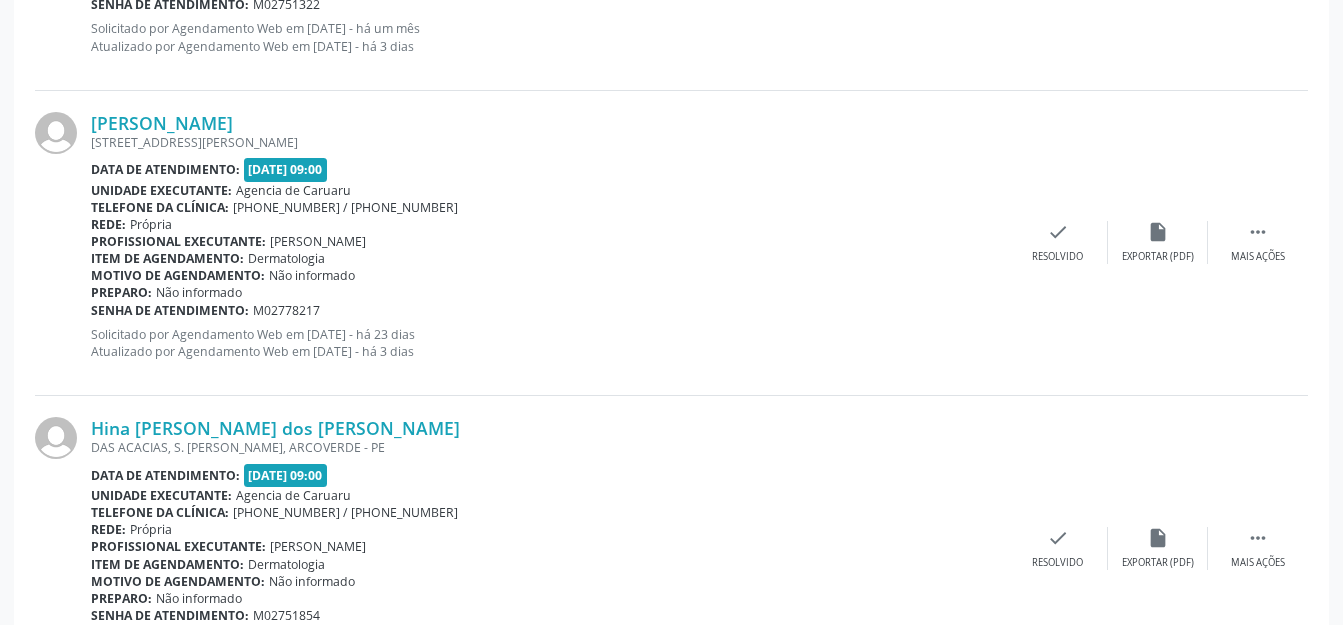 scroll, scrollTop: 3177, scrollLeft: 0, axis: vertical 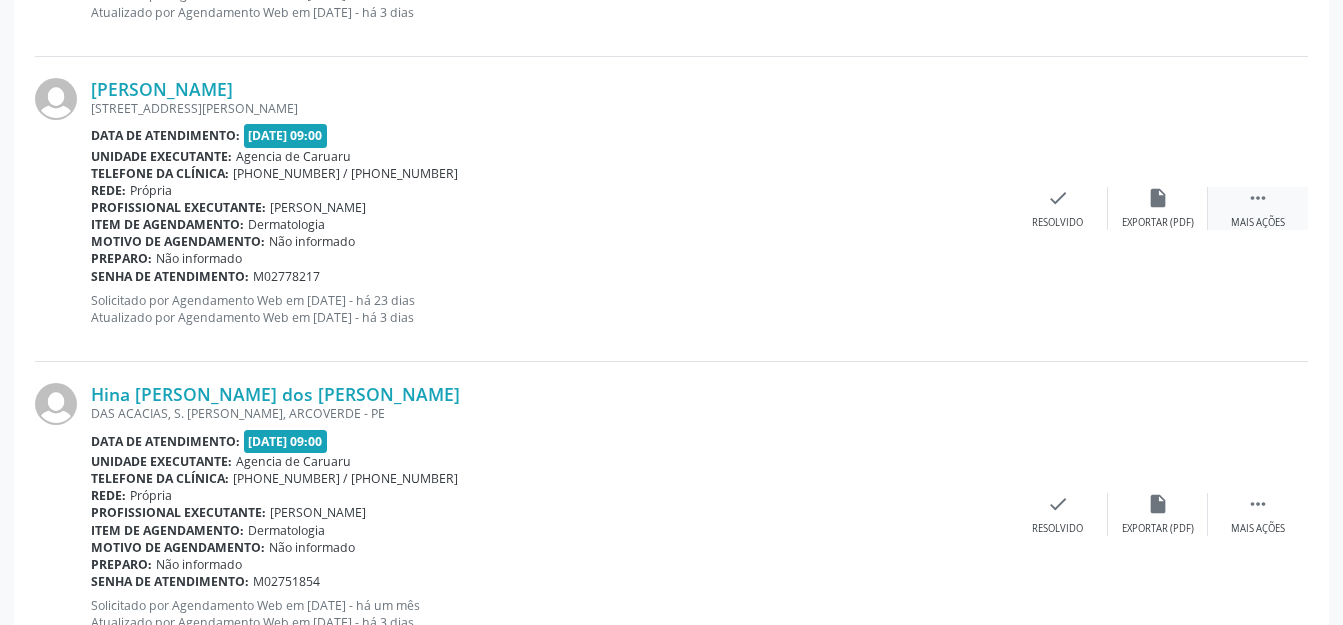click on "" at bounding box center (1258, 198) 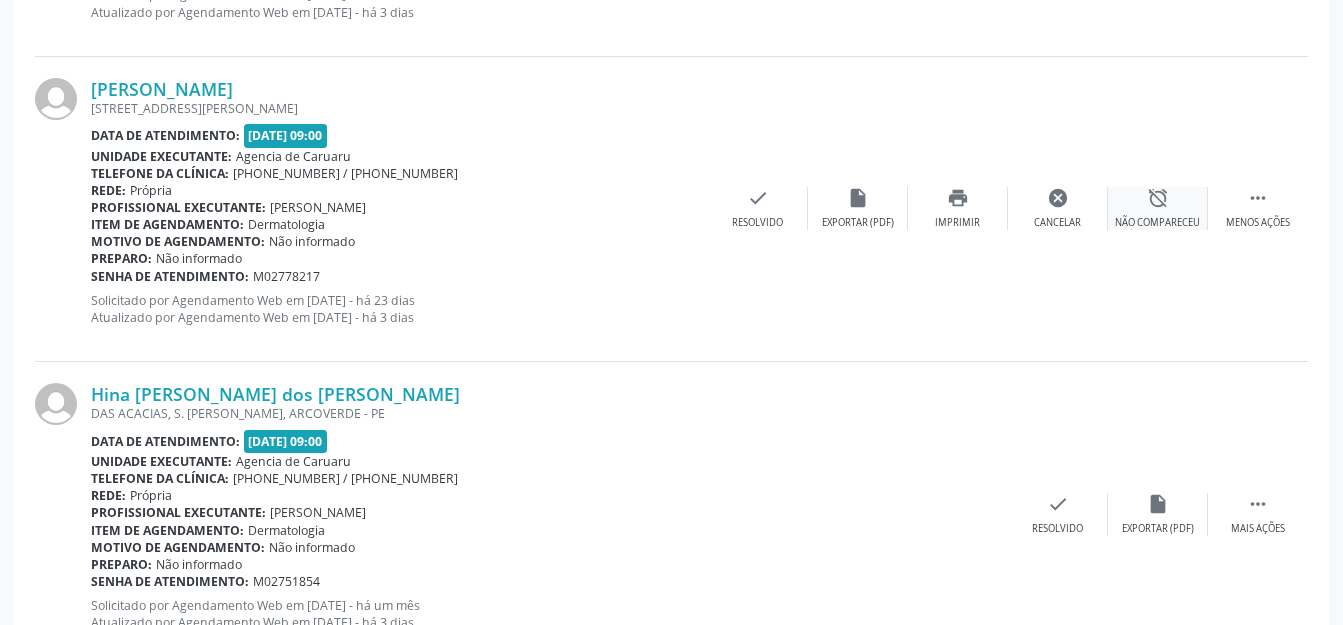click on "alarm_off
Não compareceu" at bounding box center (1158, 208) 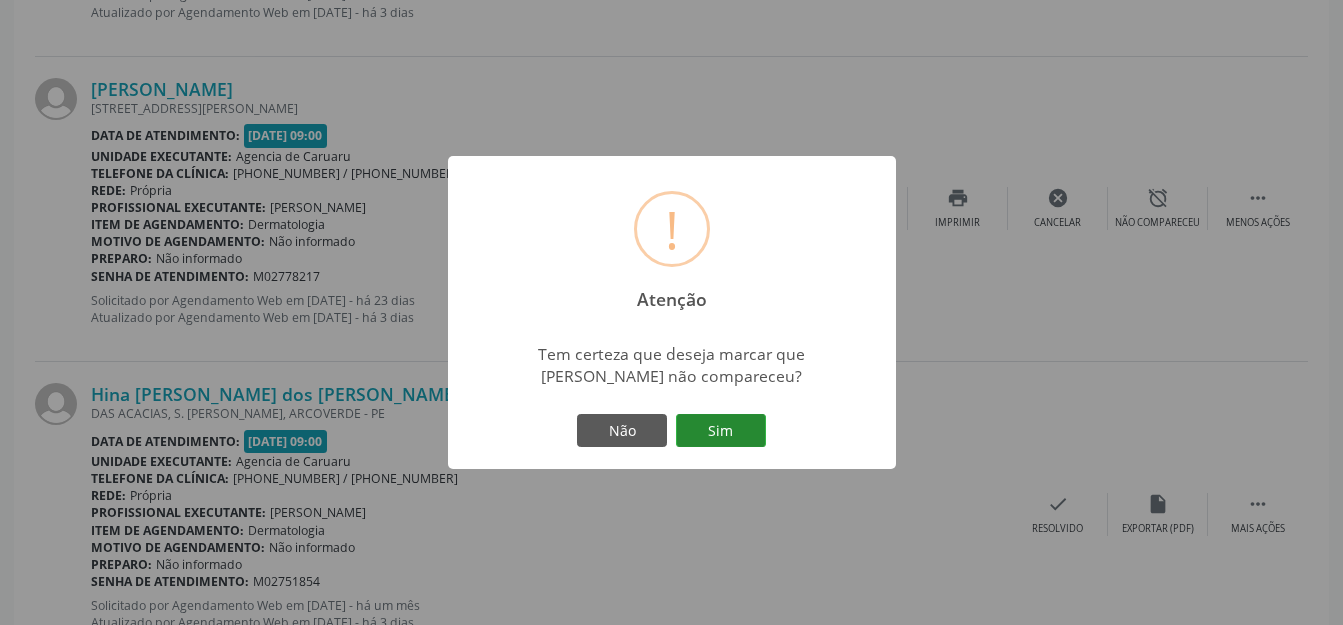 click on "Sim" at bounding box center (721, 431) 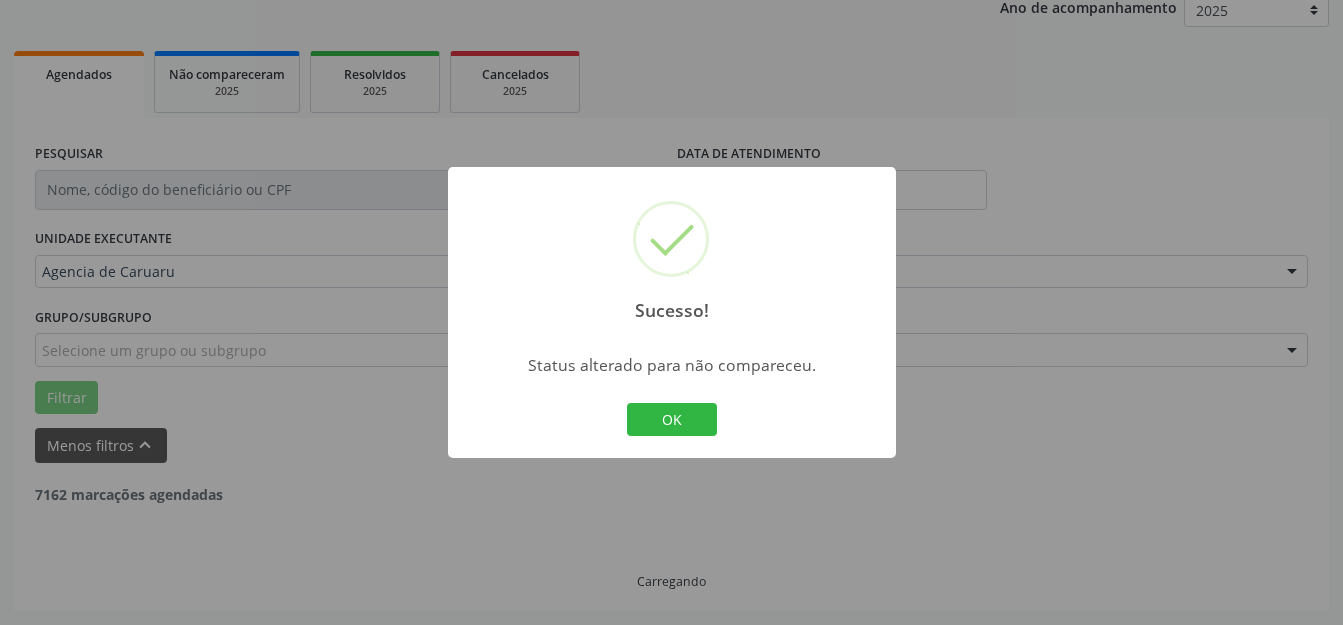 scroll, scrollTop: 248, scrollLeft: 0, axis: vertical 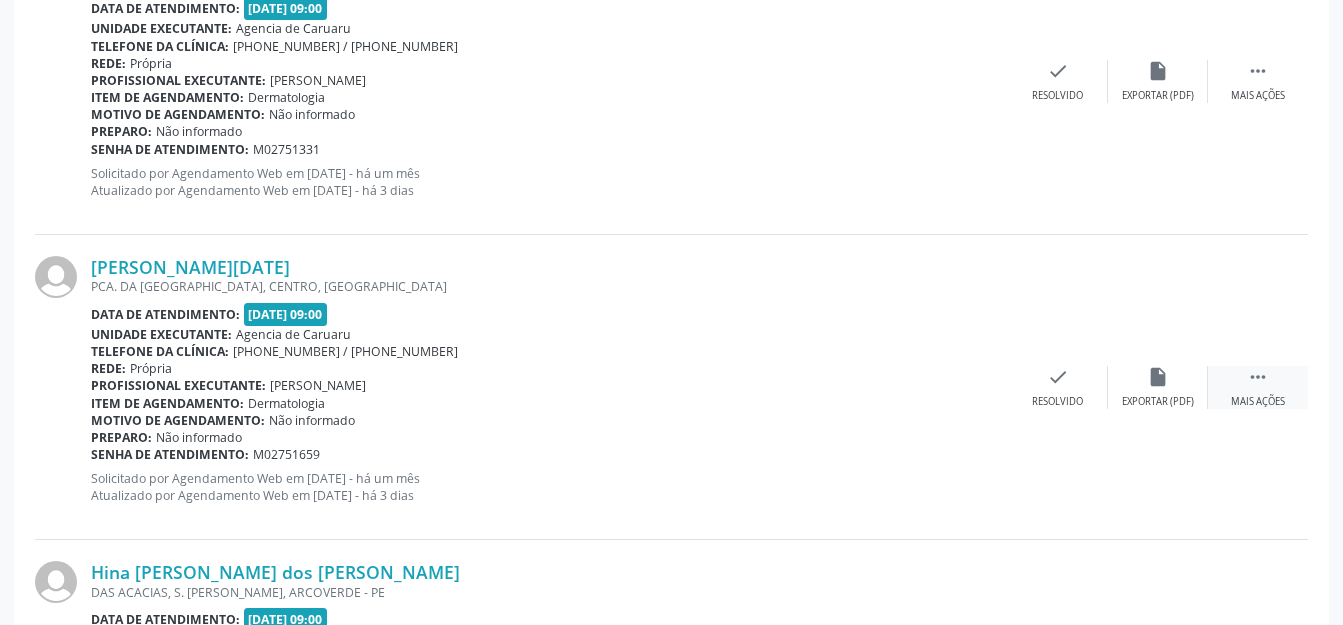 click on "" at bounding box center [1258, 377] 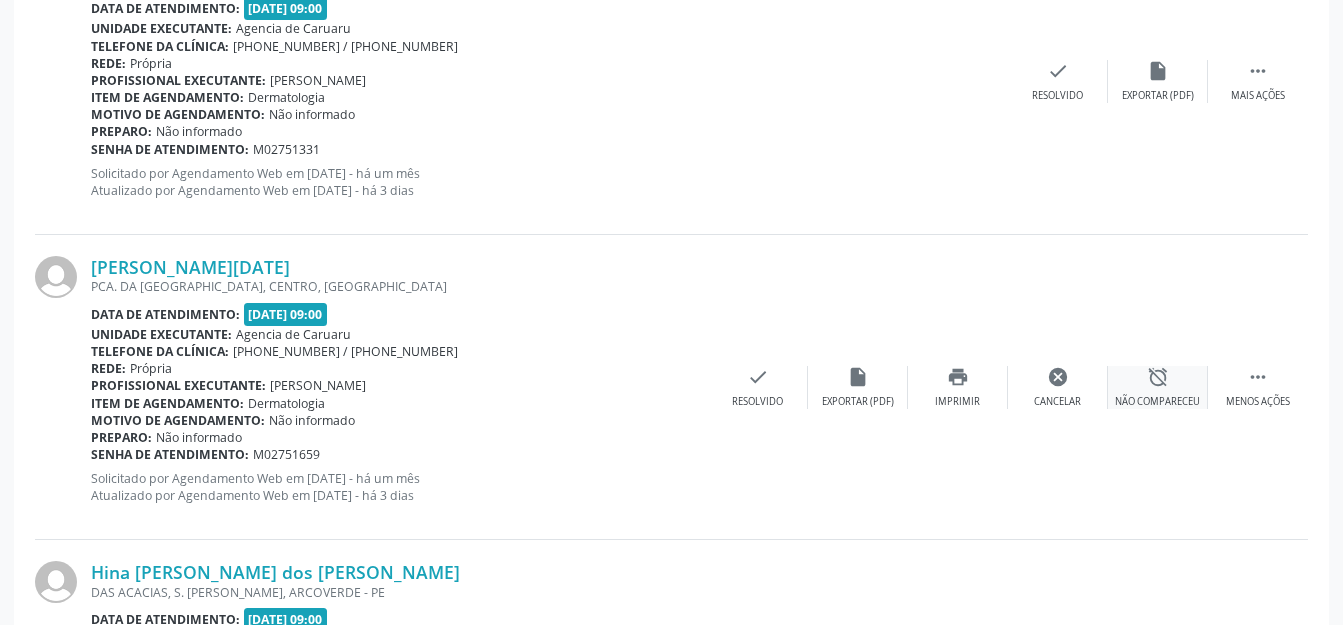 click on "Não compareceu" at bounding box center [1157, 402] 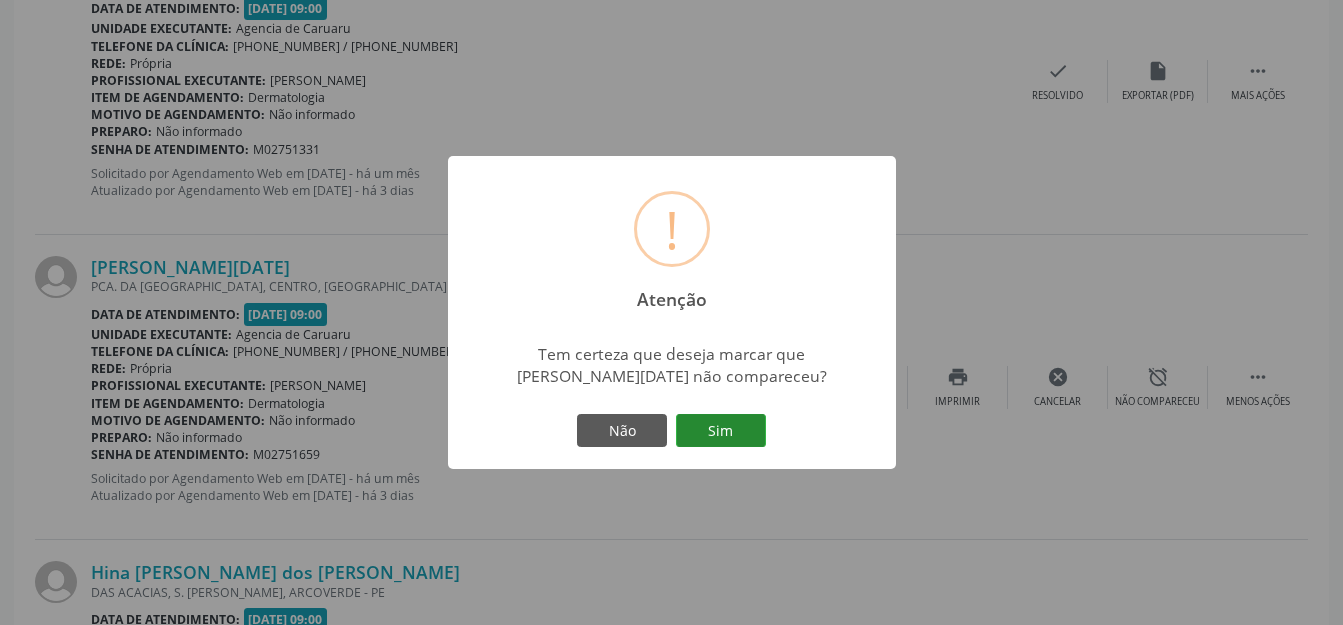 click on "Sim" at bounding box center (721, 431) 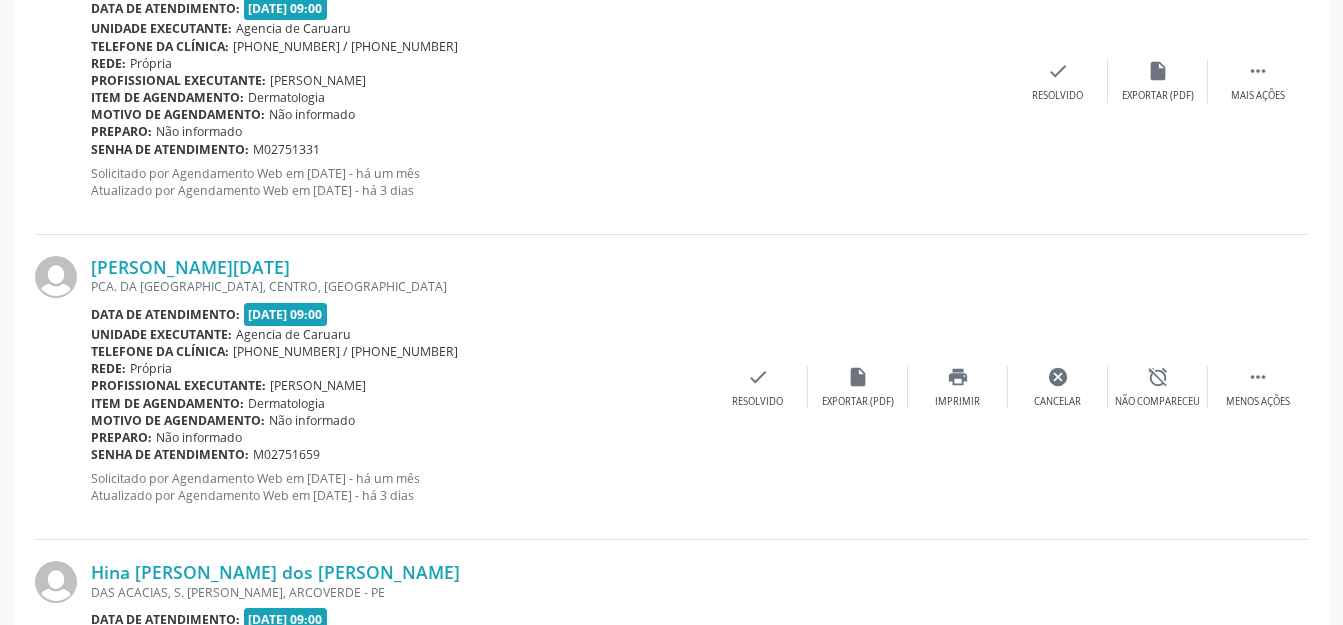 scroll, scrollTop: 248, scrollLeft: 0, axis: vertical 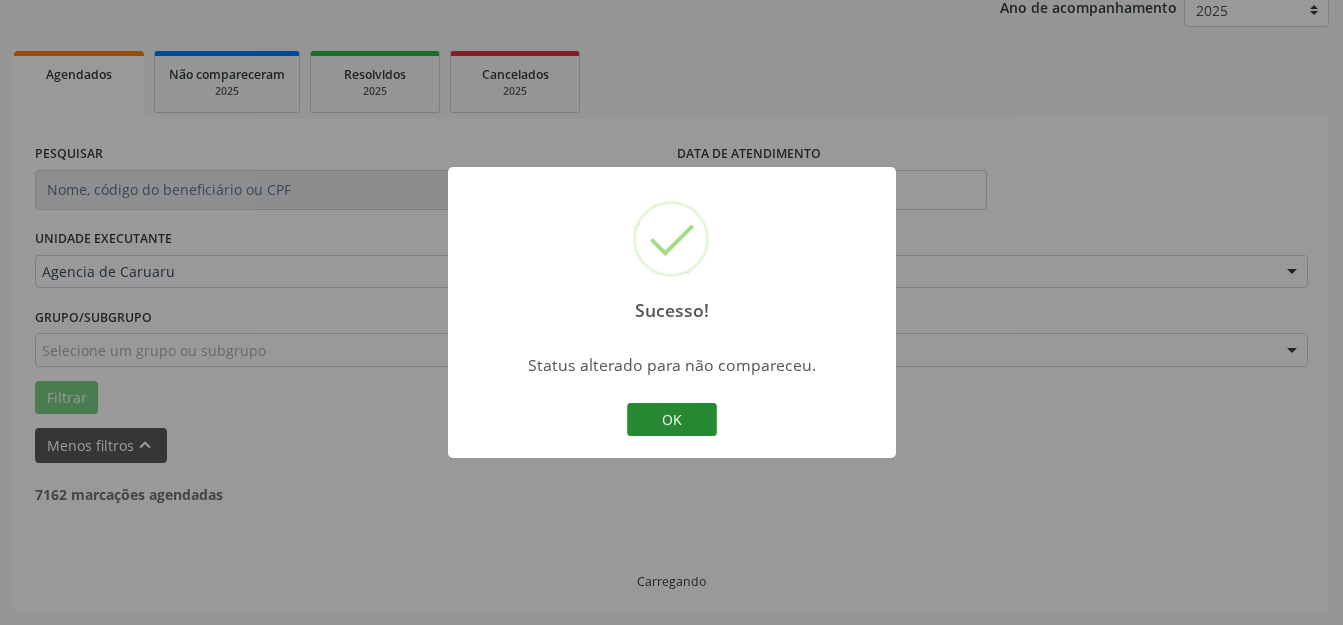 click on "OK" at bounding box center [672, 420] 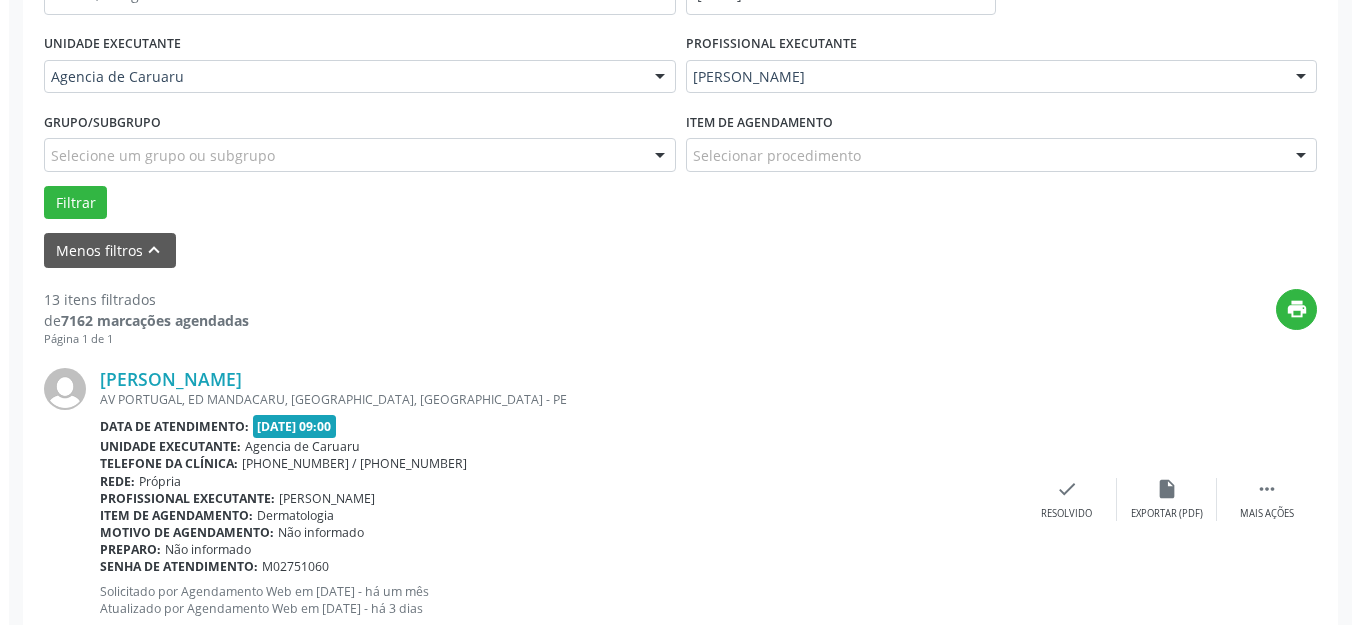 scroll, scrollTop: 477, scrollLeft: 0, axis: vertical 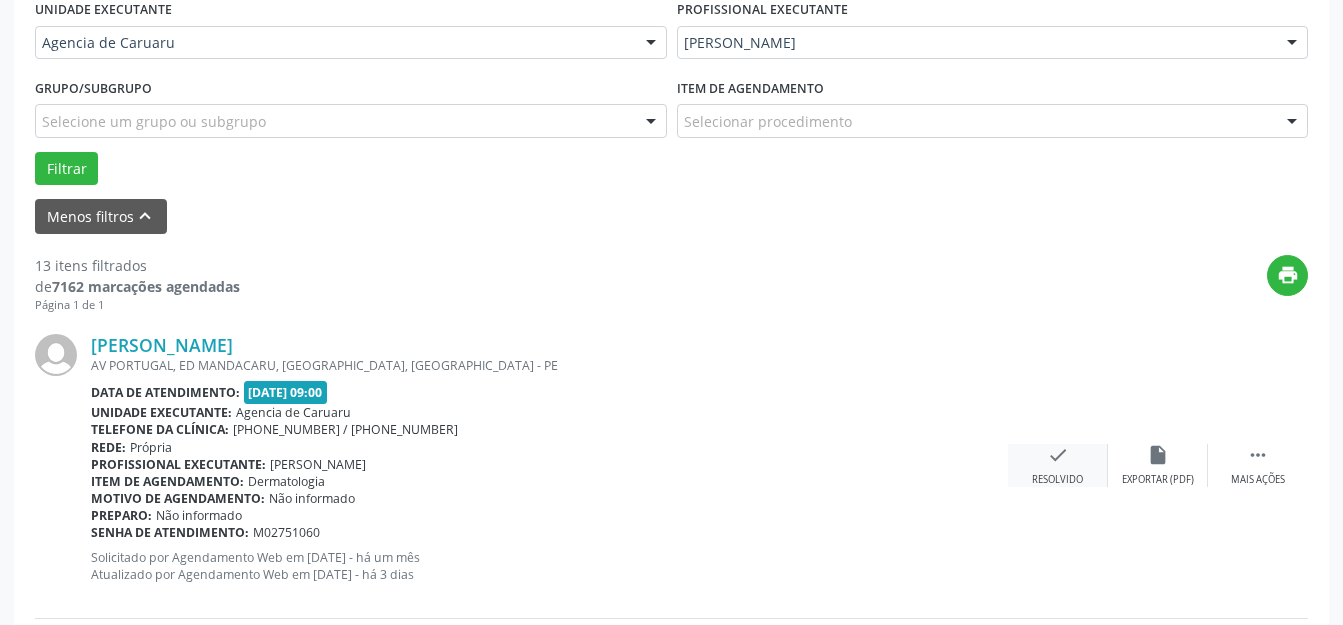 click on "check
Resolvido" at bounding box center (1058, 465) 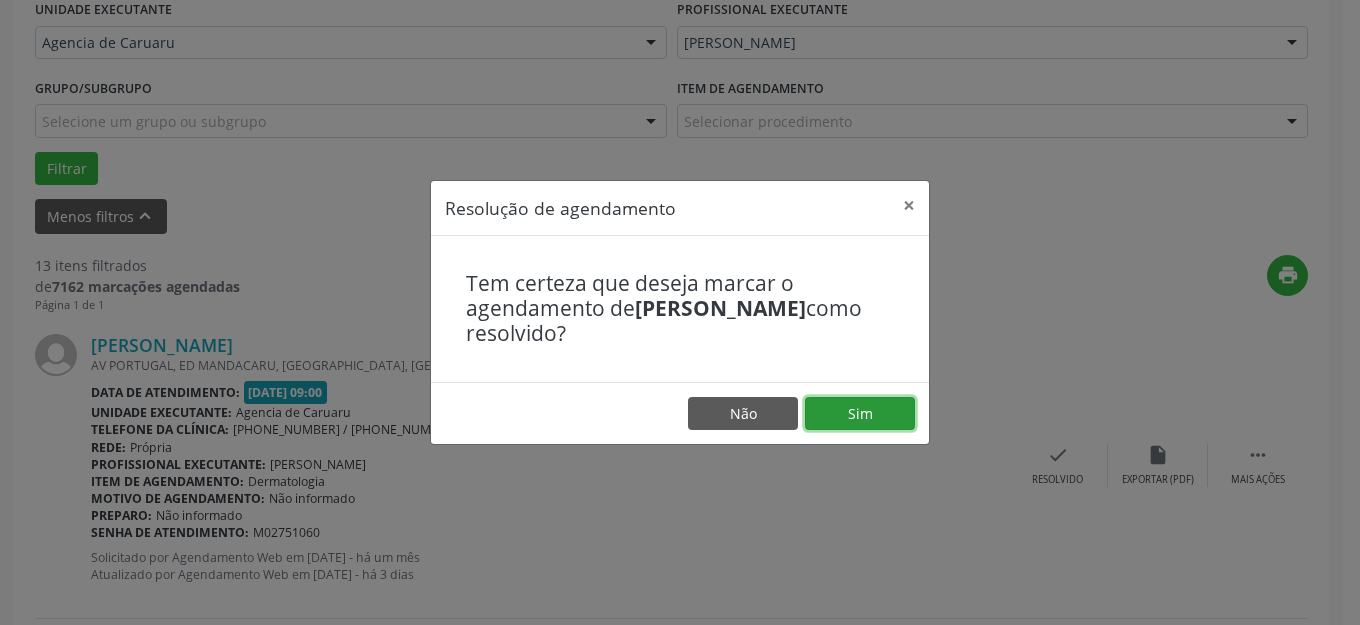 click on "Sim" at bounding box center (860, 414) 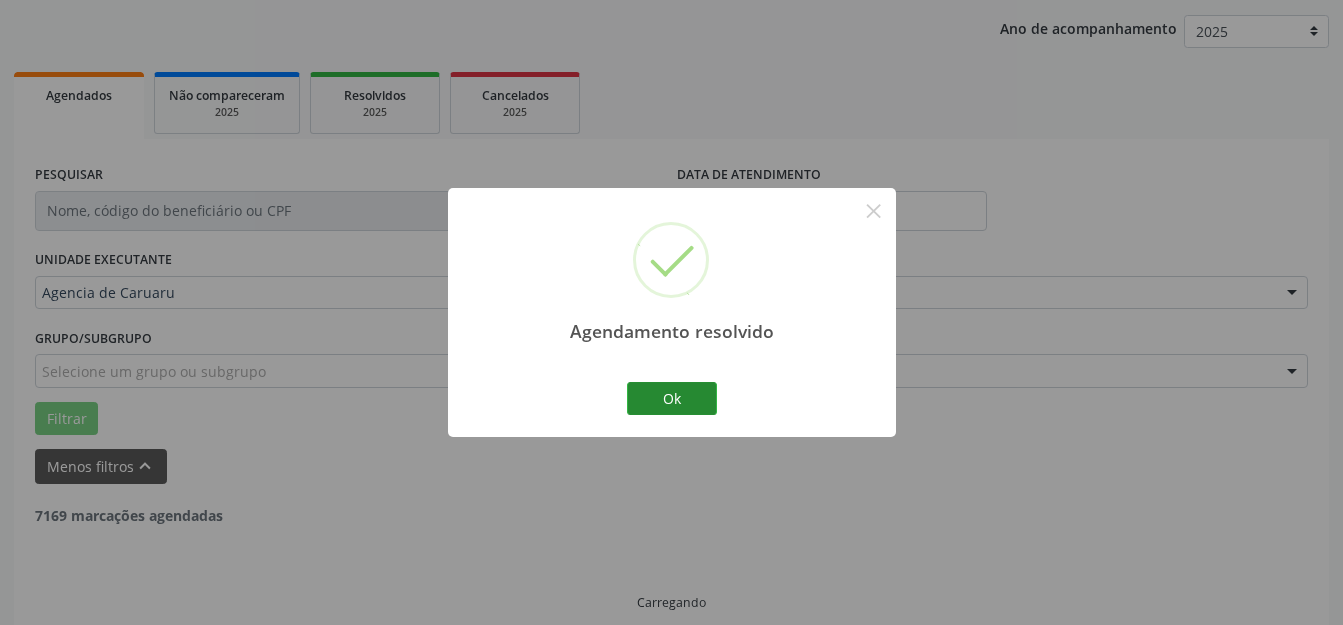 scroll, scrollTop: 248, scrollLeft: 0, axis: vertical 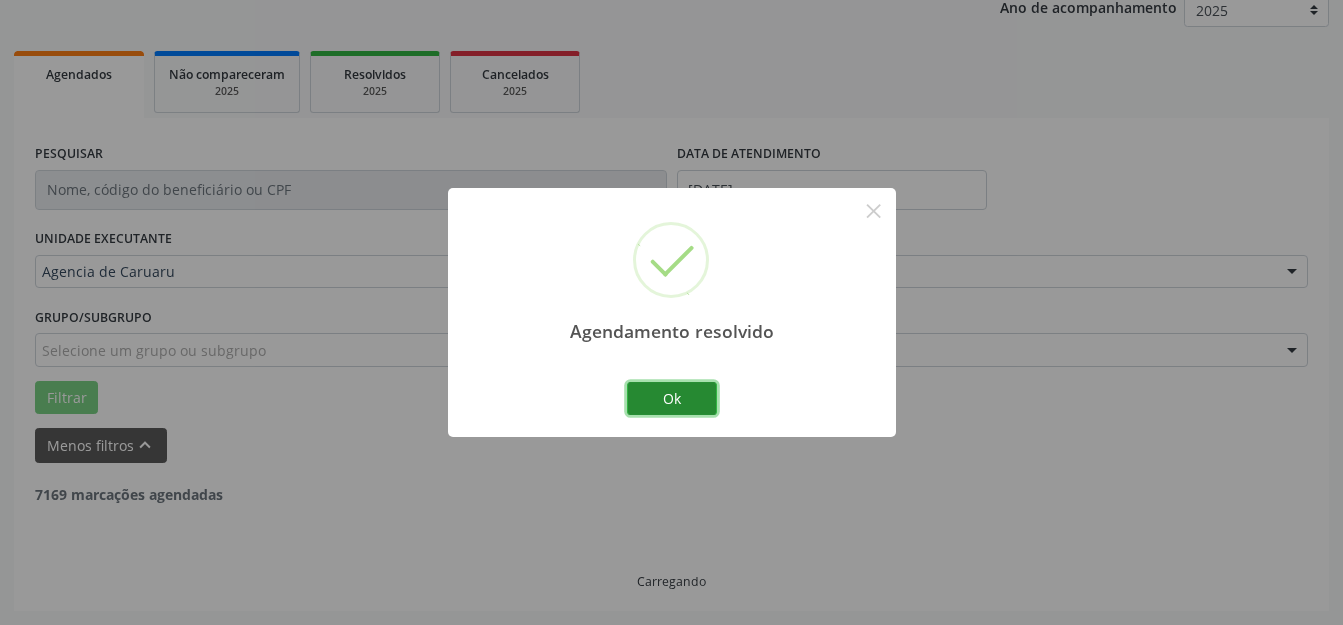 click on "Ok" at bounding box center [672, 399] 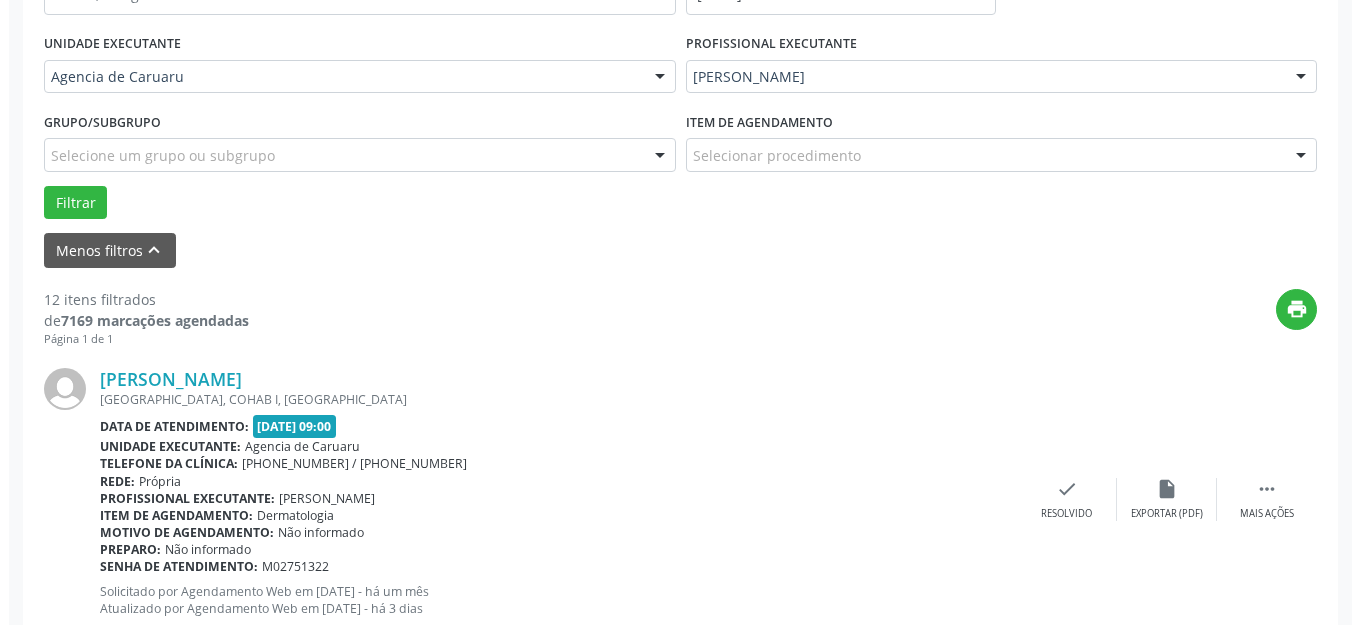 scroll, scrollTop: 448, scrollLeft: 0, axis: vertical 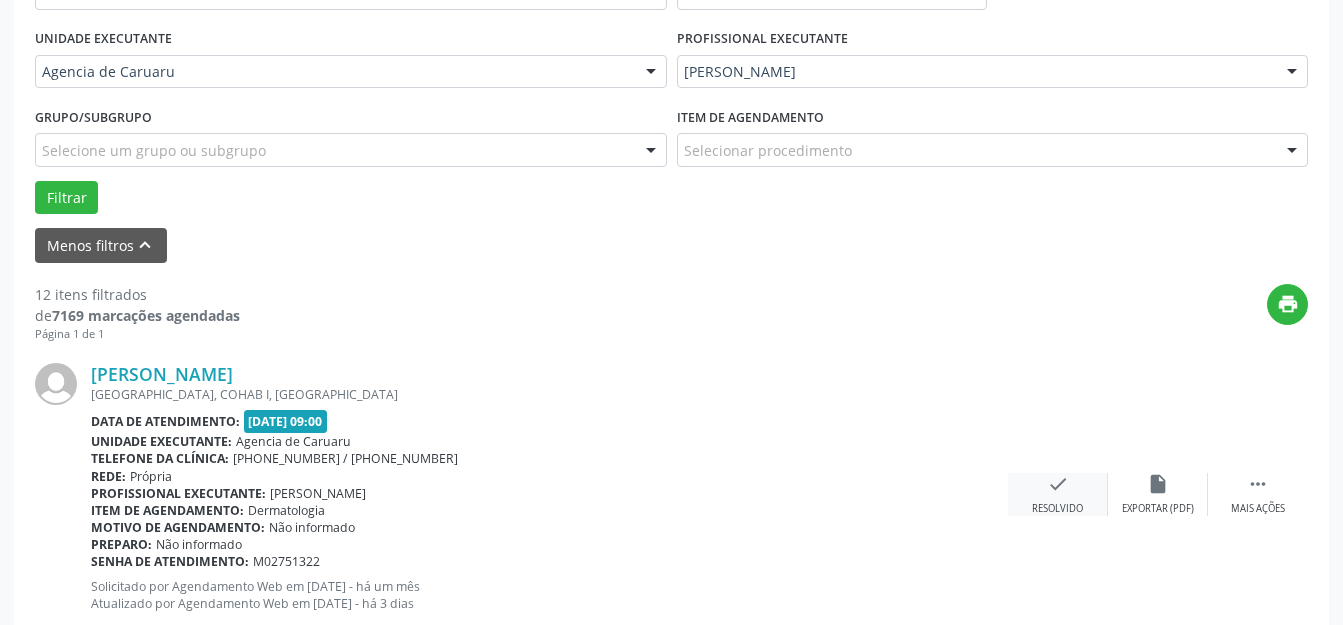 click on "Resolvido" at bounding box center (1057, 509) 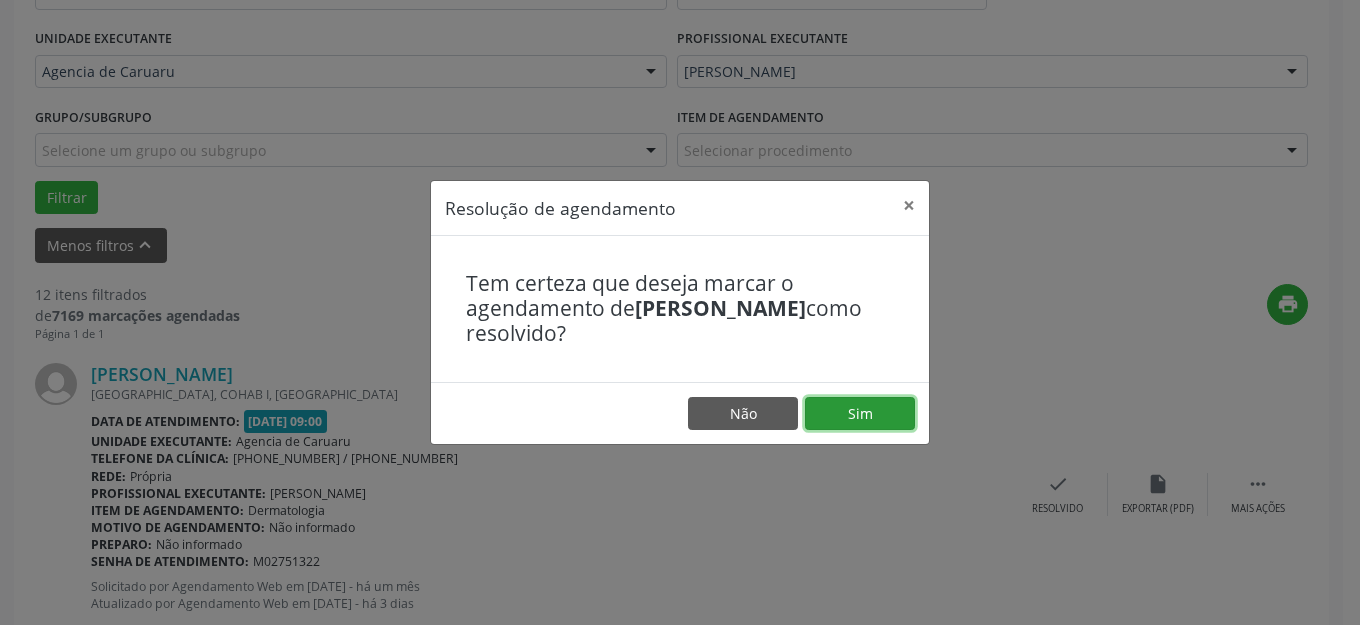 click on "Sim" at bounding box center (860, 414) 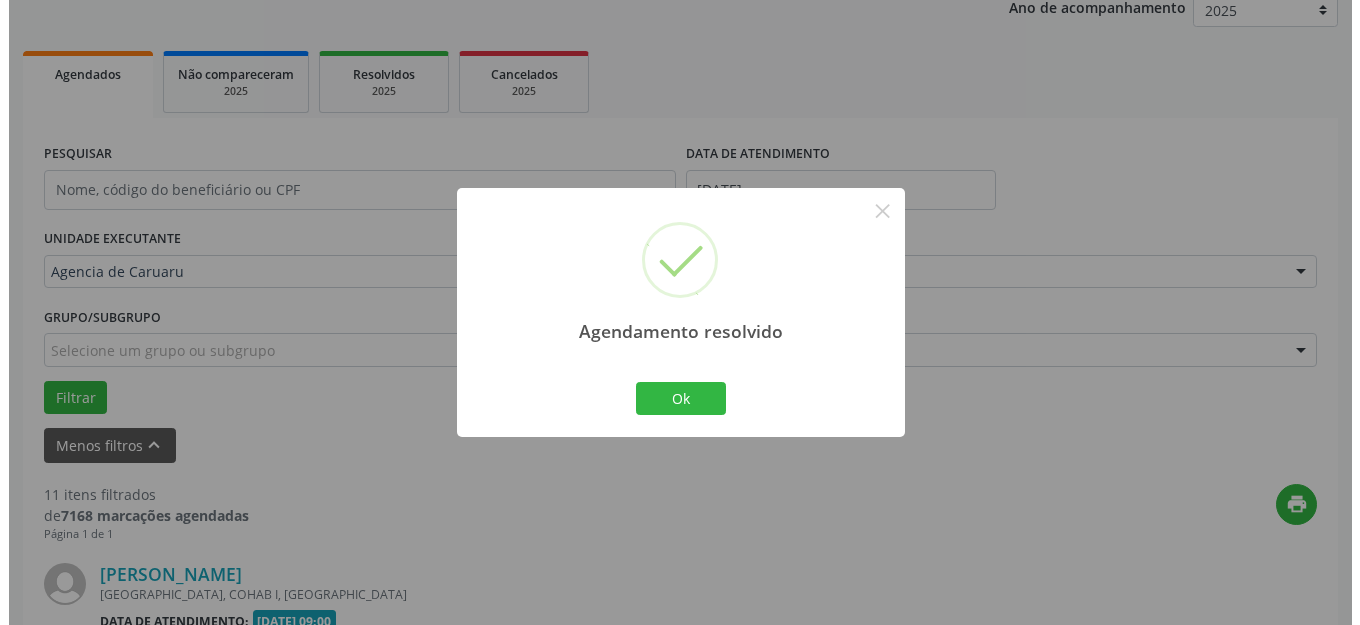 scroll, scrollTop: 448, scrollLeft: 0, axis: vertical 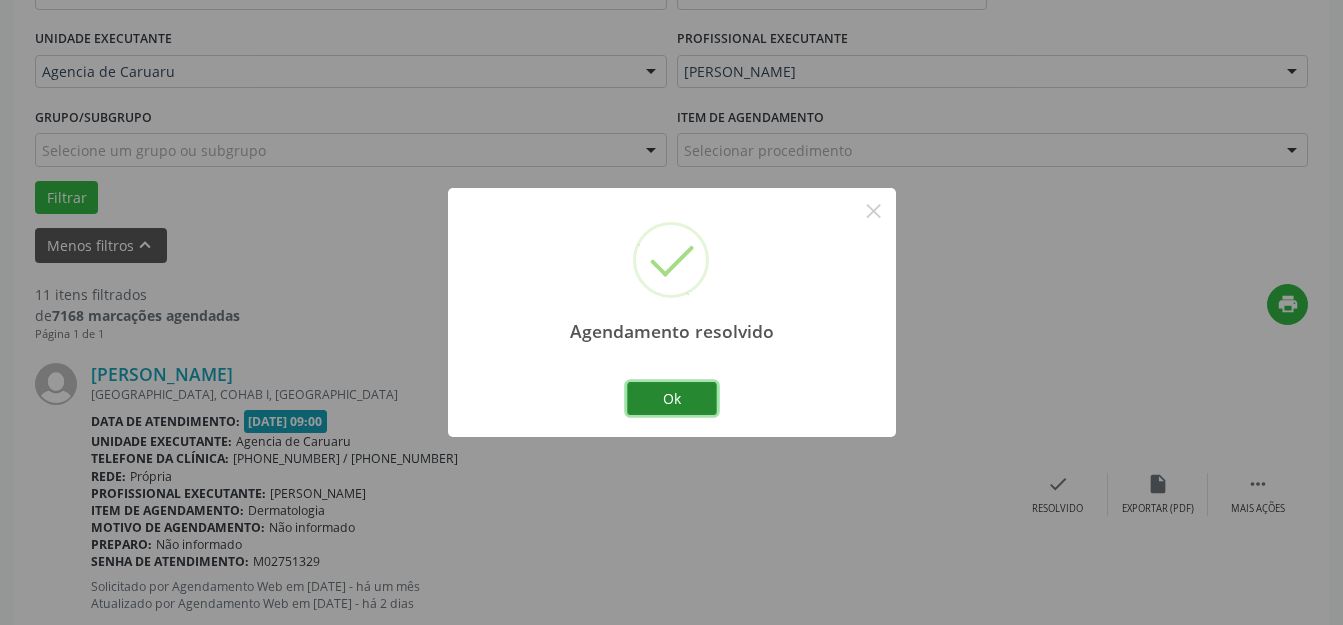 click on "Ok" at bounding box center (672, 399) 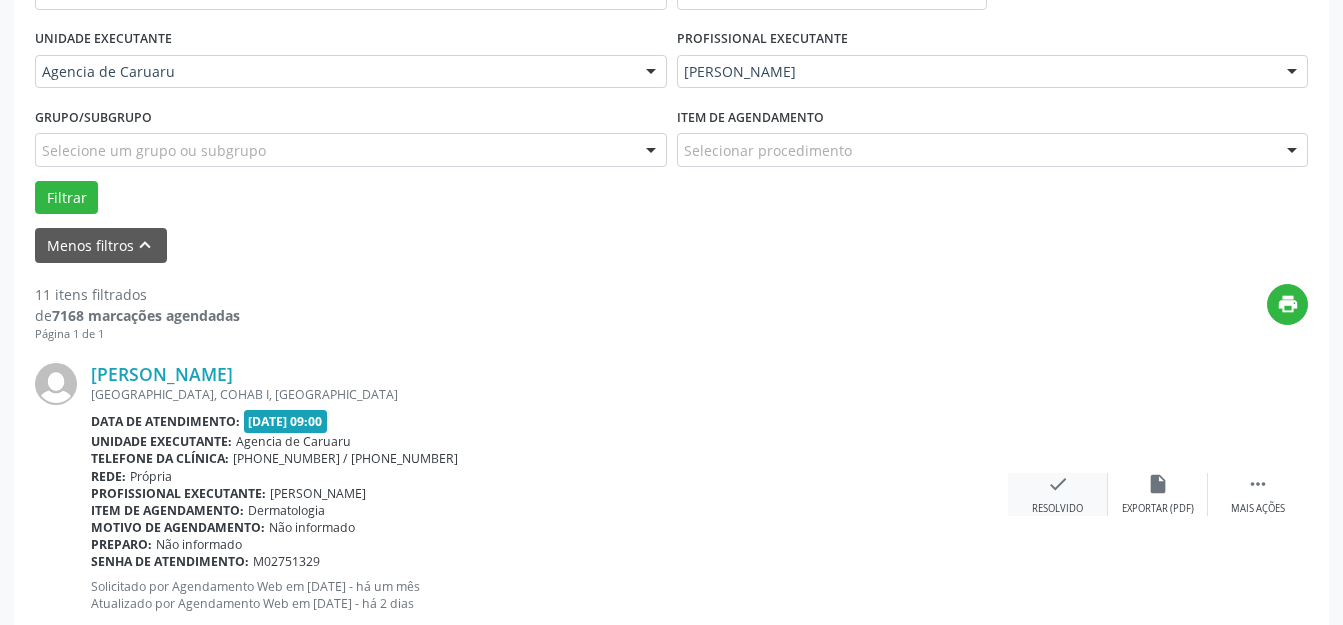 click on "Resolvido" at bounding box center (1057, 509) 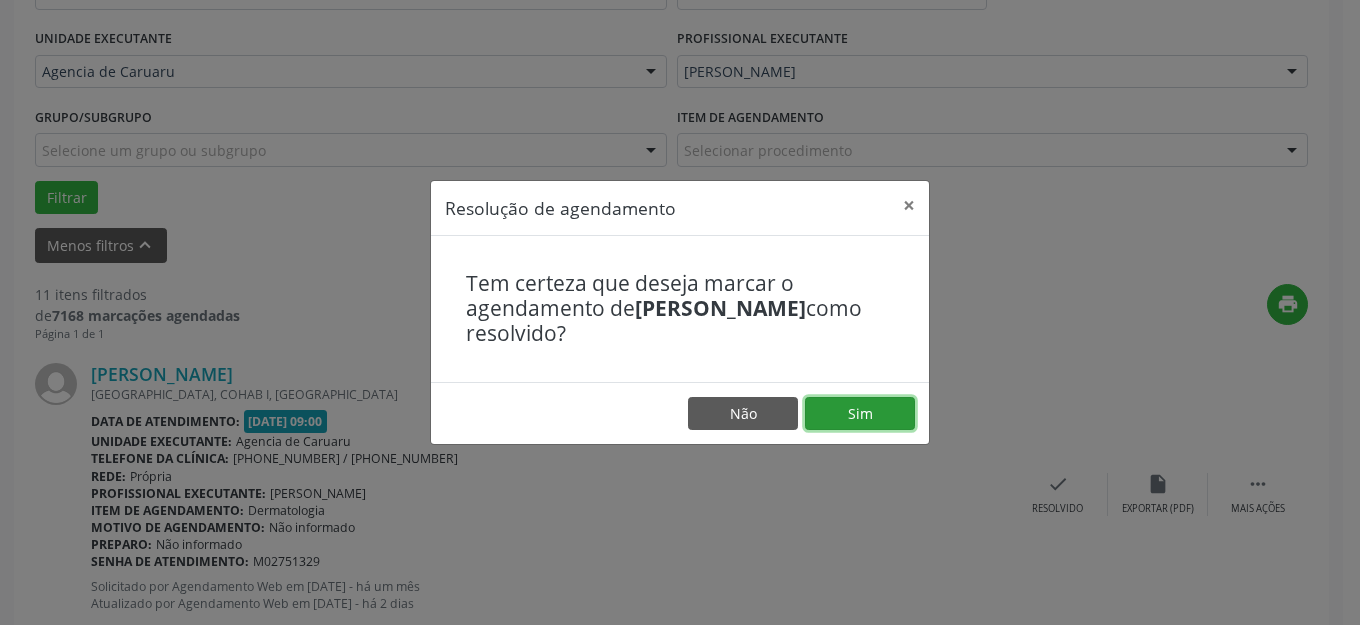 click on "Sim" at bounding box center [860, 414] 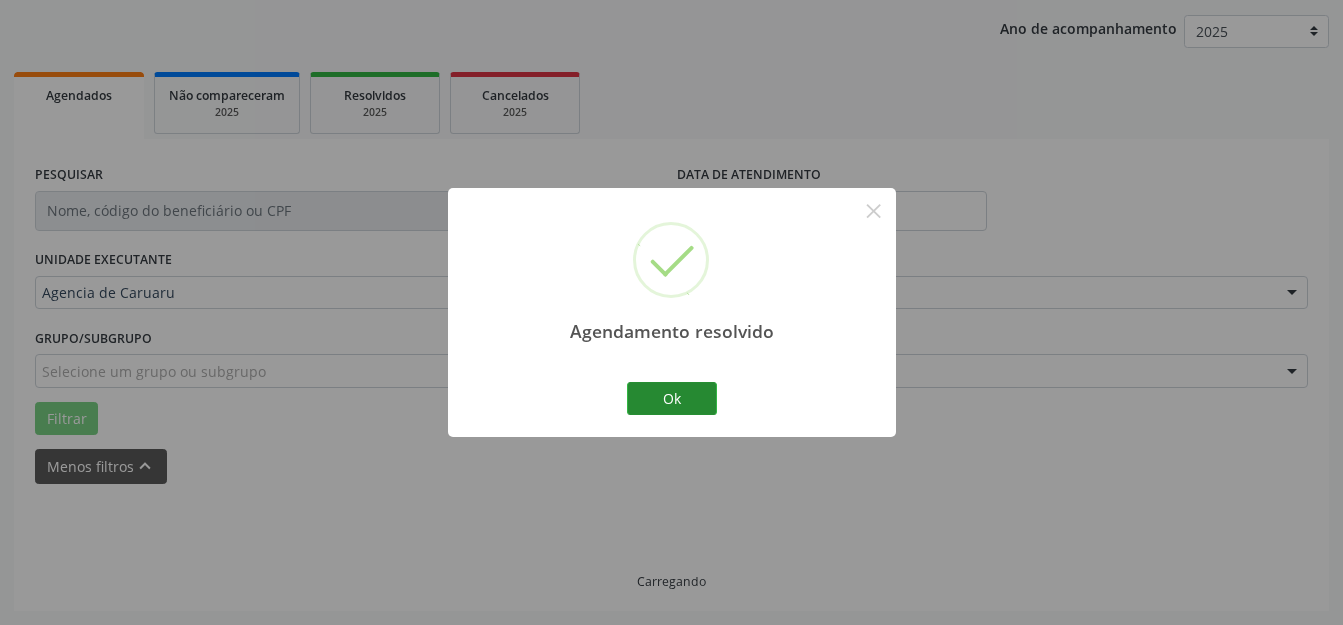scroll, scrollTop: 248, scrollLeft: 0, axis: vertical 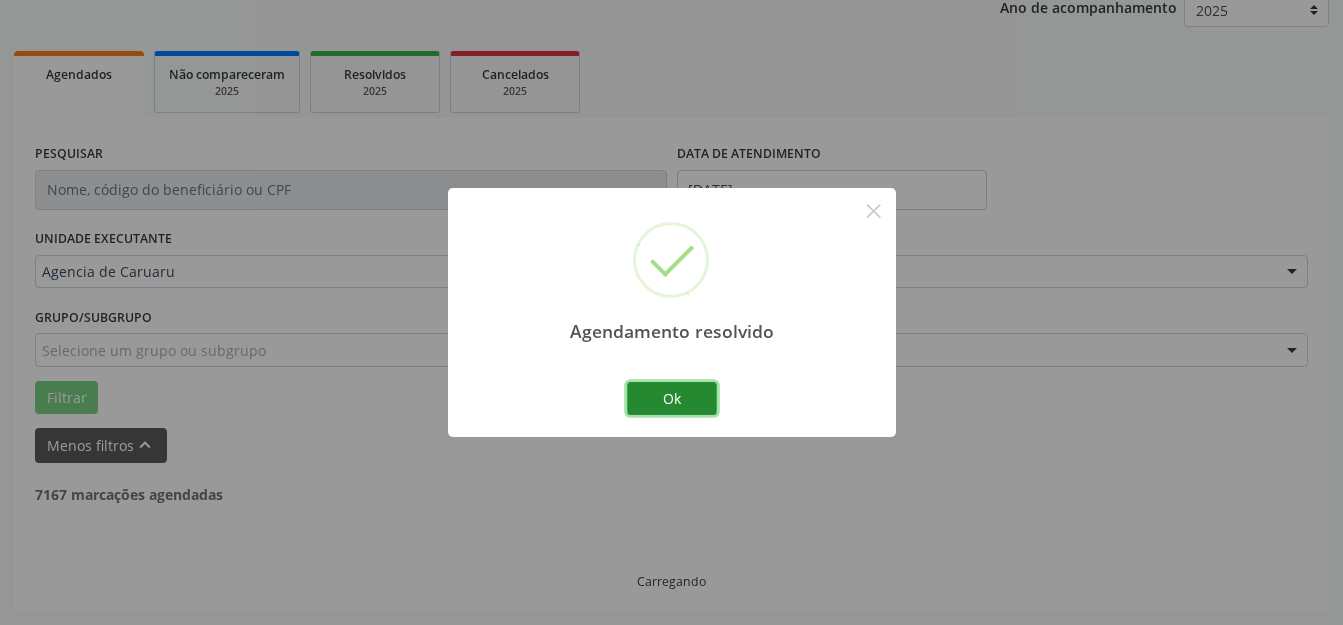 click on "Ok" at bounding box center (672, 399) 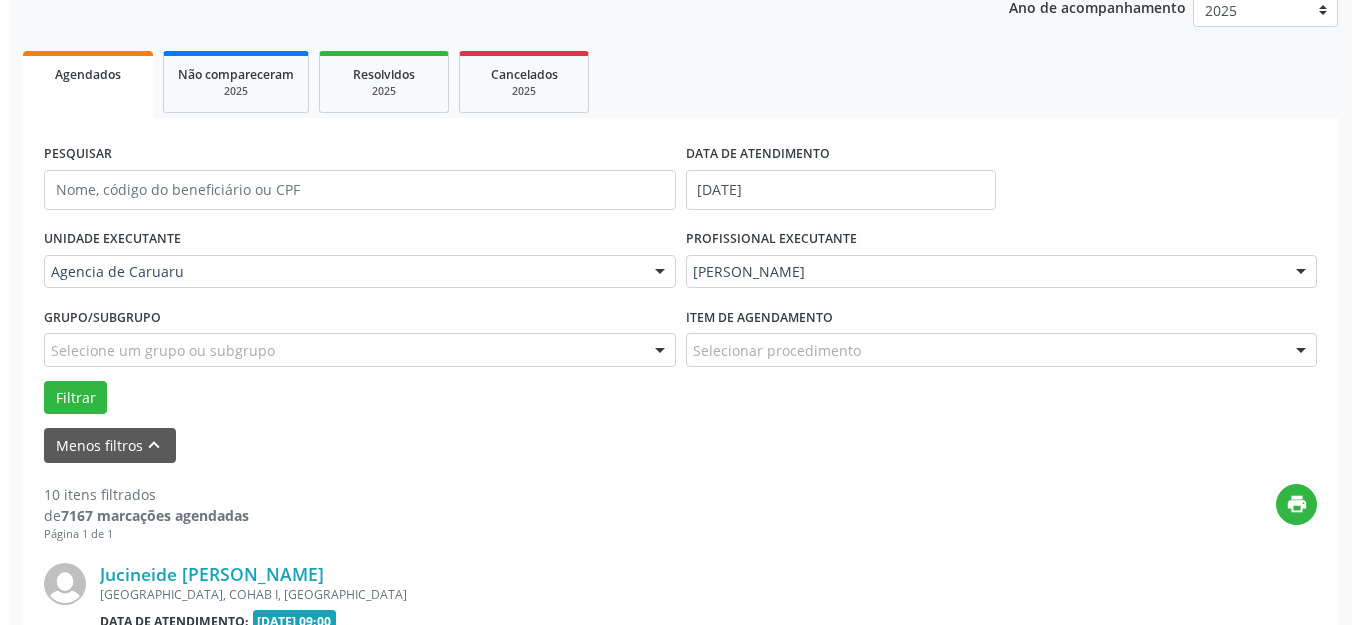 scroll, scrollTop: 648, scrollLeft: 0, axis: vertical 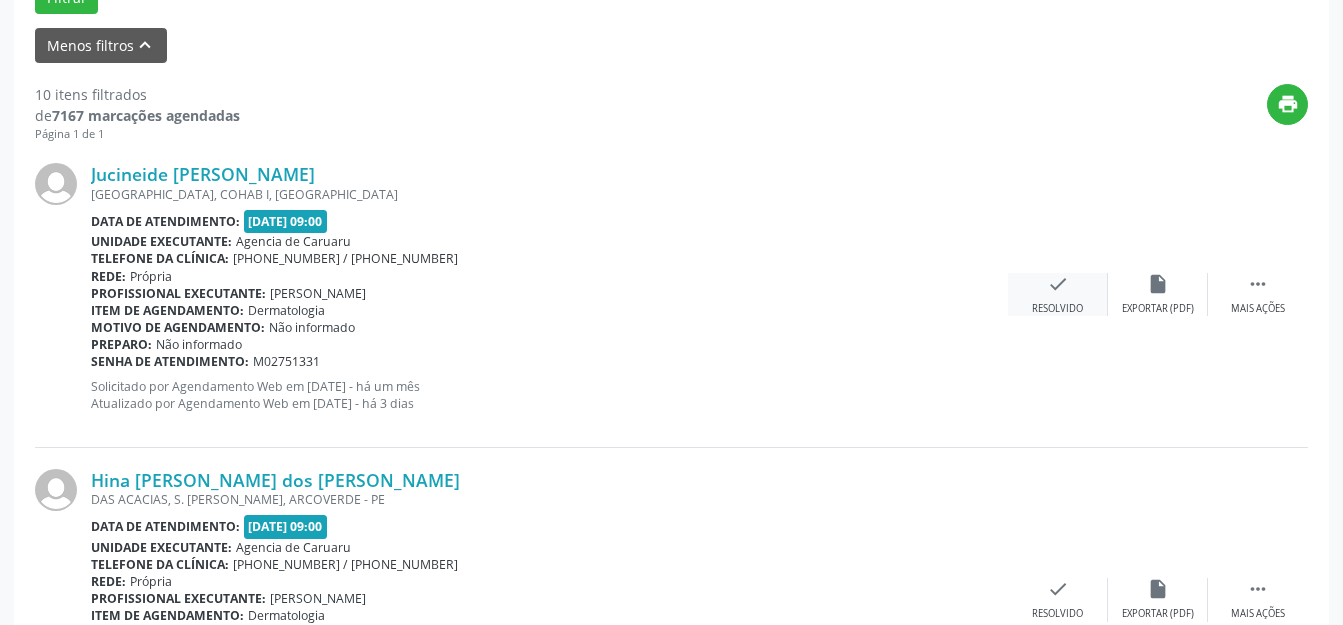 click on "Resolvido" at bounding box center (1057, 309) 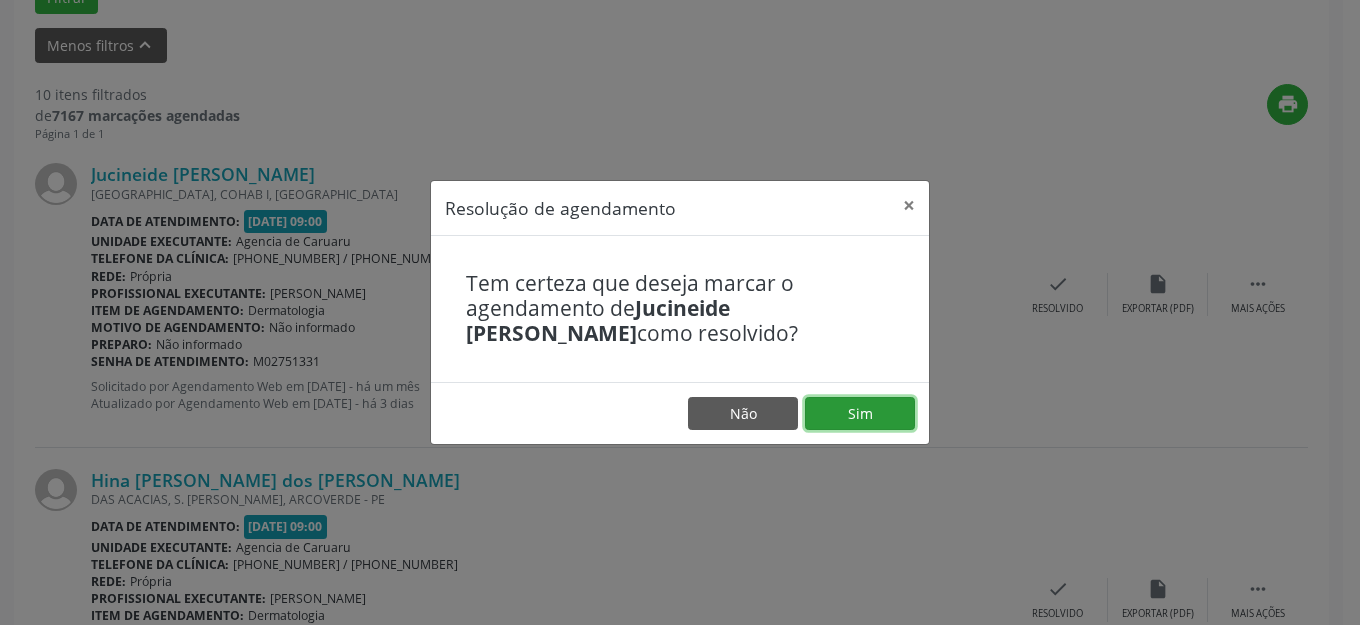 click on "Sim" at bounding box center (860, 414) 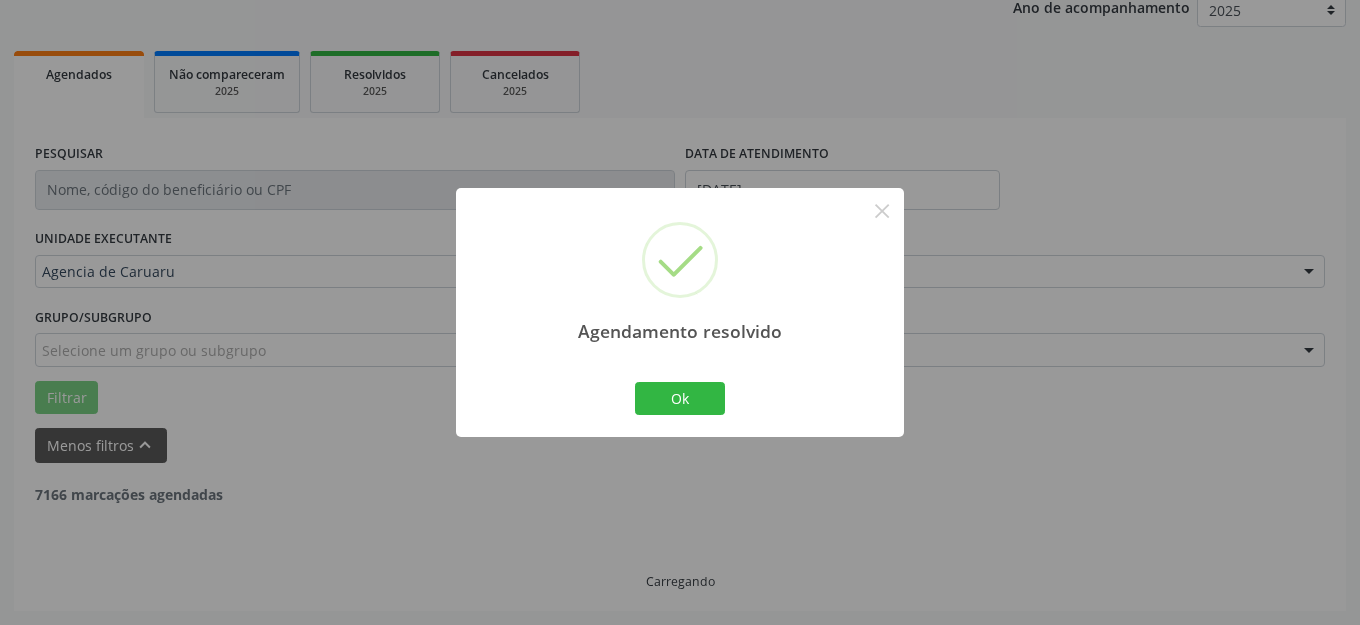click on "Ok" at bounding box center (680, 399) 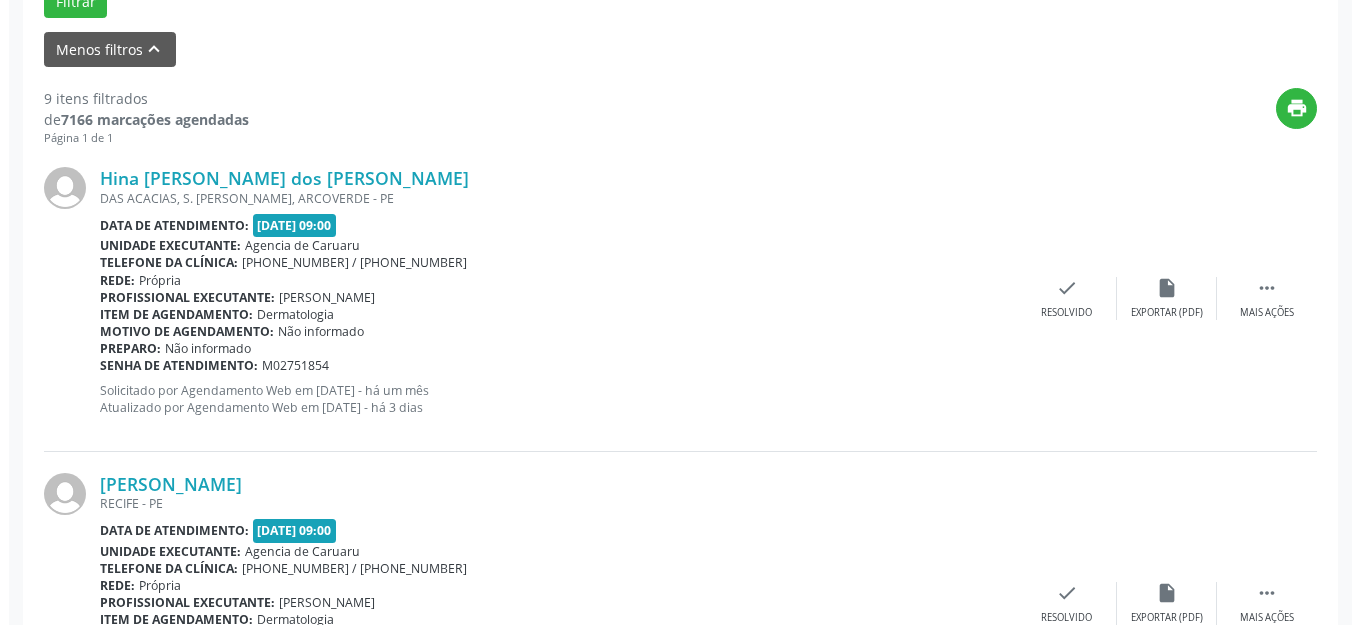 scroll, scrollTop: 648, scrollLeft: 0, axis: vertical 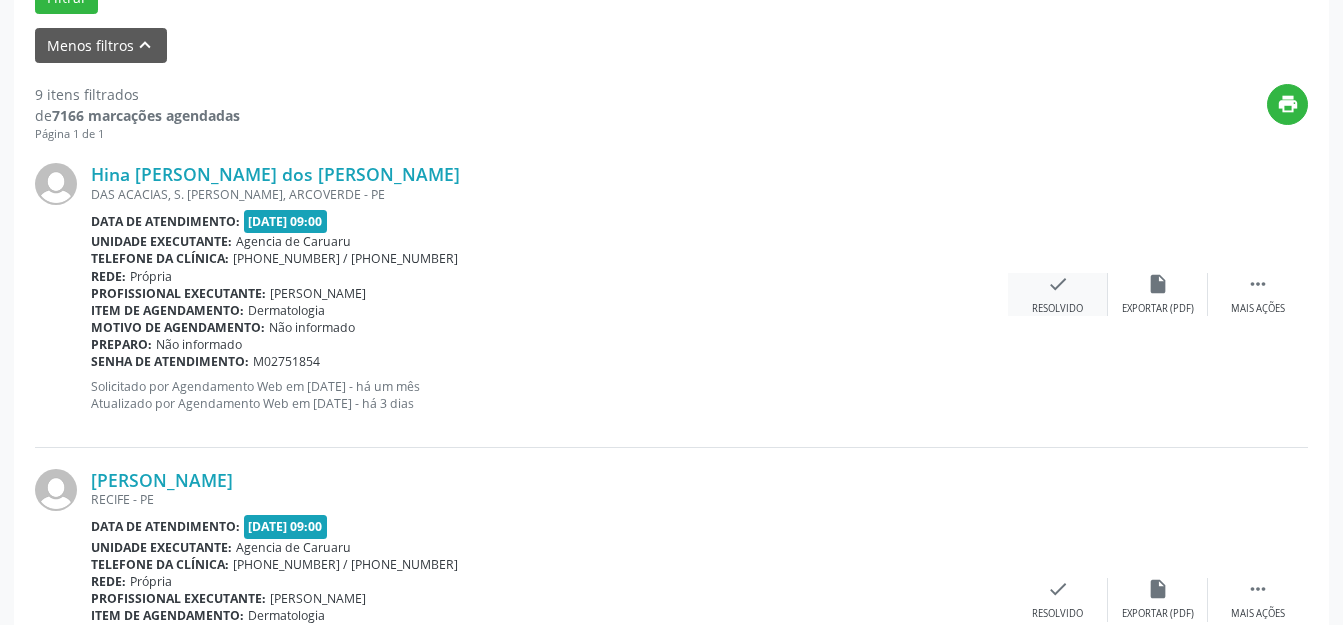 click on "check
Resolvido" at bounding box center (1058, 294) 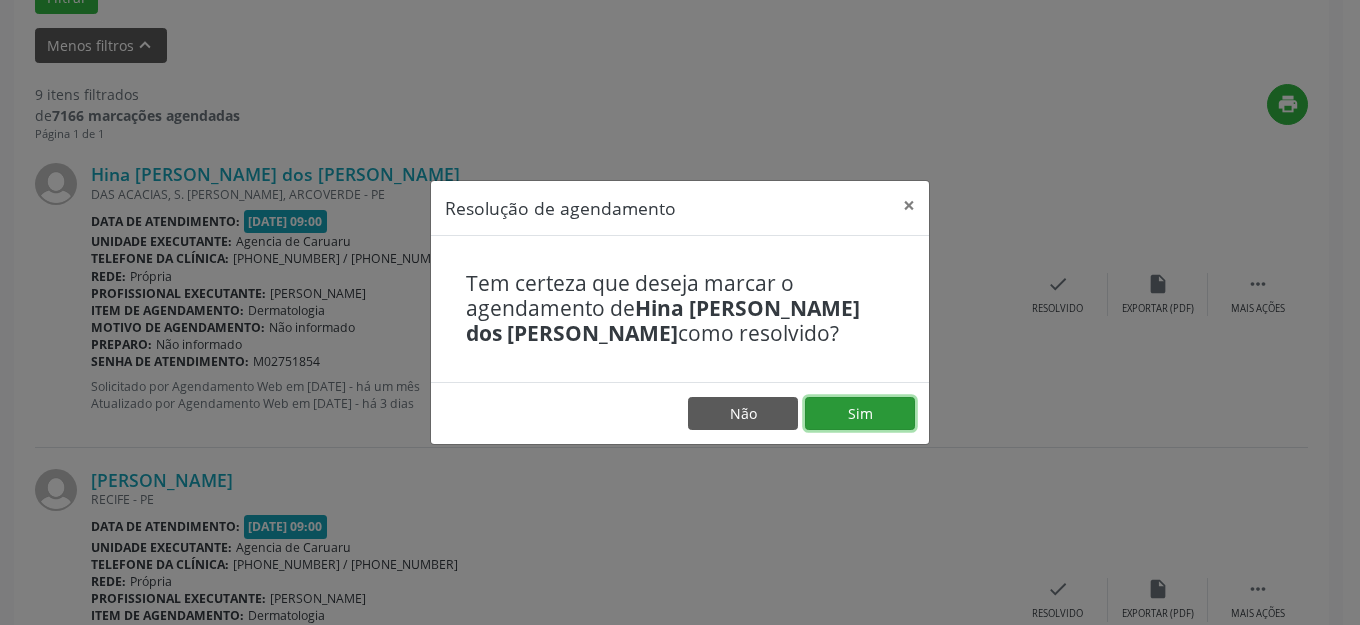 click on "Sim" at bounding box center (860, 414) 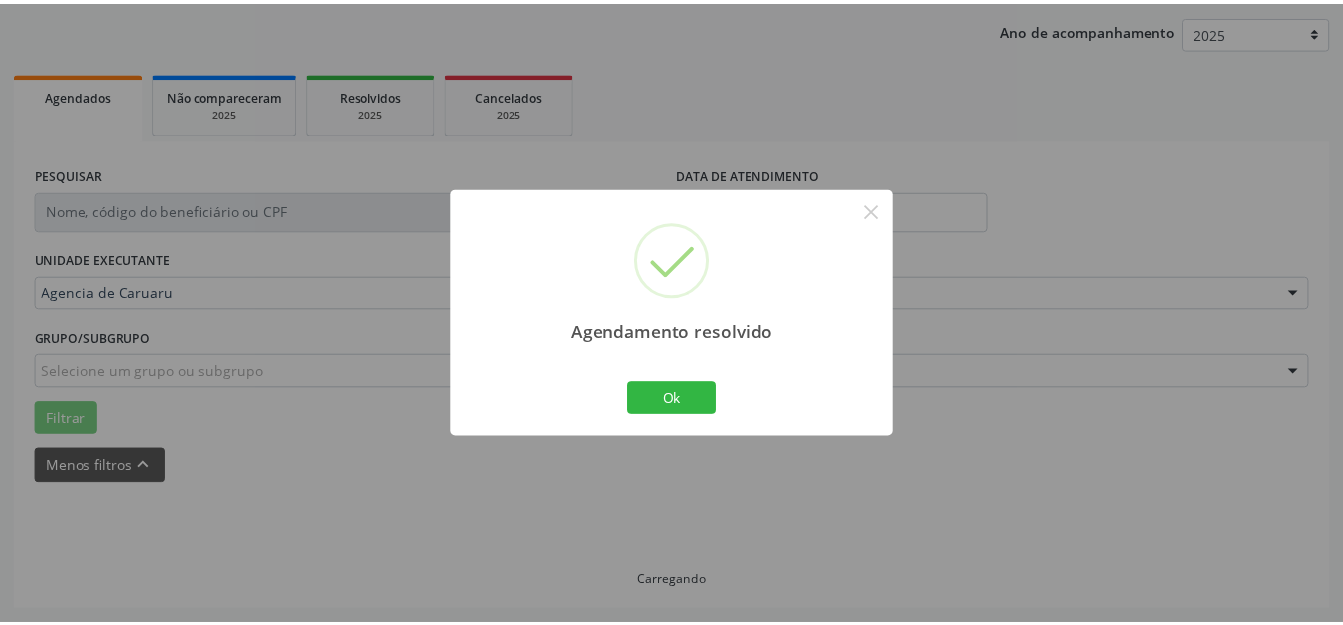 scroll, scrollTop: 248, scrollLeft: 0, axis: vertical 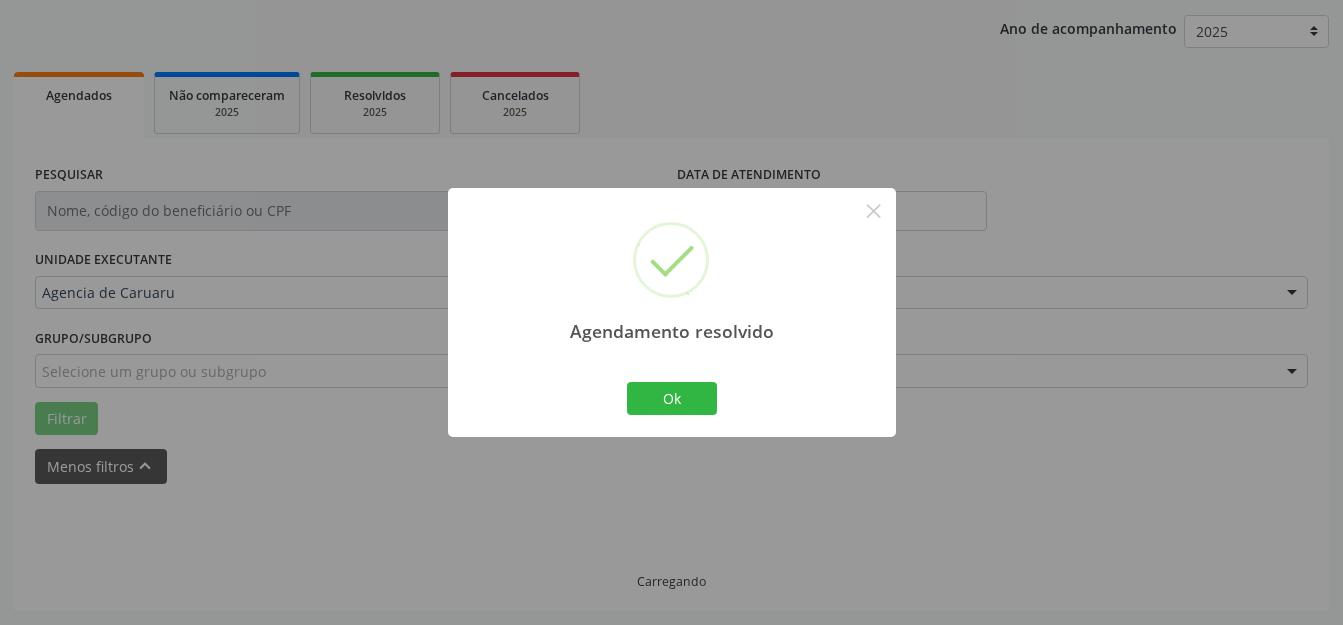 click on "Agendamento resolvido × Ok Cancel" at bounding box center (672, 312) 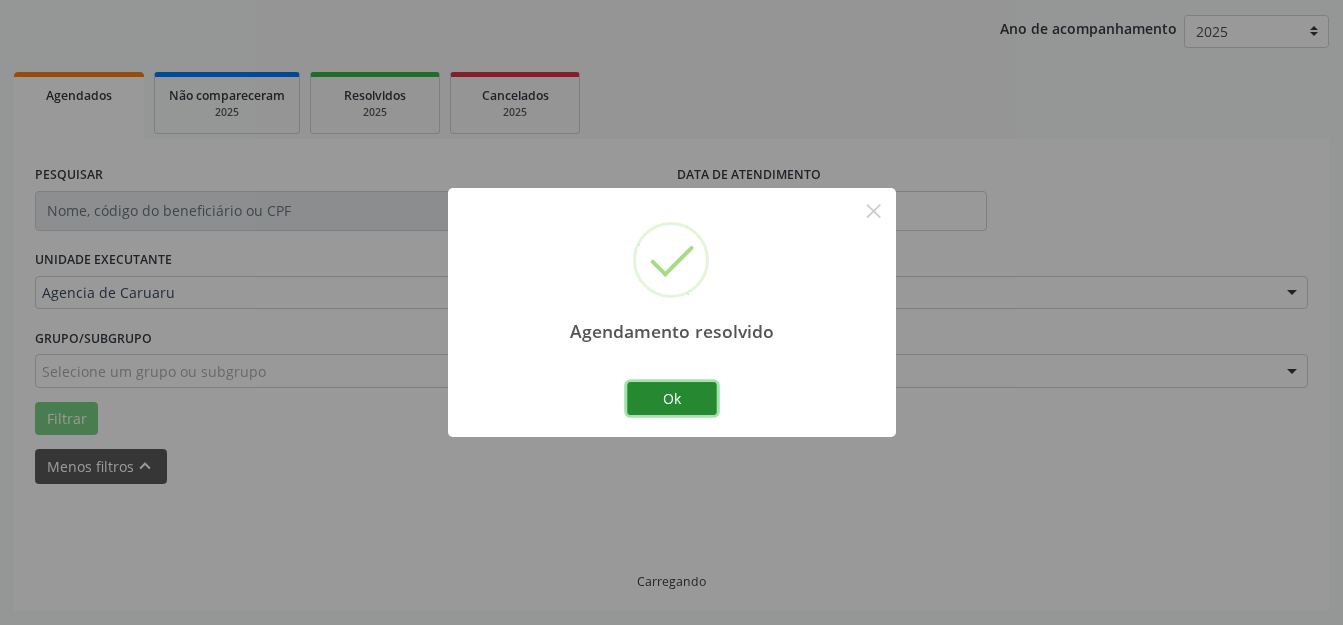 click on "Ok" at bounding box center (672, 399) 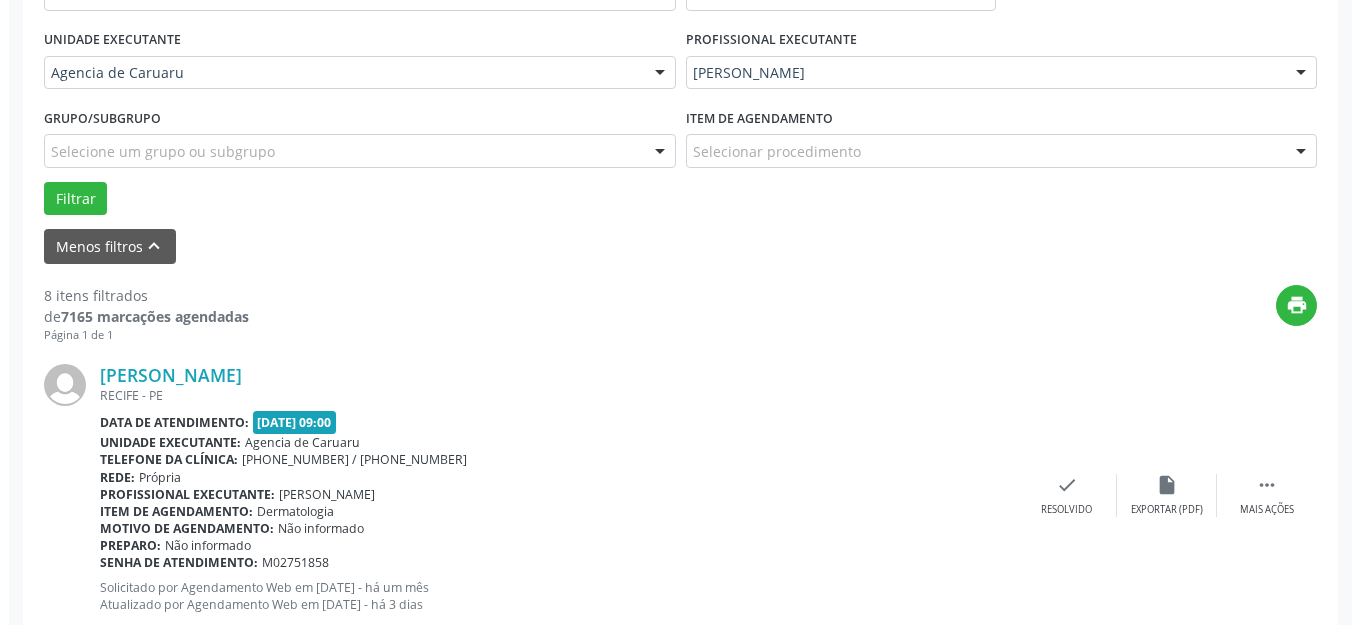 scroll, scrollTop: 448, scrollLeft: 0, axis: vertical 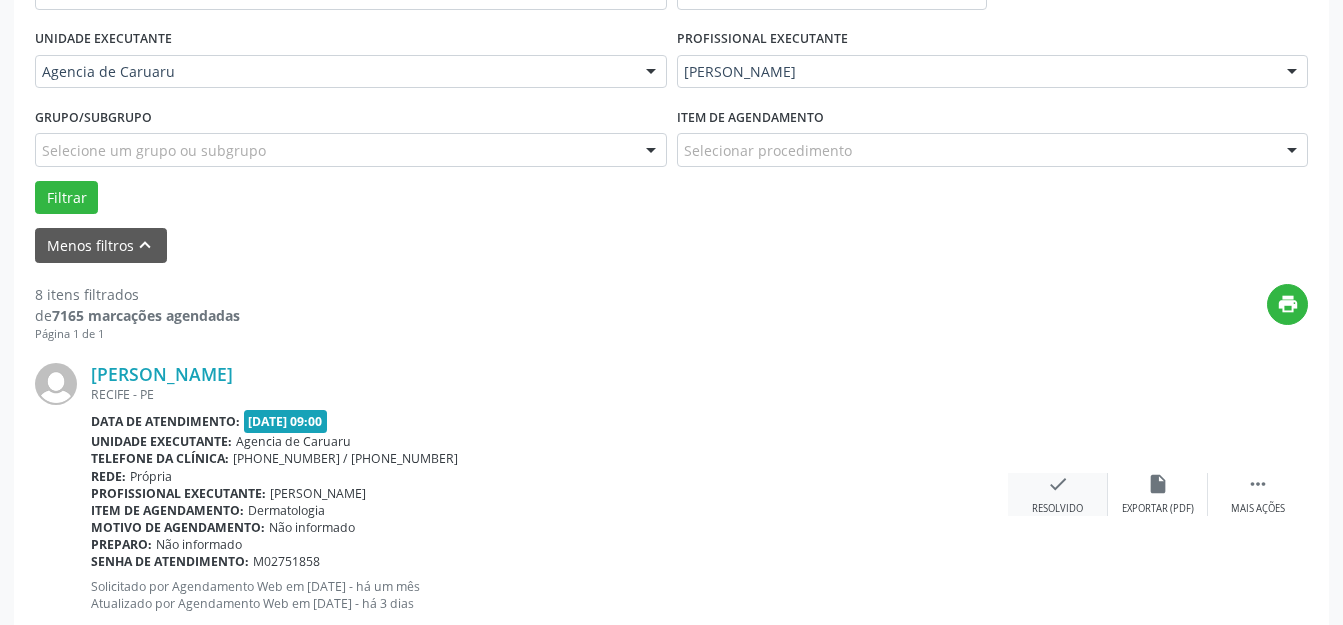 click on "Resolvido" at bounding box center (1057, 509) 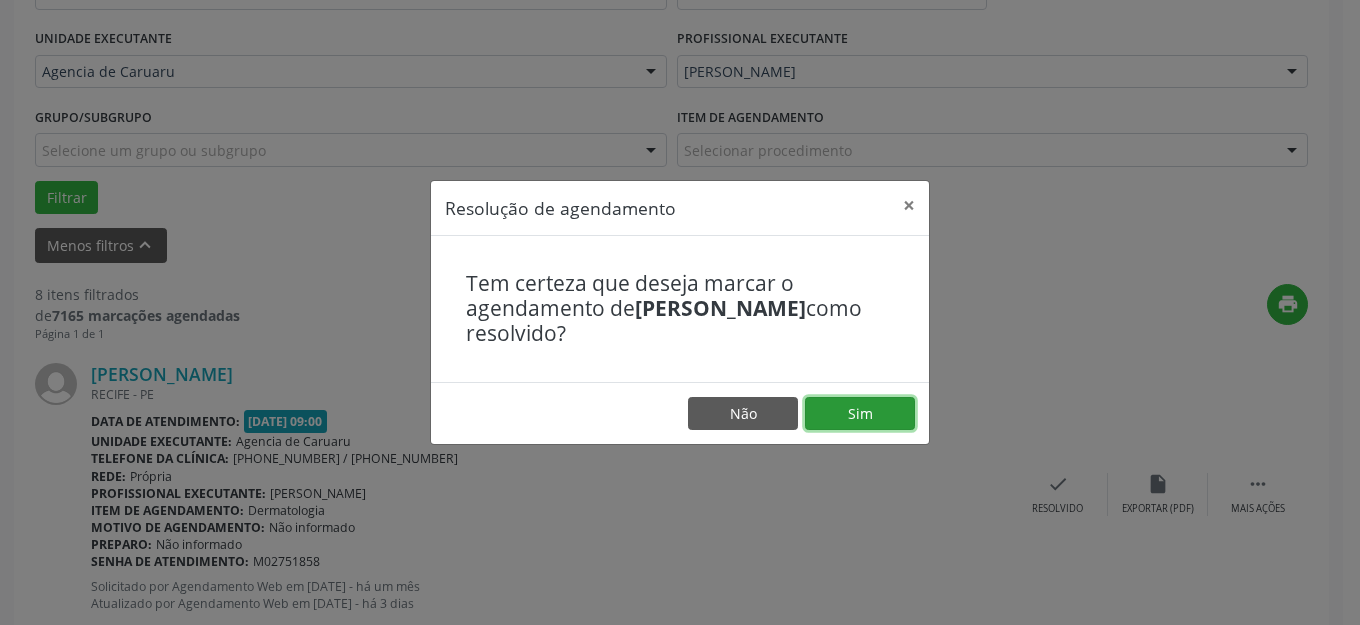 click on "Sim" at bounding box center (860, 414) 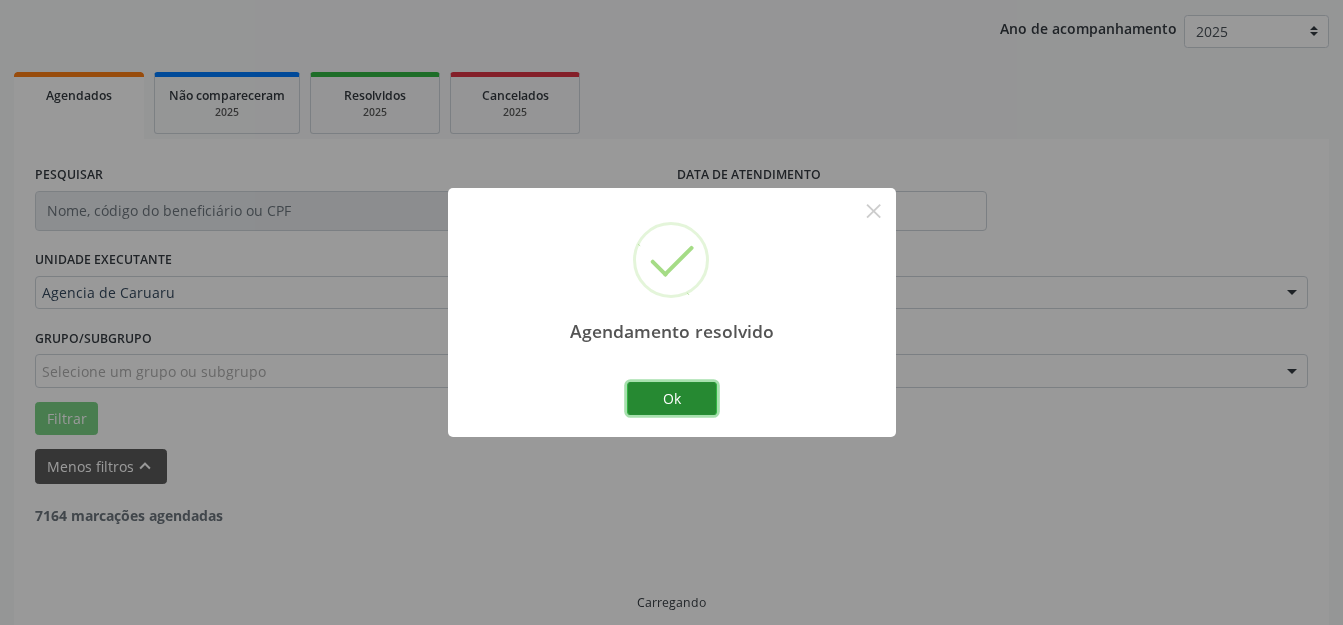 click on "Ok" at bounding box center (672, 399) 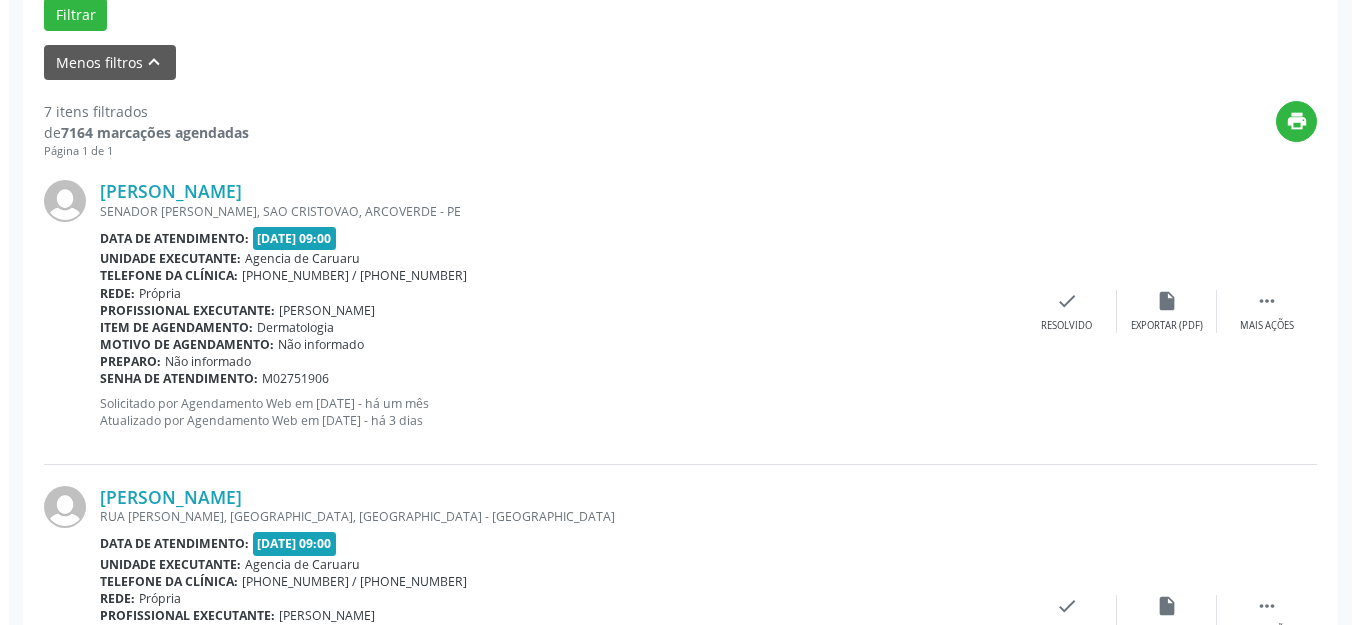 scroll, scrollTop: 648, scrollLeft: 0, axis: vertical 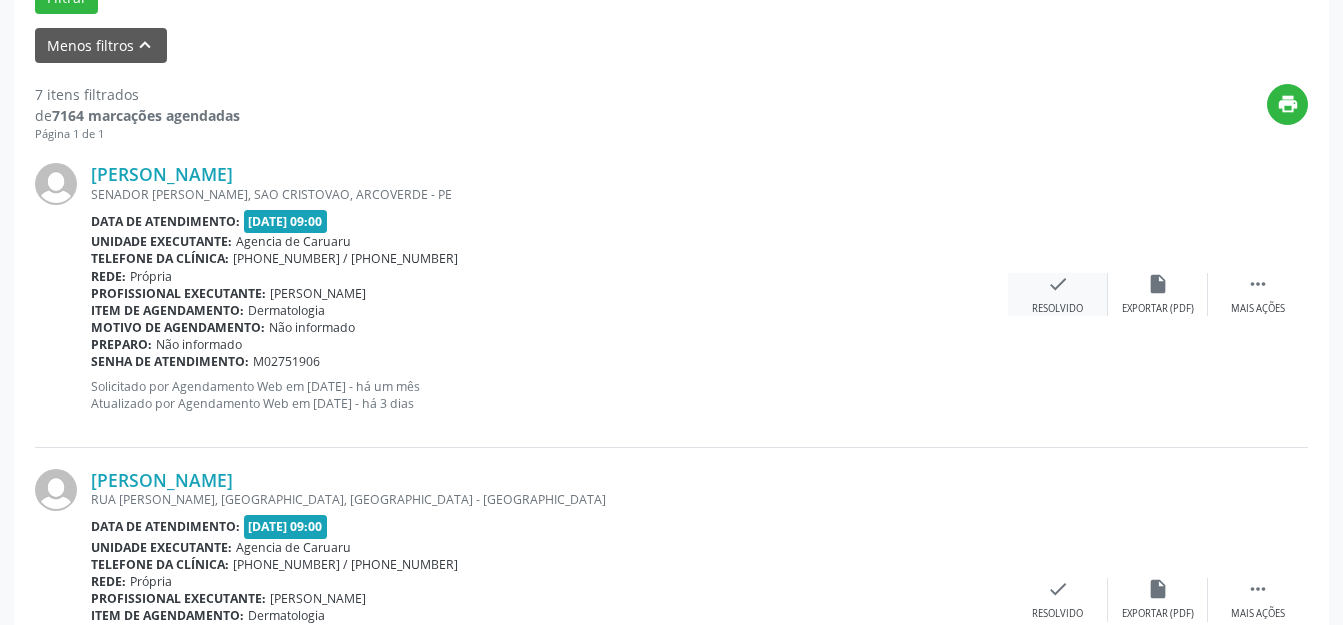 click on "check
Resolvido" at bounding box center [1058, 294] 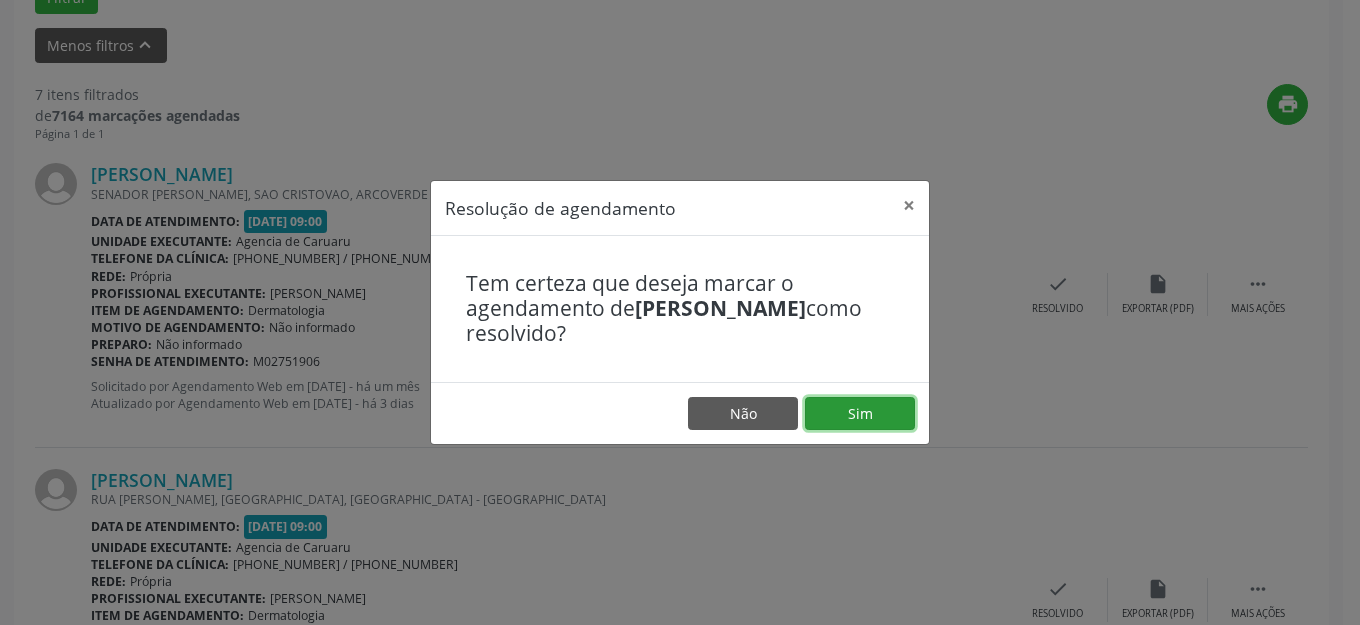 click on "Sim" at bounding box center [860, 414] 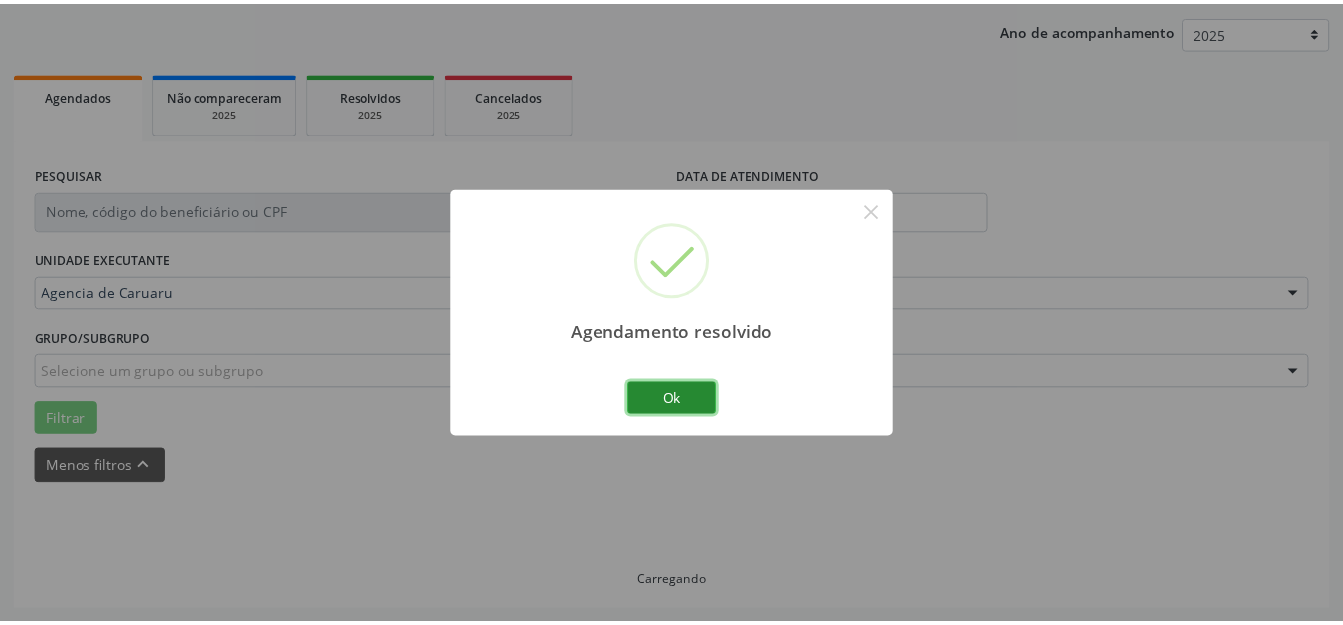 scroll, scrollTop: 248, scrollLeft: 0, axis: vertical 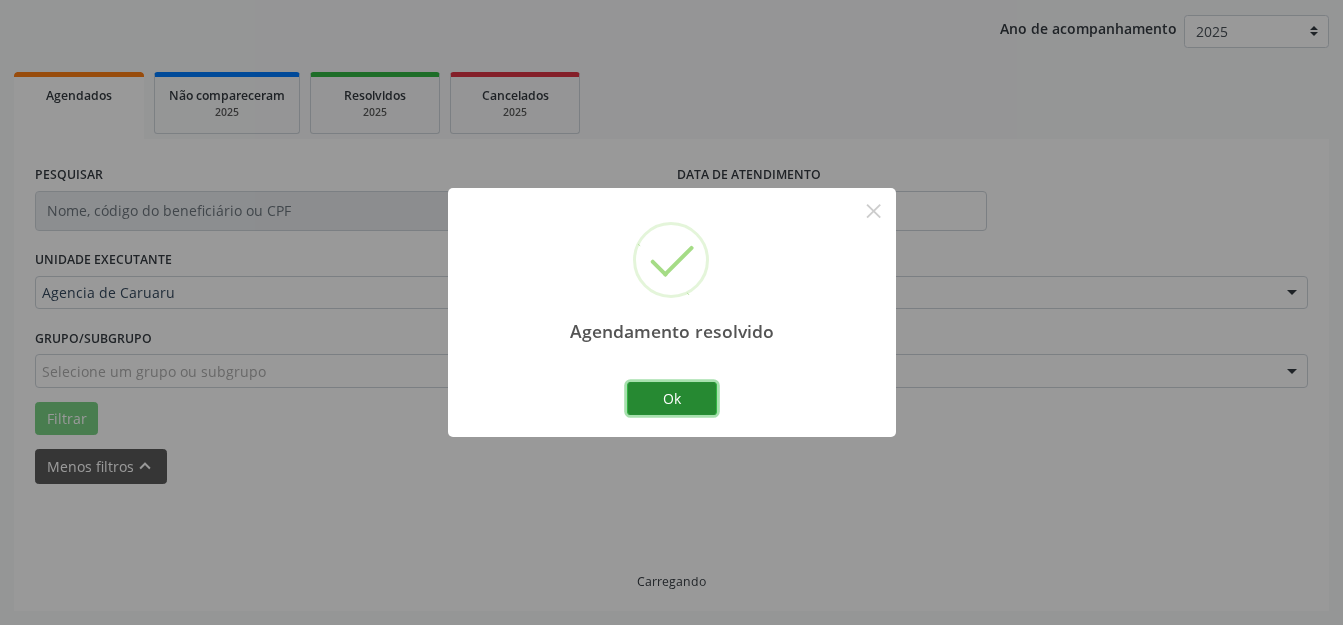 click on "Ok" at bounding box center [672, 399] 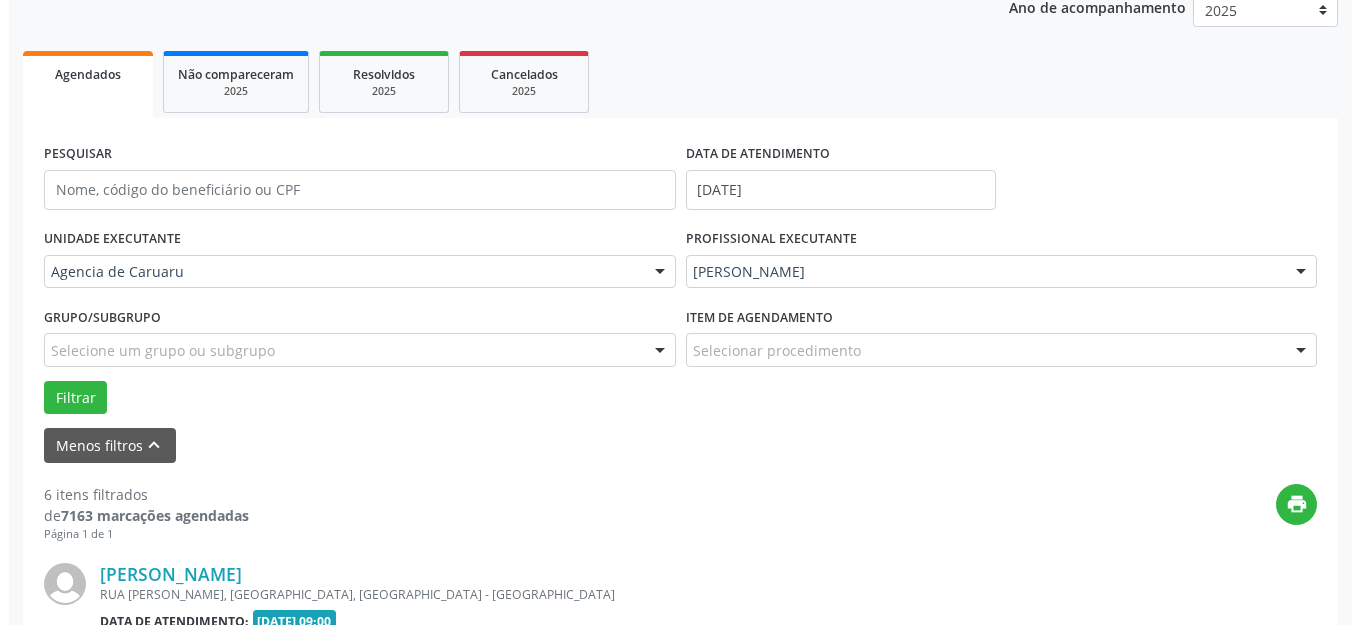 scroll, scrollTop: 448, scrollLeft: 0, axis: vertical 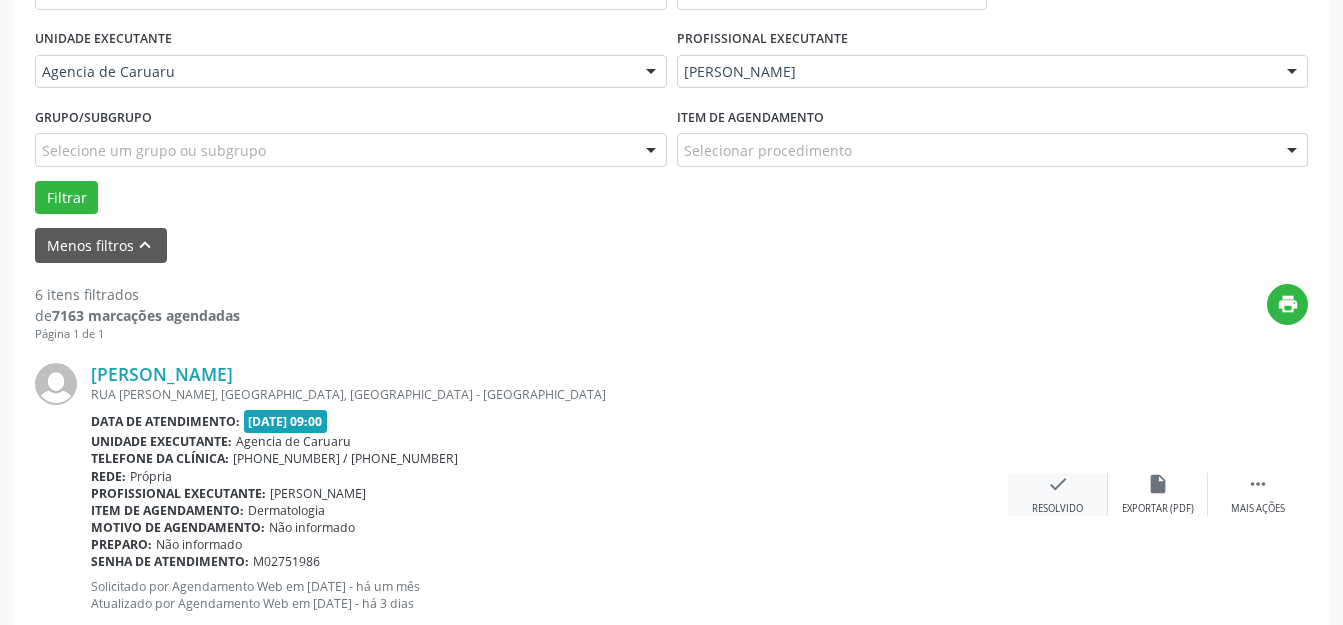 click on "check" at bounding box center [1058, 484] 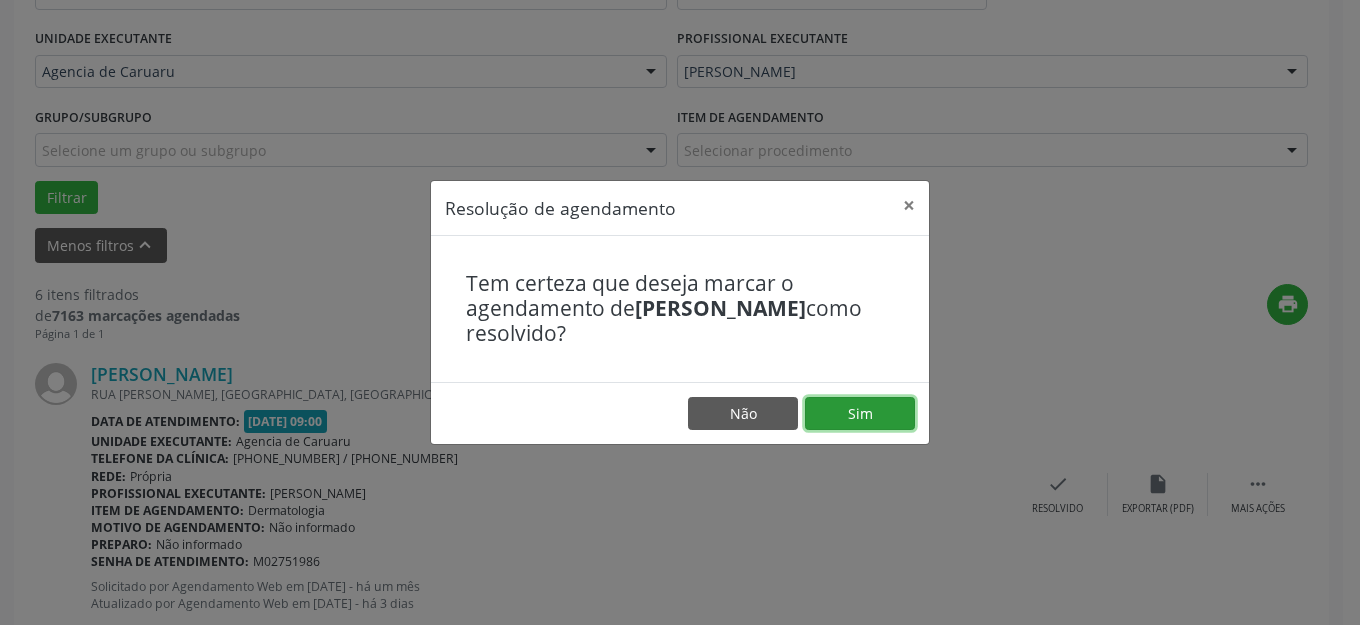 click on "Sim" at bounding box center (860, 414) 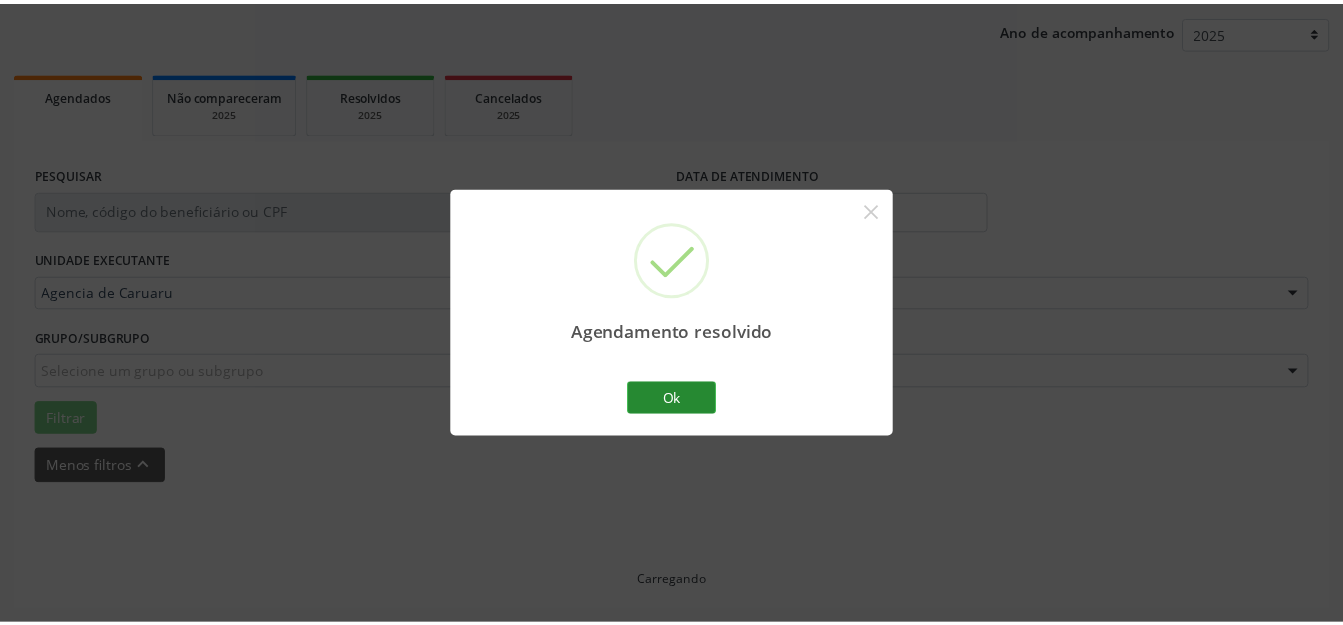 scroll, scrollTop: 248, scrollLeft: 0, axis: vertical 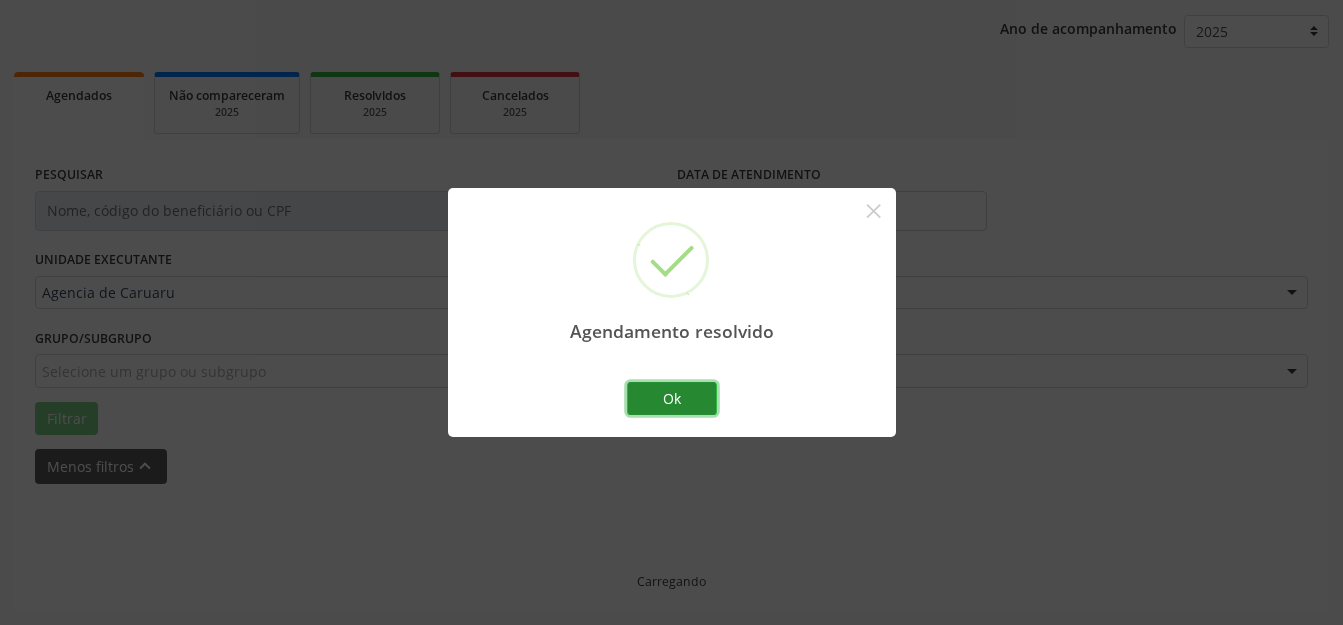 click on "Ok" at bounding box center [672, 399] 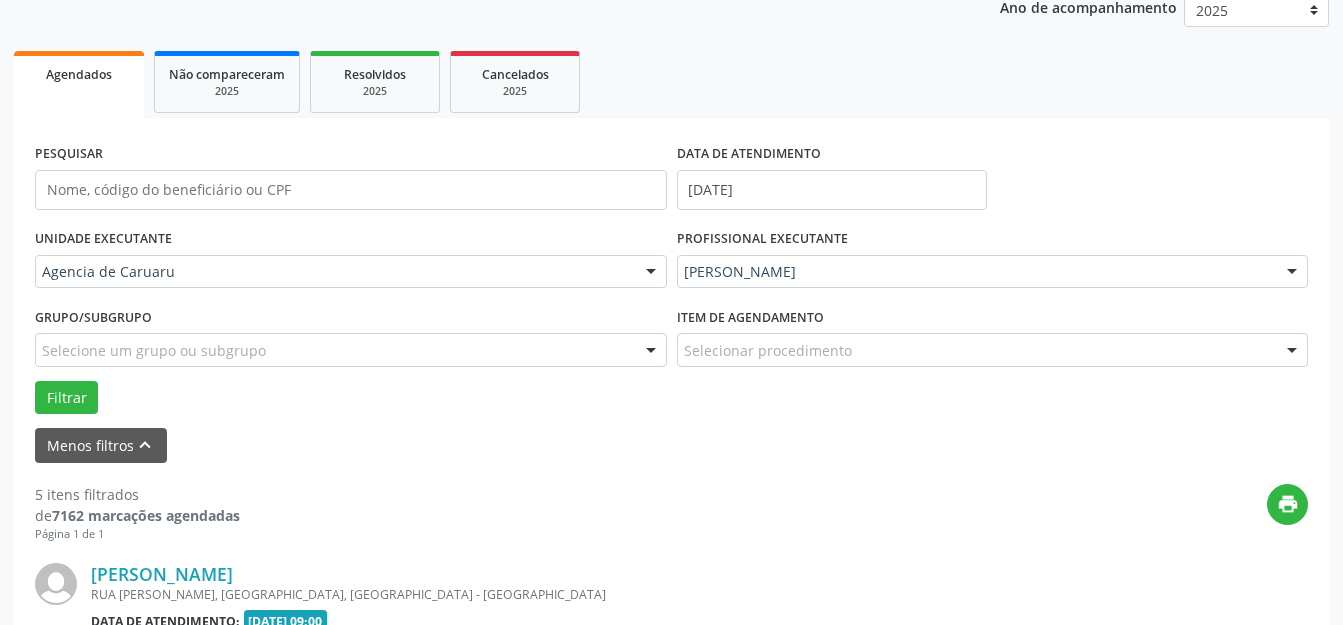 scroll, scrollTop: 548, scrollLeft: 0, axis: vertical 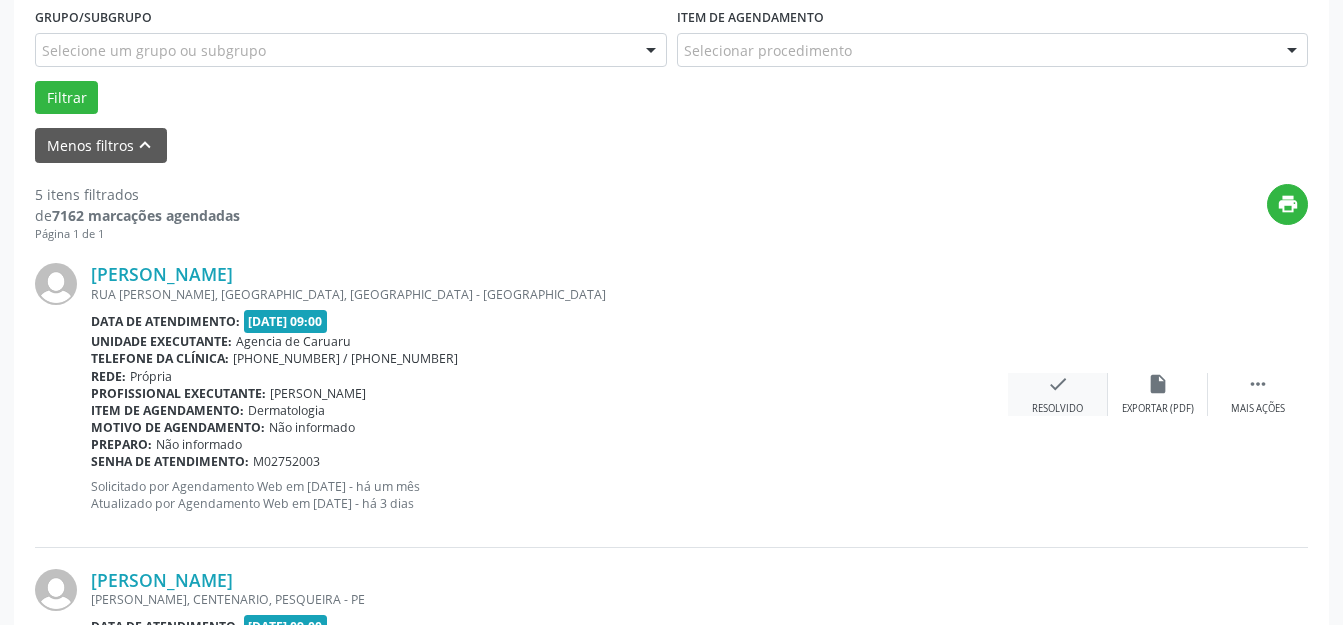 click on "check
Resolvido" at bounding box center [1058, 394] 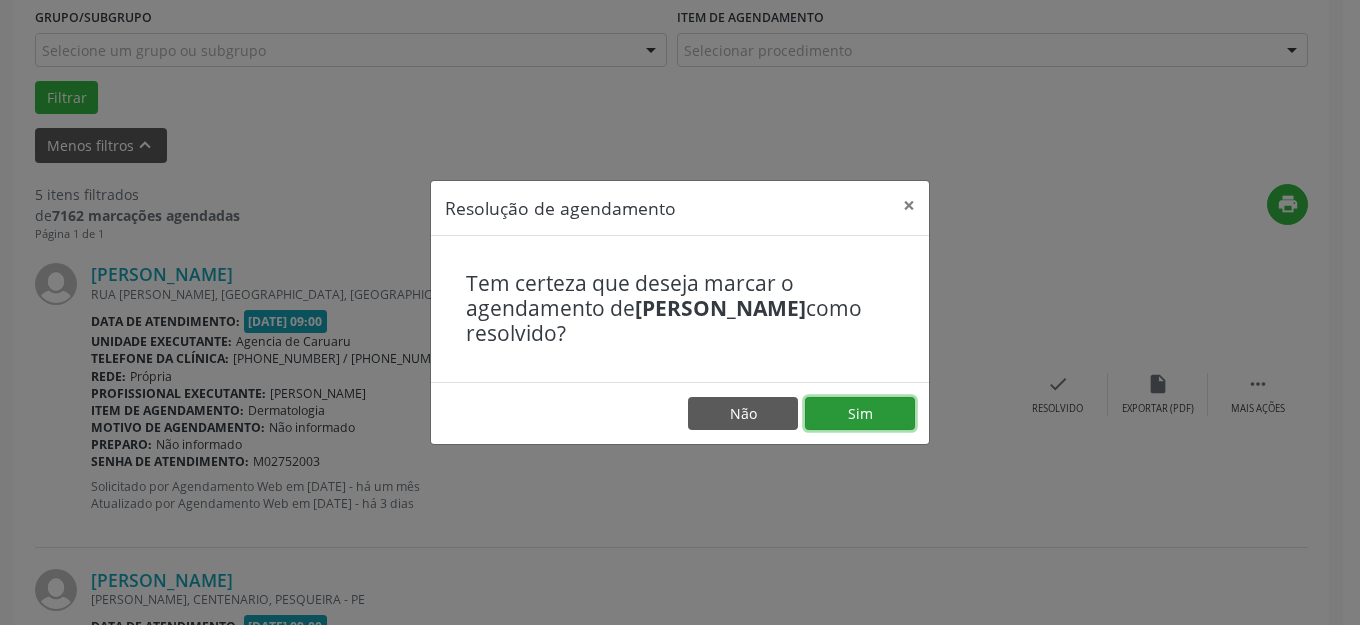 click on "Sim" at bounding box center (860, 414) 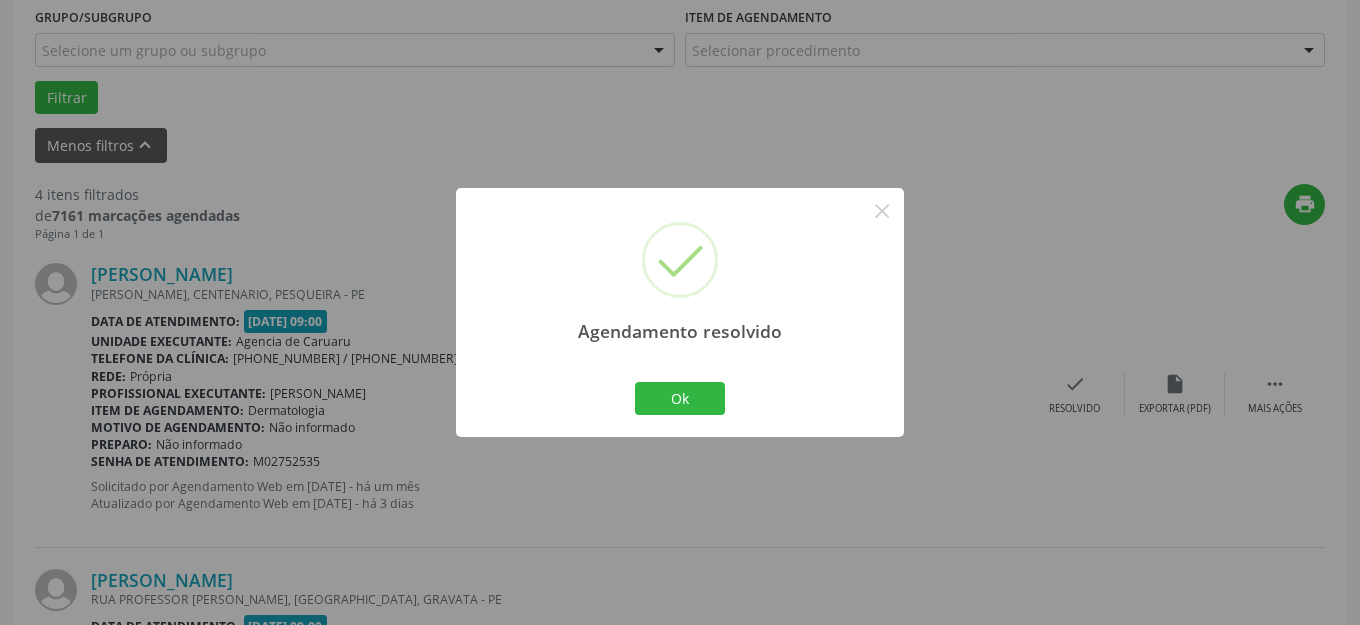 click on "Ok" at bounding box center (680, 399) 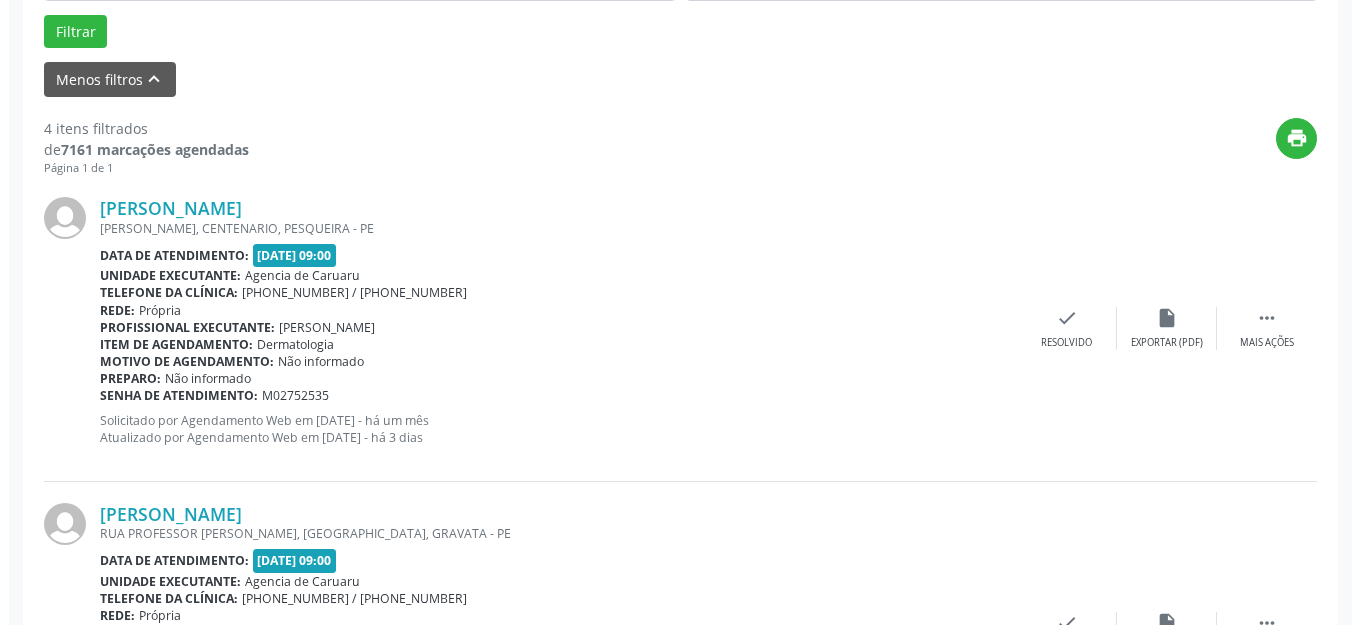 scroll, scrollTop: 648, scrollLeft: 0, axis: vertical 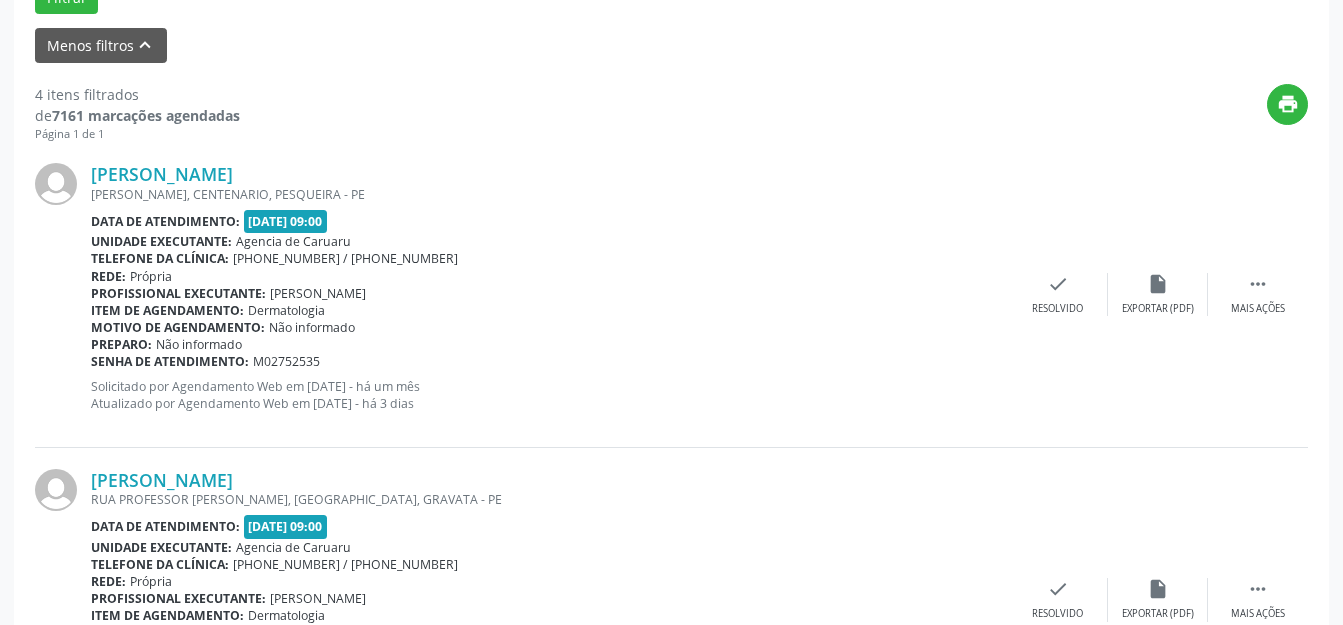 click on "[PERSON_NAME]
[PERSON_NAME], CENTENARIO, PESQUEIRA - PE
Data de atendimento:
[DATE] 09:00
Unidade executante:
Agencia de [GEOGRAPHIC_DATA]
Telefone da clínica:
[PHONE_NUMBER] / [PHONE_NUMBER]
Rede:
[GEOGRAPHIC_DATA]
Profissional executante:
[PERSON_NAME]
Item de agendamento:
Dermatologia
Motivo de agendamento:
Não informado
Preparo:
Não informado
Senha de atendimento:
M02752535
Solicitado por Agendamento Web em [DATE] - há um mês
Atualizado por Agendamento Web em [DATE] - há 3 dias

Mais ações
insert_drive_file
Exportar (PDF)
check
Resolvido" at bounding box center (671, 294) 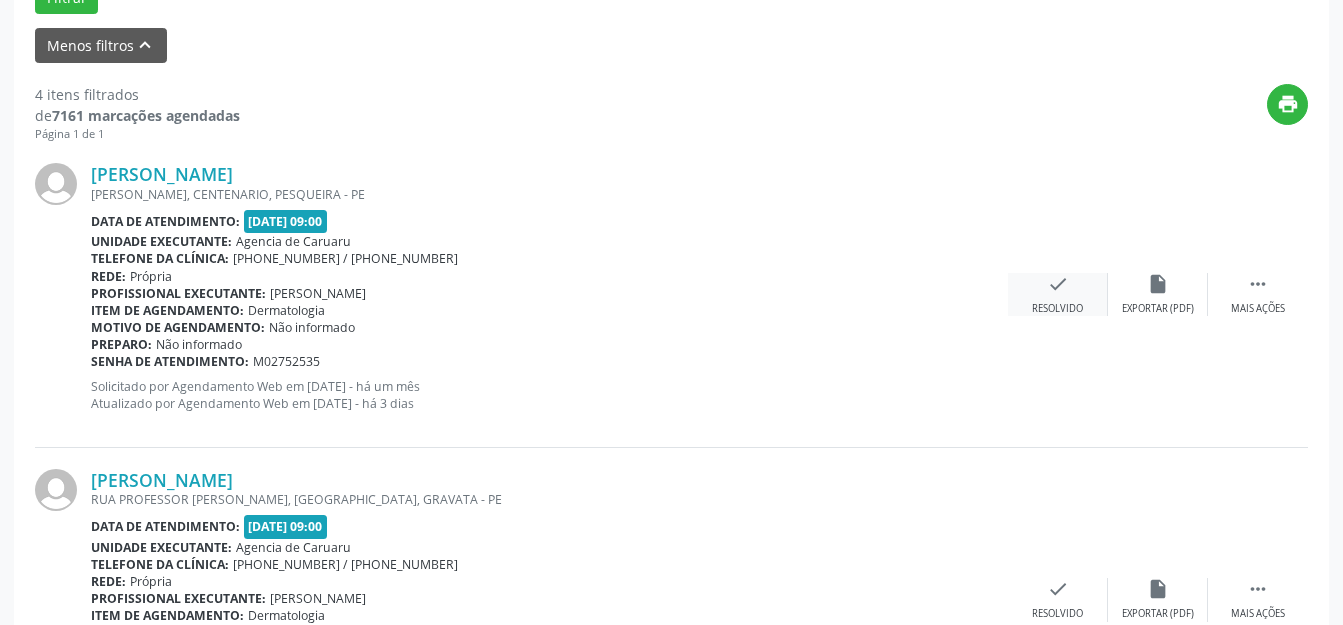click on "check" at bounding box center (1058, 284) 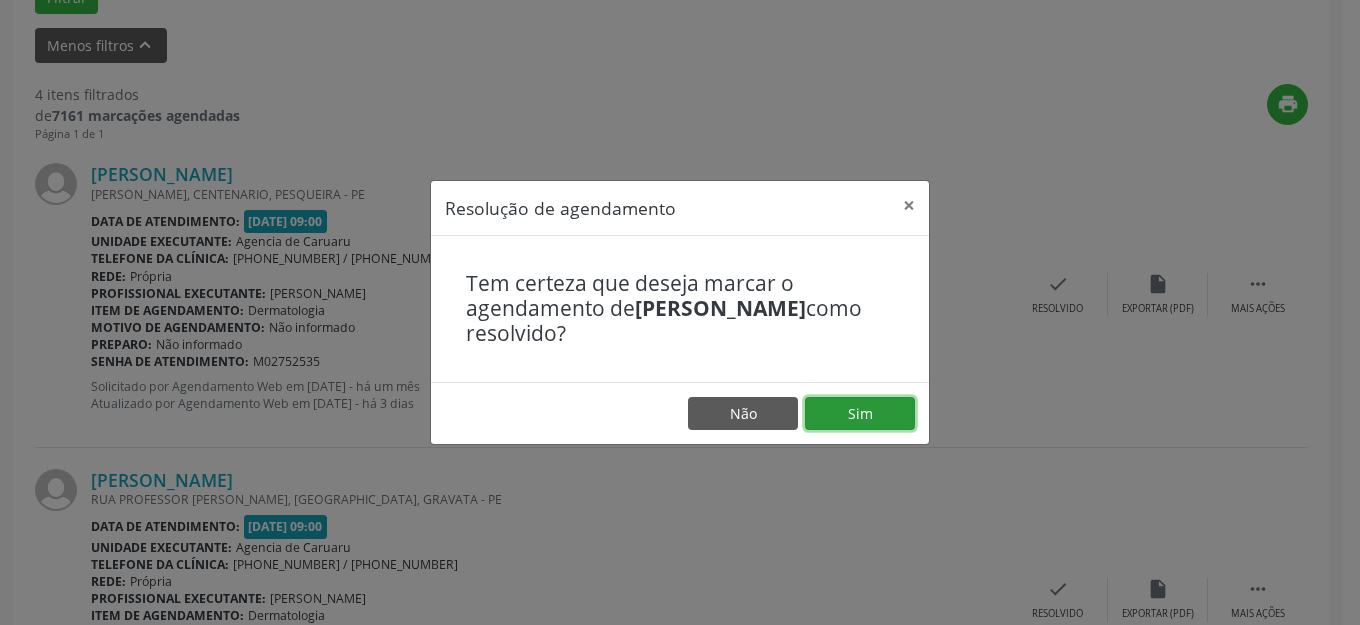 click on "Sim" at bounding box center (860, 414) 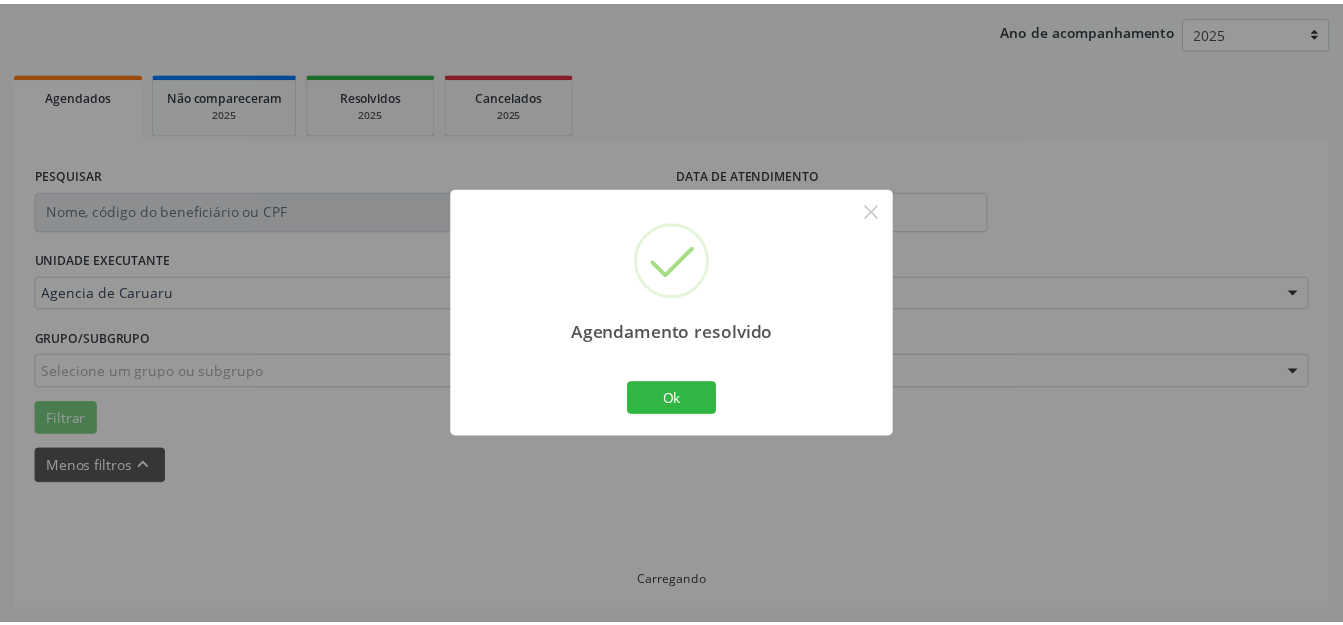 scroll, scrollTop: 248, scrollLeft: 0, axis: vertical 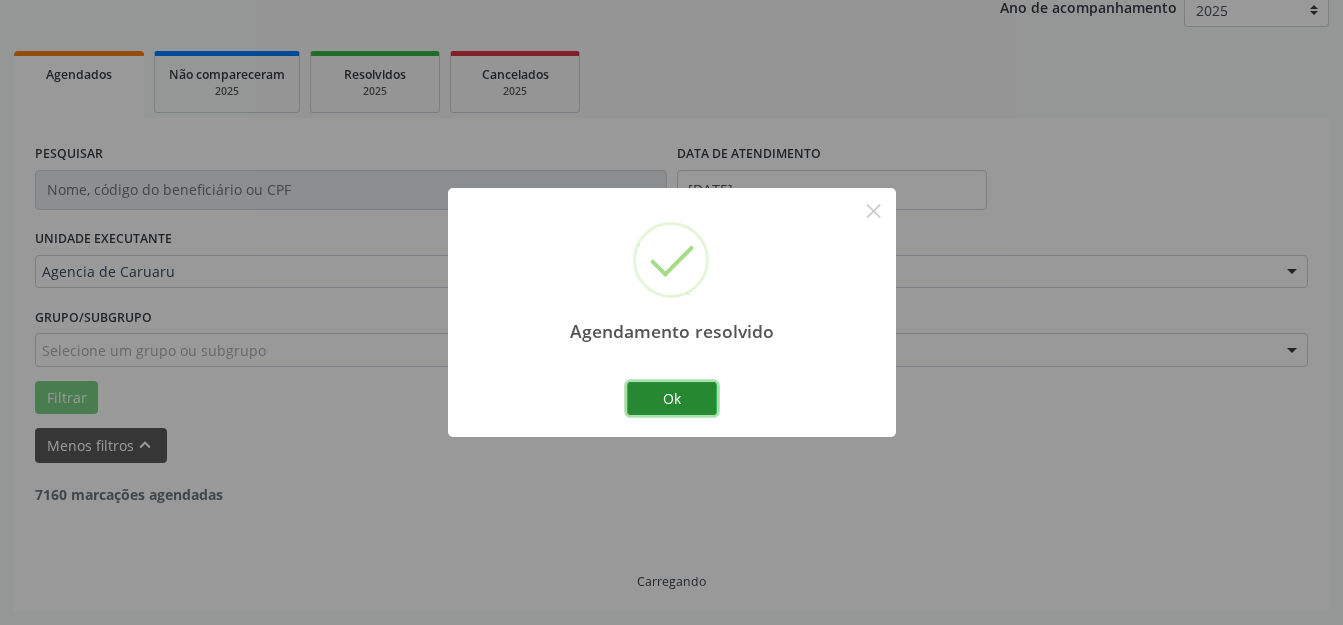 click on "Ok" at bounding box center [672, 399] 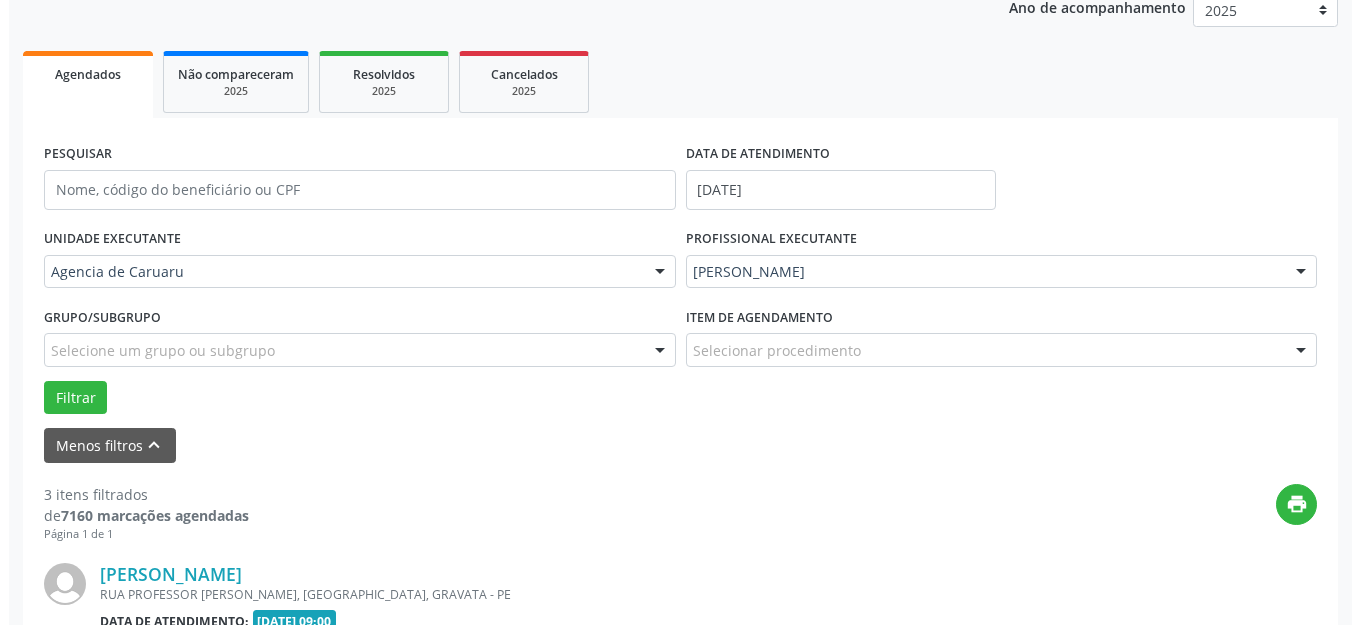 scroll, scrollTop: 448, scrollLeft: 0, axis: vertical 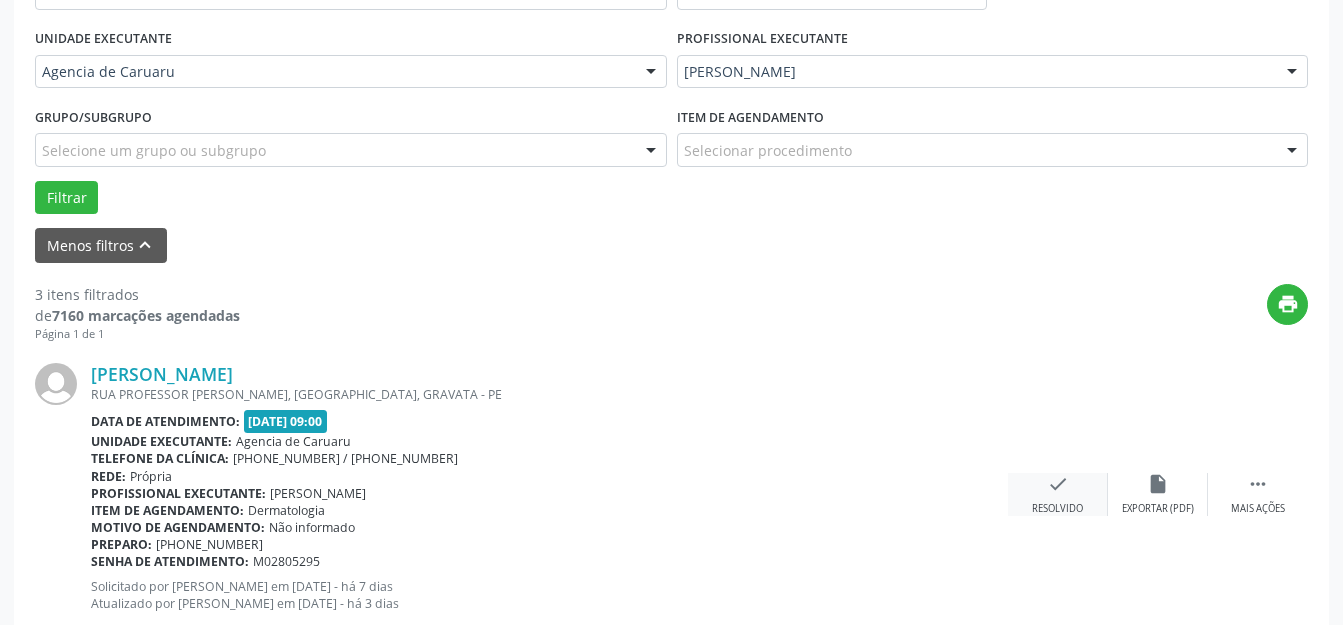 click on "check
Resolvido" at bounding box center (1058, 494) 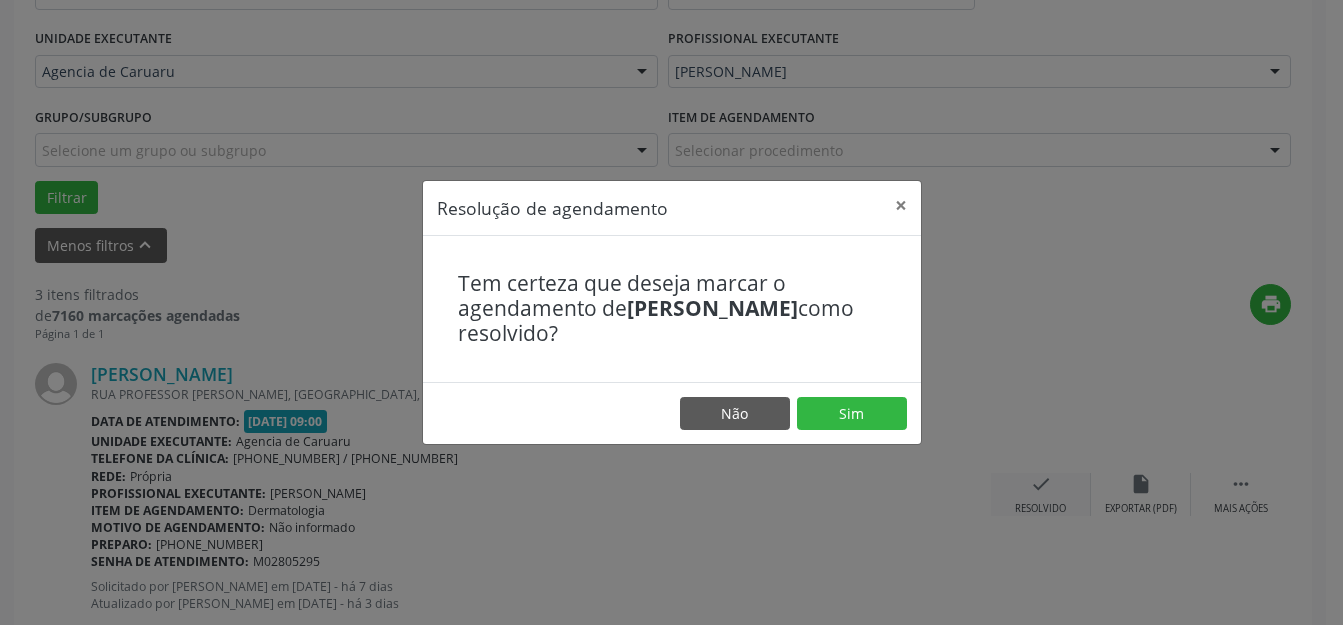 click on "Sim" at bounding box center (852, 414) 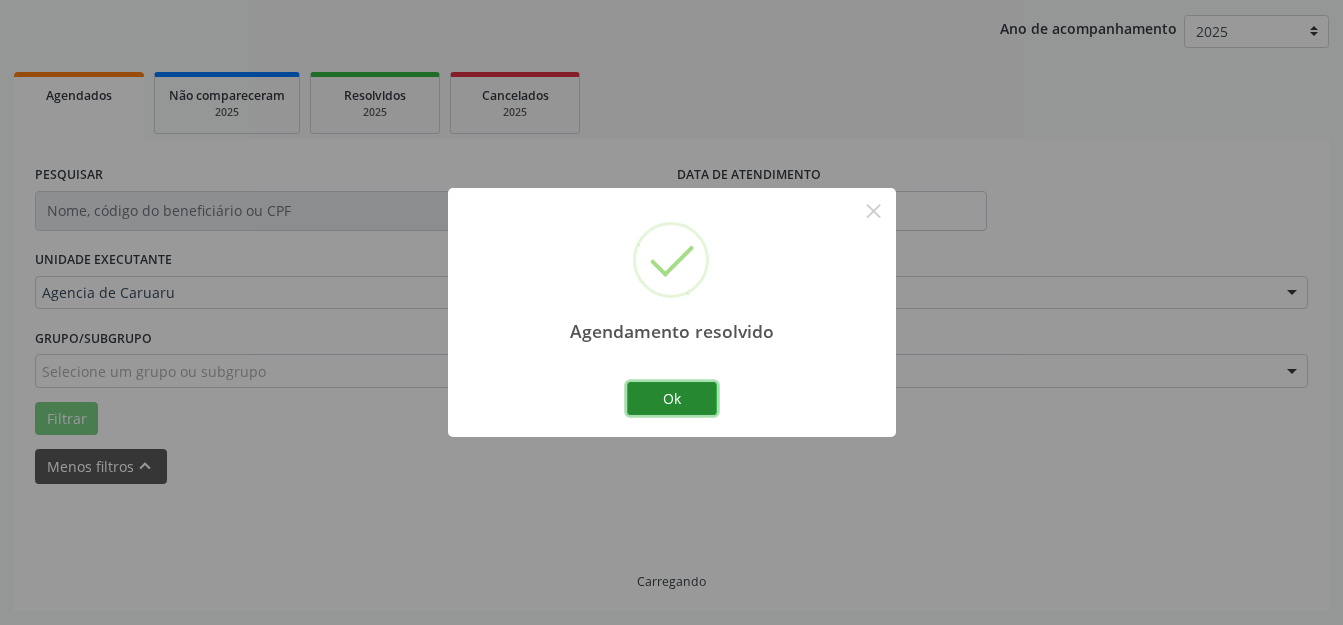 click on "Ok" at bounding box center [672, 399] 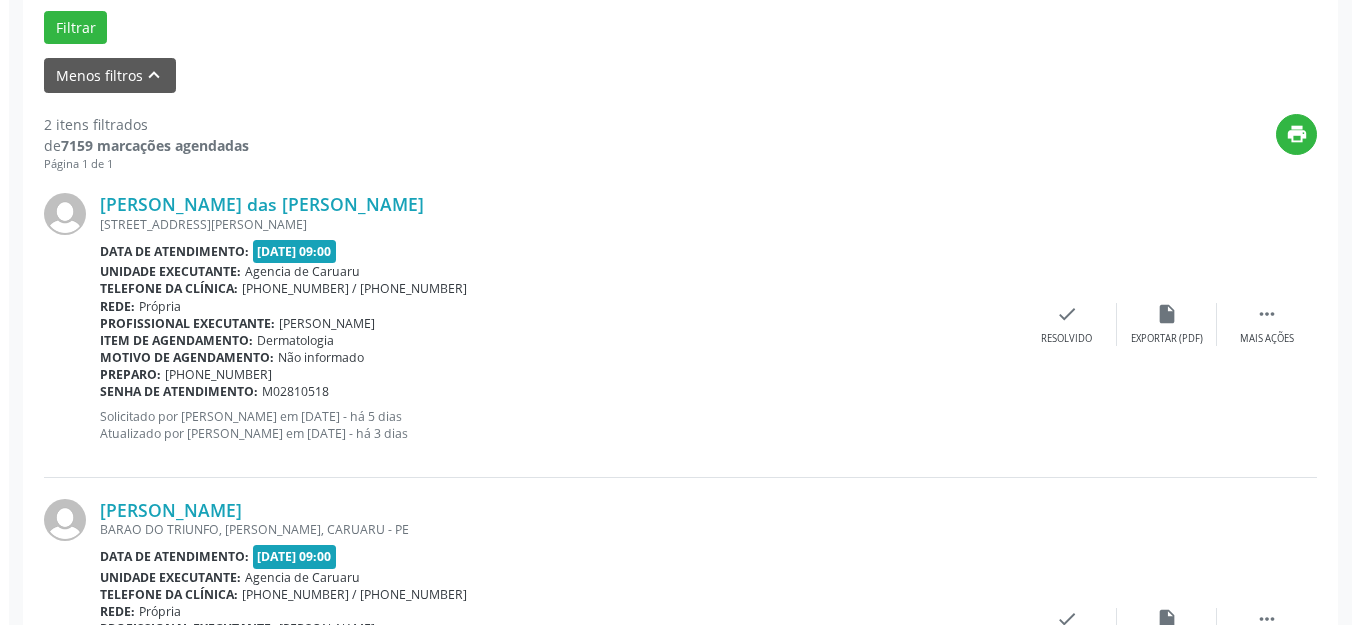 scroll, scrollTop: 648, scrollLeft: 0, axis: vertical 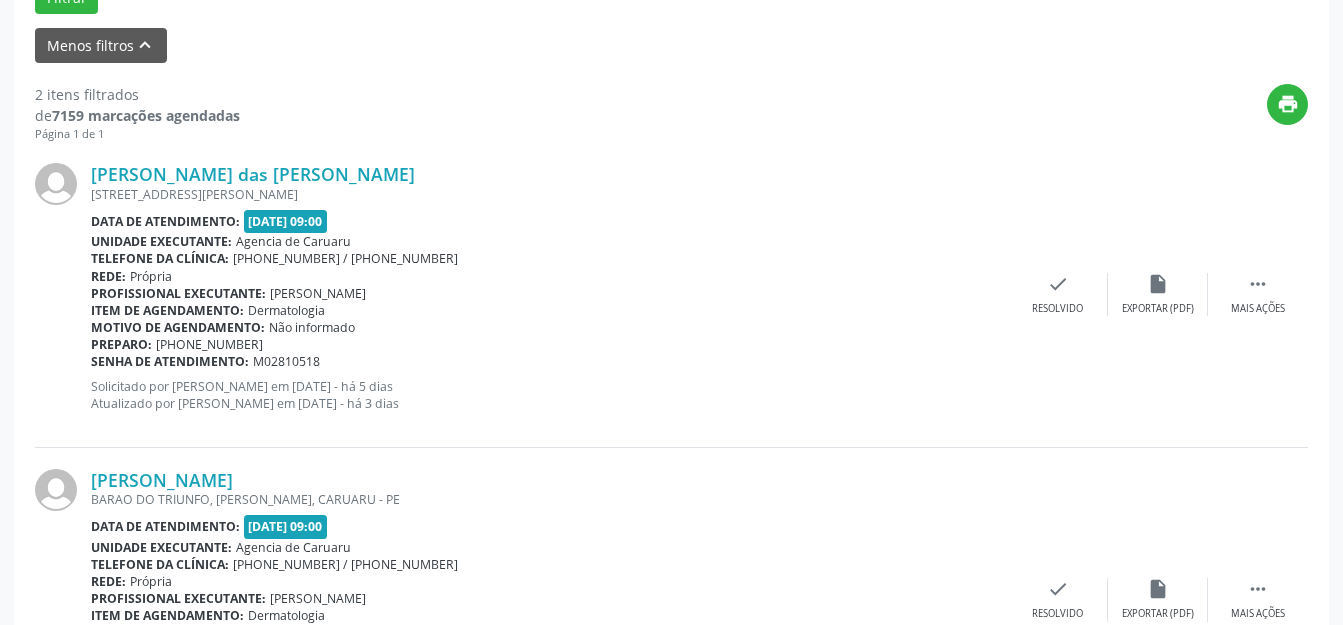 click on "[PERSON_NAME] das [PERSON_NAME]
[STREET_ADDRESS][PERSON_NAME]
Data de atendimento:
[DATE] 09:00
Unidade executante:
Agencia de [GEOGRAPHIC_DATA]
Telefone da clínica:
[PHONE_NUMBER] / [PHONE_NUMBER]
Rede:
[GEOGRAPHIC_DATA]
Profissional executante:
[PERSON_NAME]
Item de agendamento:
Dermatologia
Motivo de agendamento:
Não informado
Preparo:
[PHONE_NUMBER]
Senha de atendimento:
M02810518
Solicitado por [PERSON_NAME] em [DATE] - há 5 dias
Atualizado por [PERSON_NAME] em [DATE] - há 3 dias

Mais ações
insert_drive_file
Exportar (PDF)
check
Resolvido" at bounding box center [671, 294] 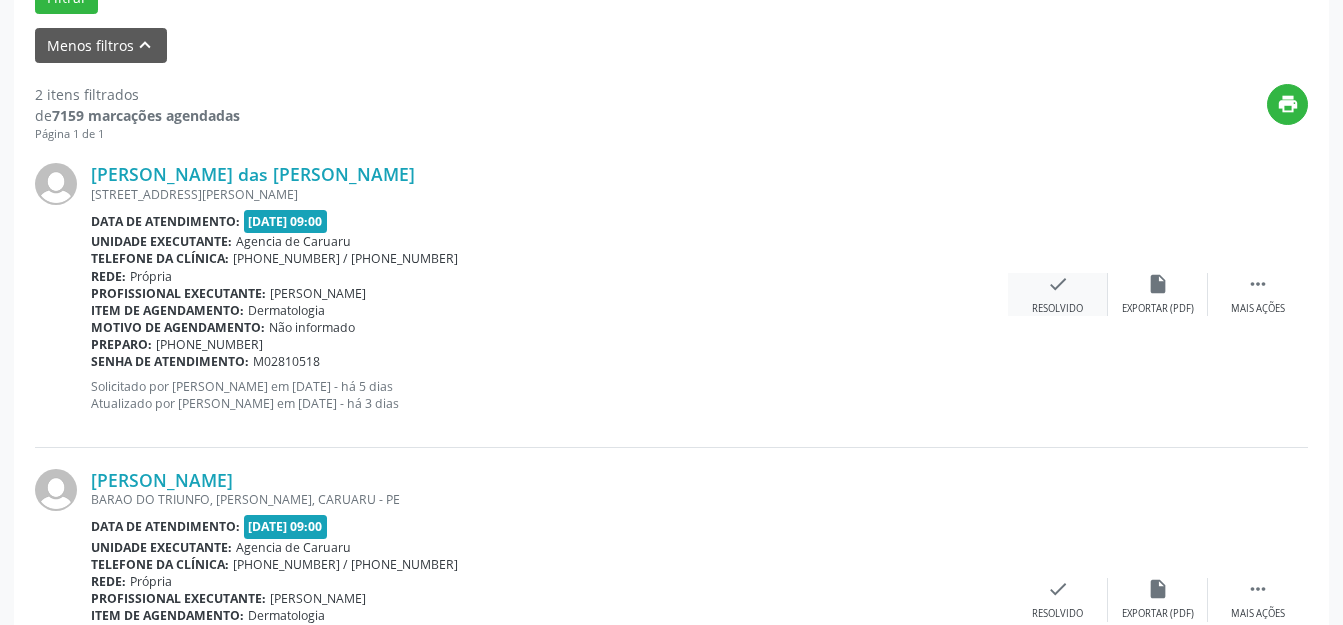 click on "Resolvido" at bounding box center (1057, 309) 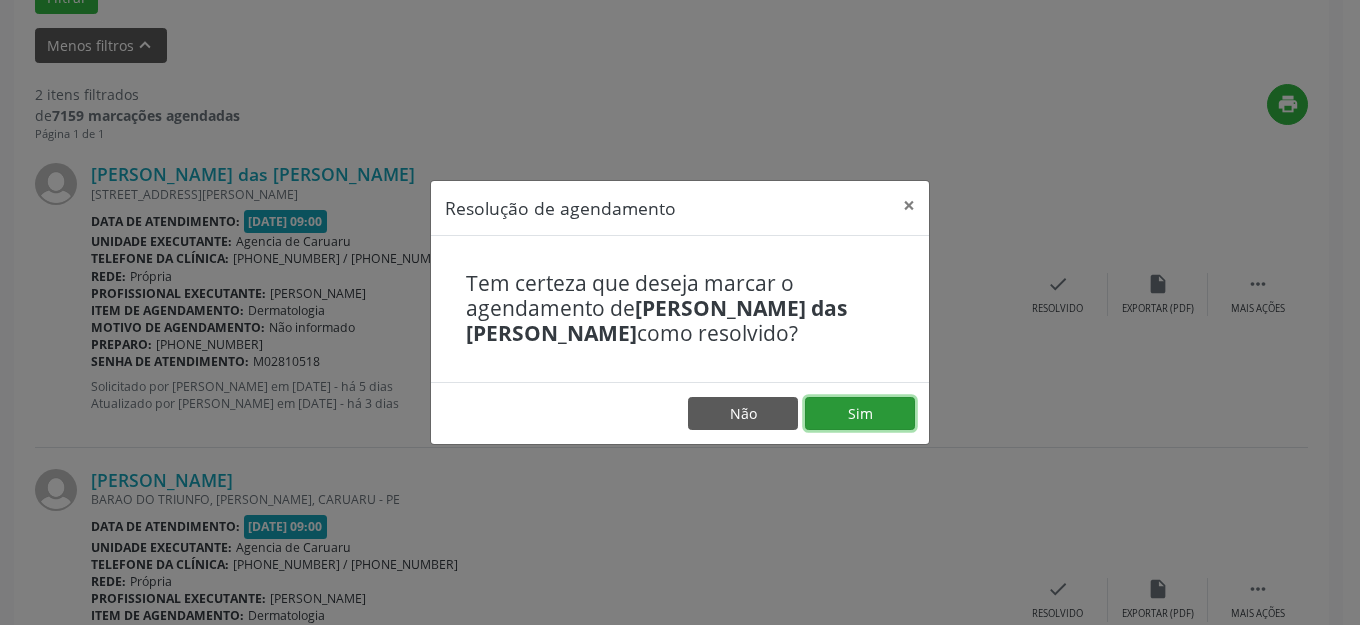 click on "Sim" at bounding box center (860, 414) 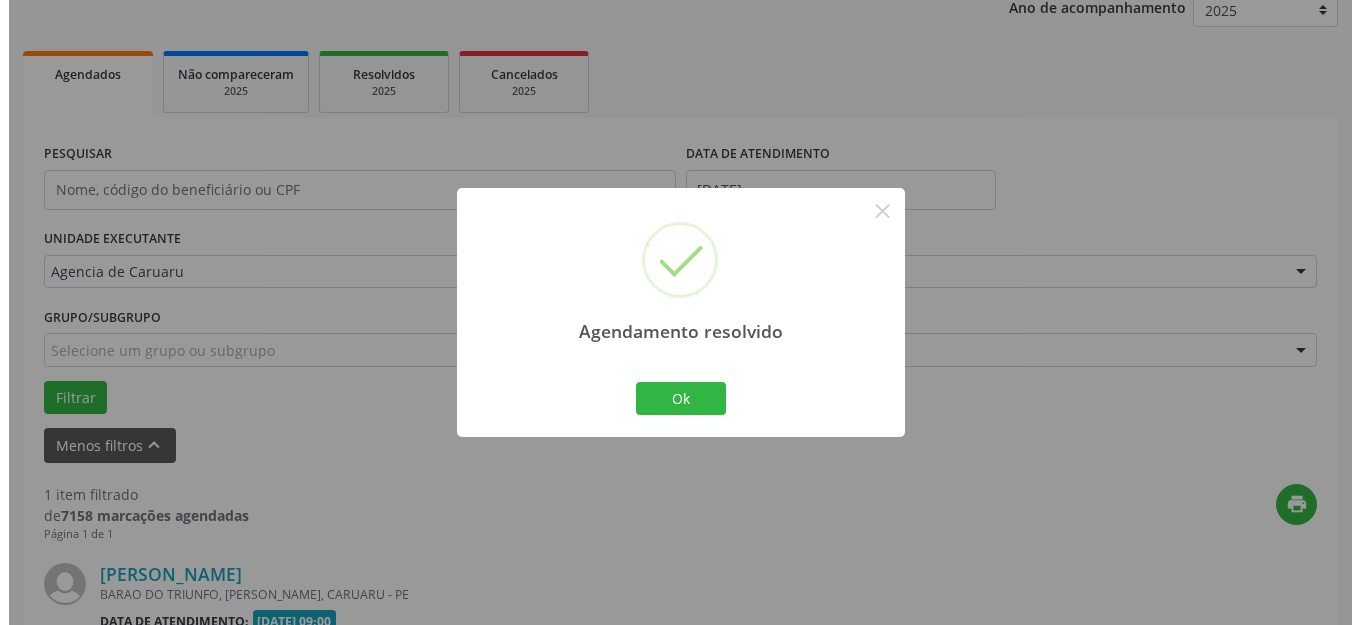 scroll, scrollTop: 505, scrollLeft: 0, axis: vertical 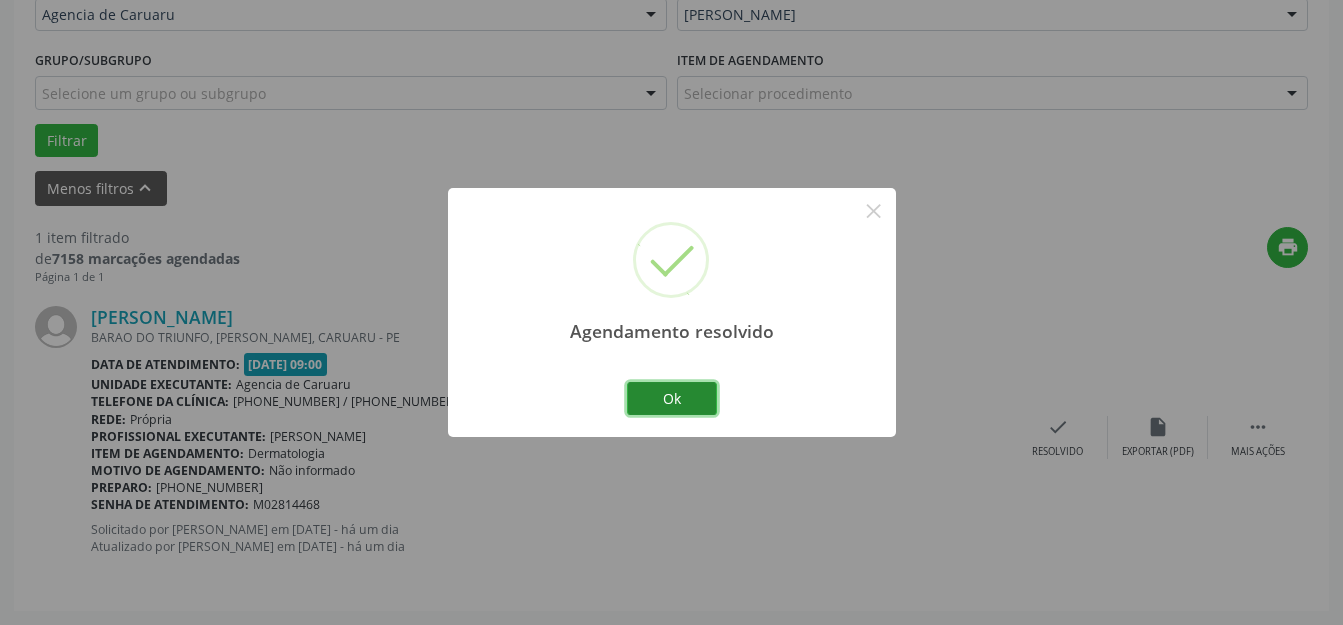 click on "Ok" at bounding box center [672, 399] 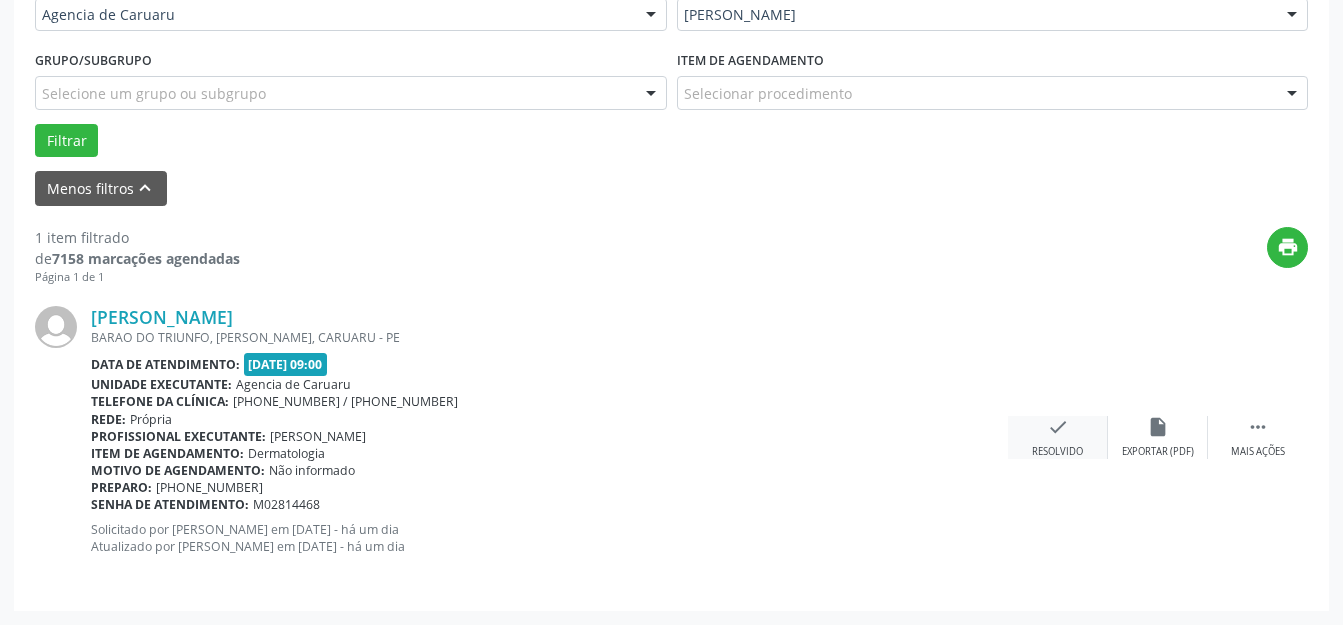 click on "check
Resolvido" at bounding box center (1058, 437) 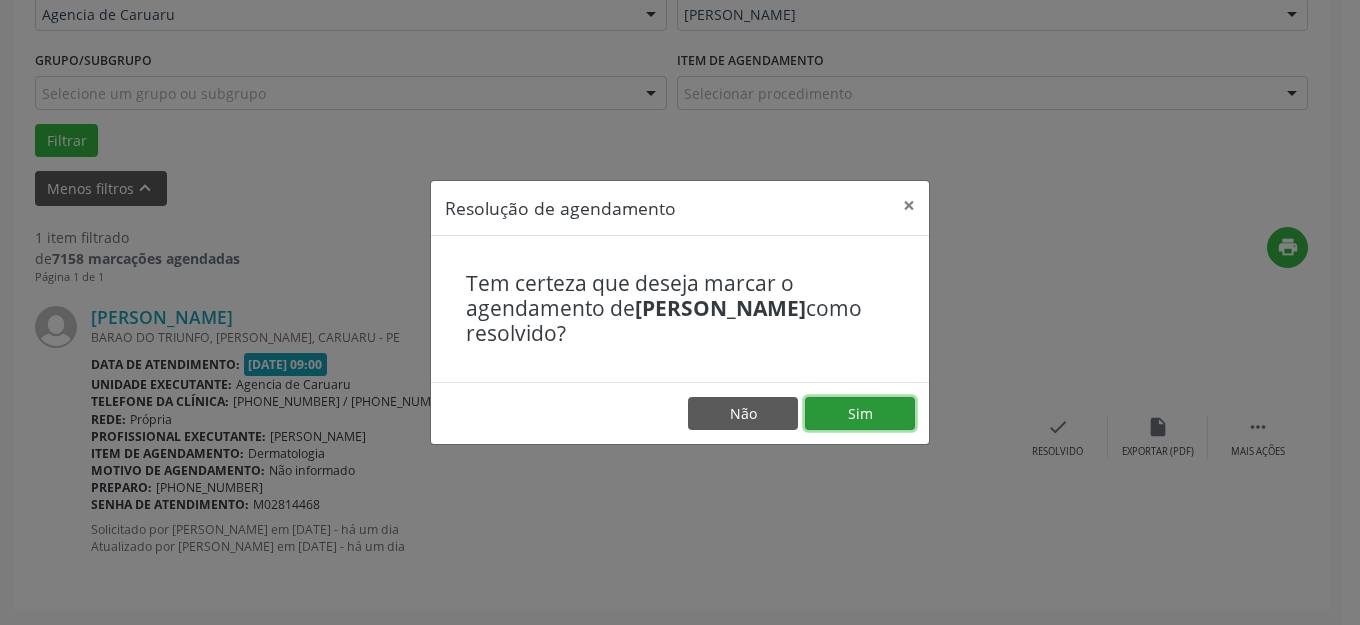 click on "Sim" at bounding box center [860, 414] 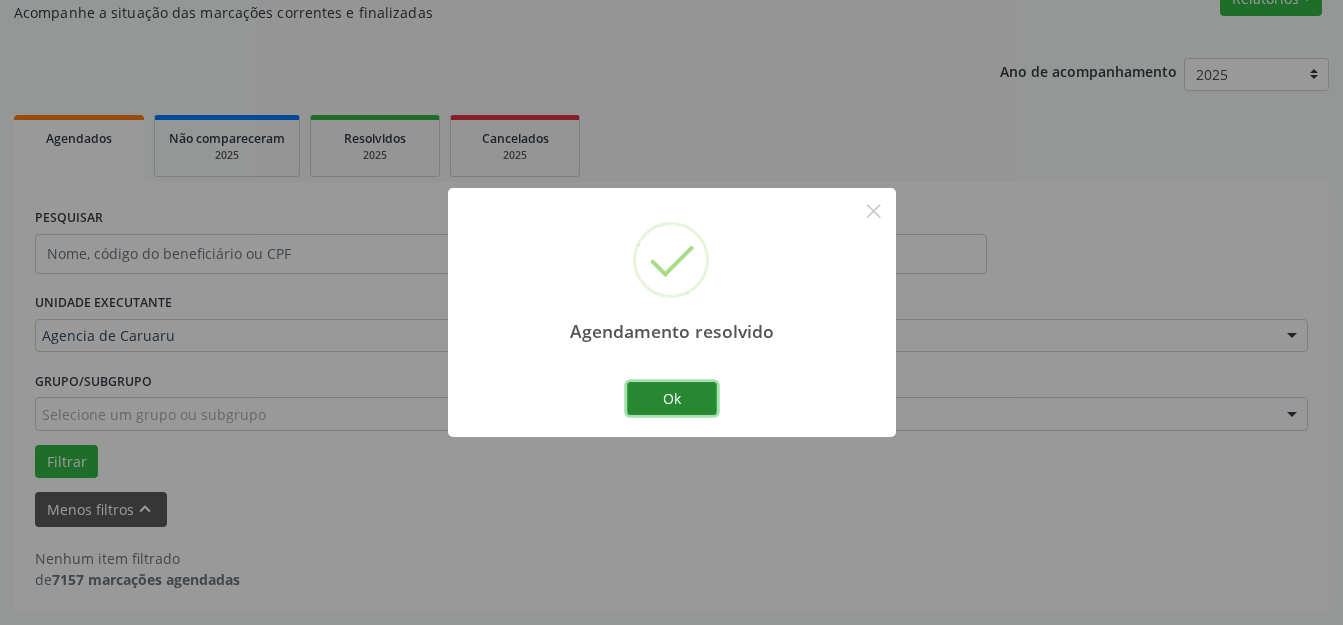 click on "Ok" at bounding box center [672, 399] 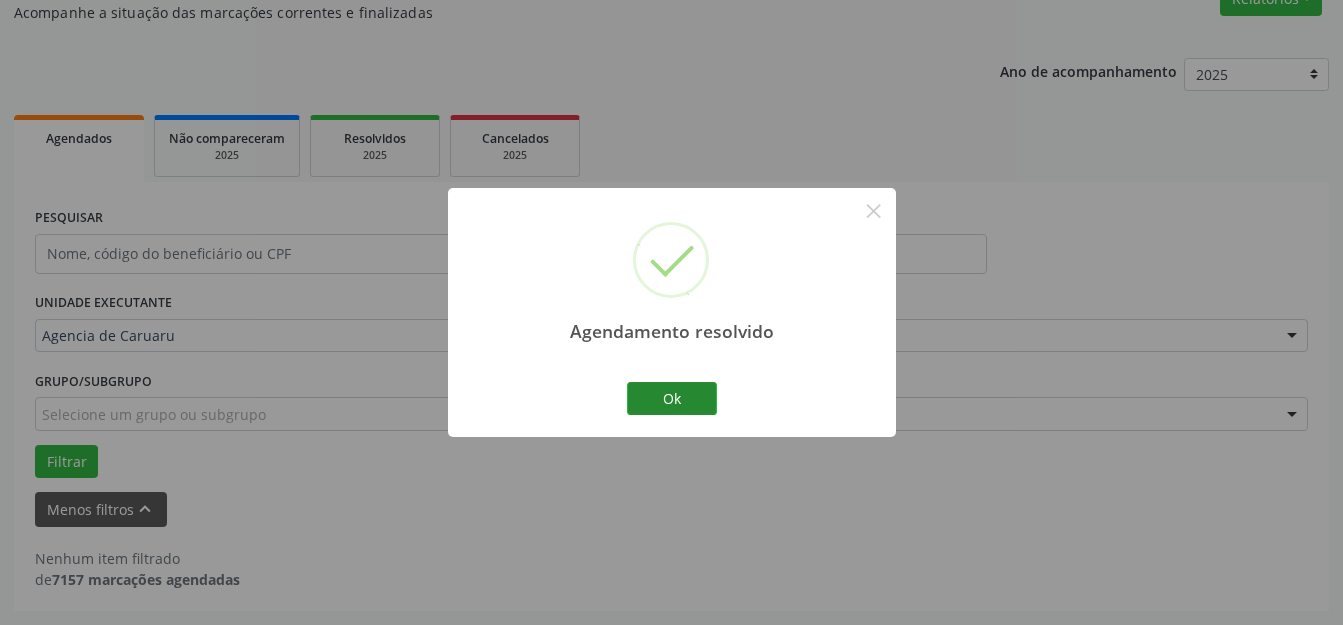 scroll, scrollTop: 184, scrollLeft: 0, axis: vertical 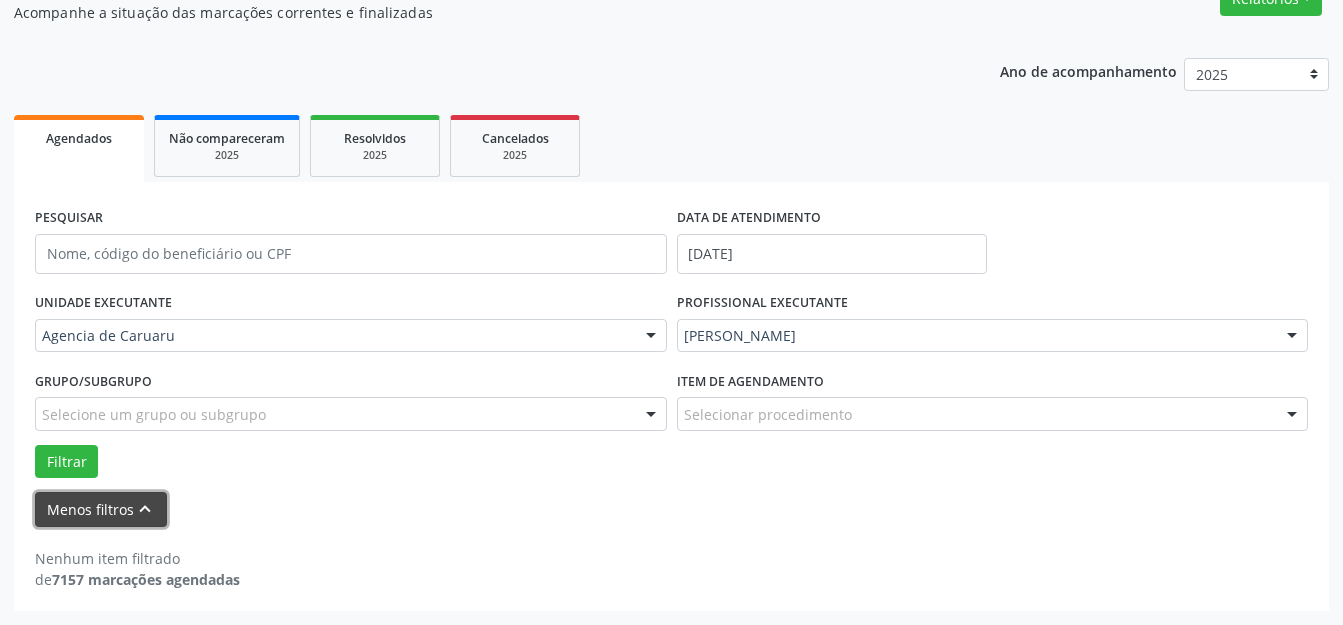 click on "Menos filtros
keyboard_arrow_up" at bounding box center (101, 509) 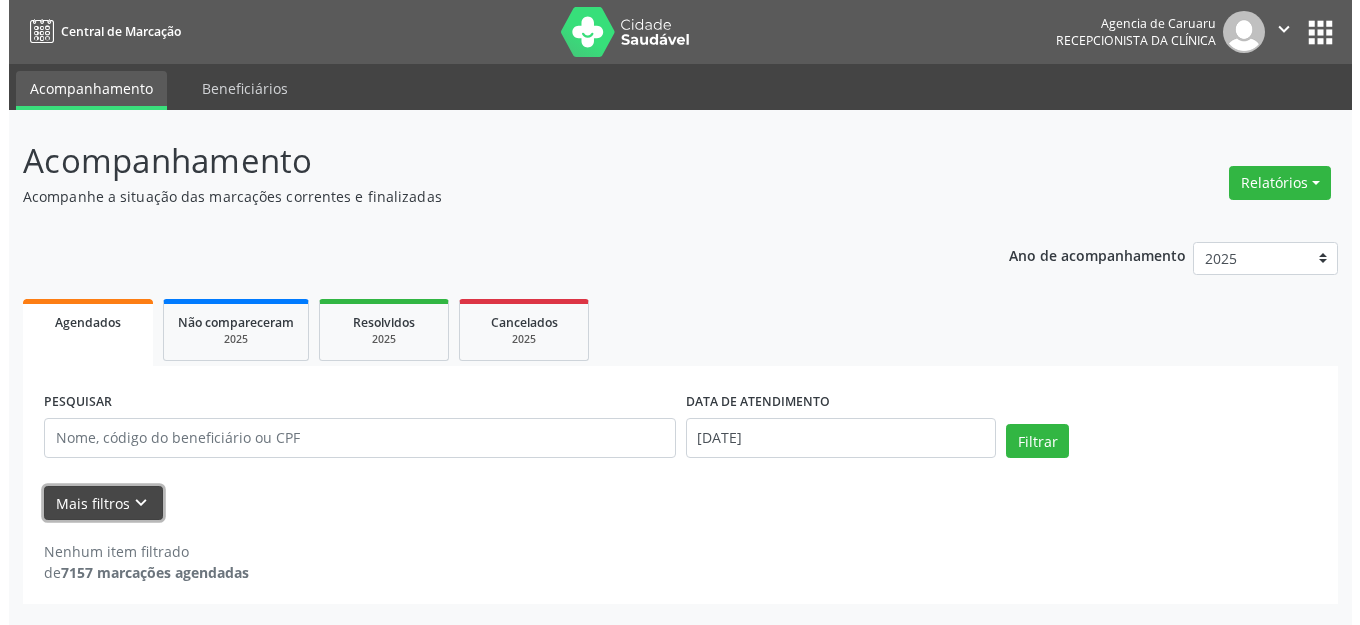scroll, scrollTop: 0, scrollLeft: 0, axis: both 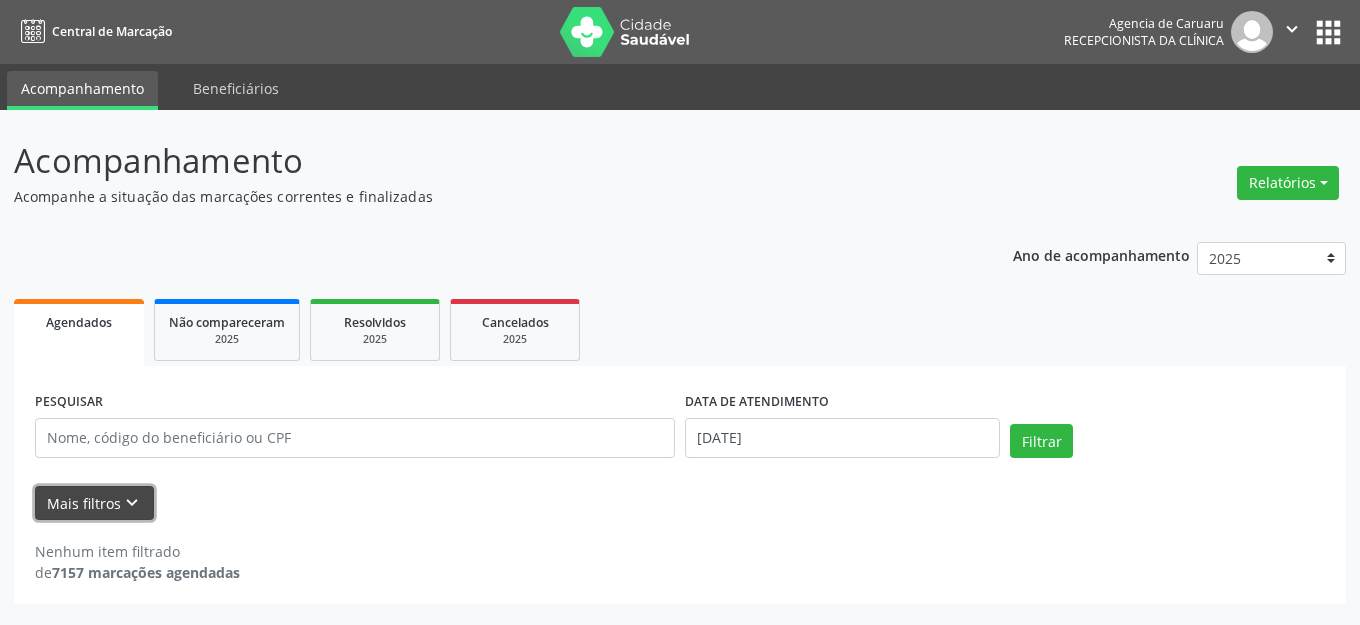 type 